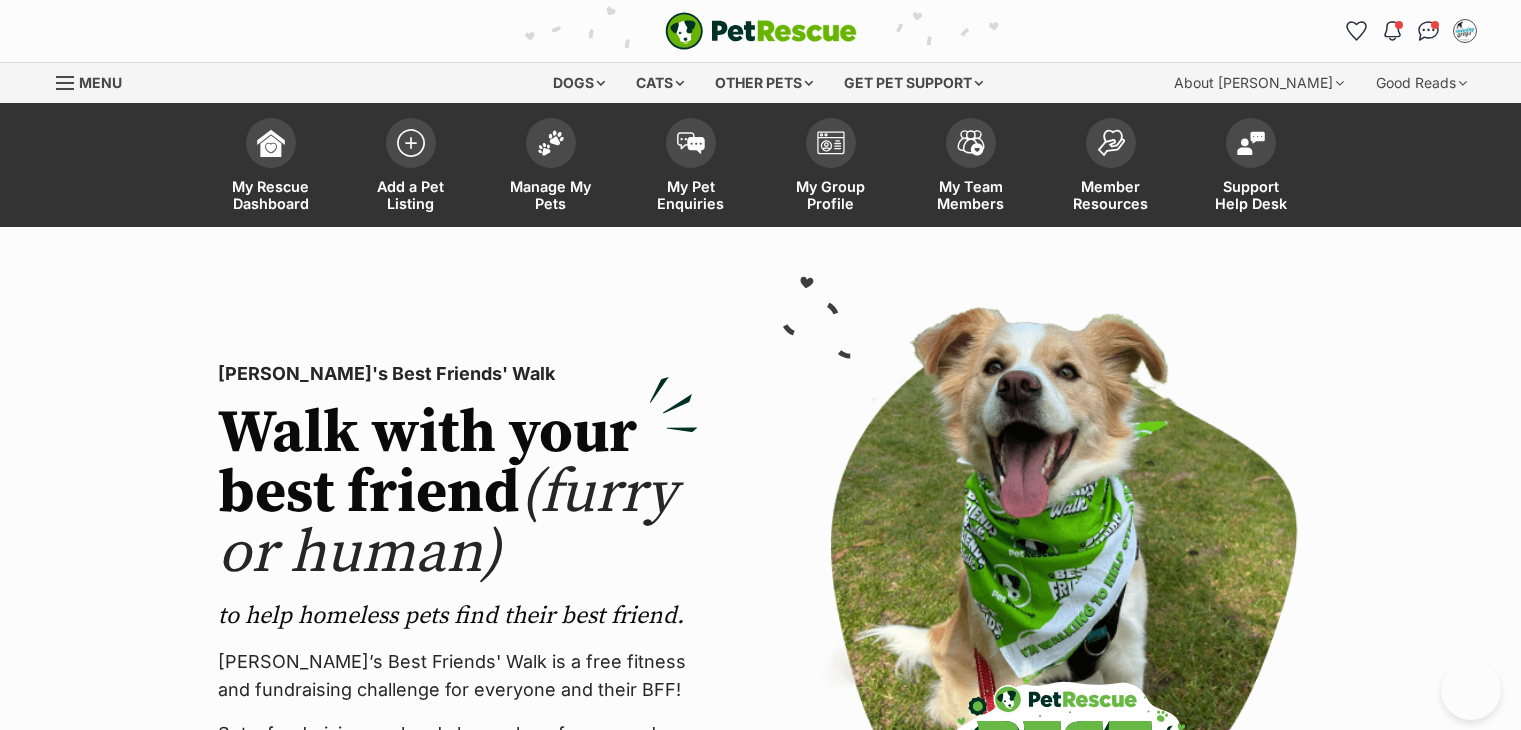 scroll, scrollTop: 0, scrollLeft: 0, axis: both 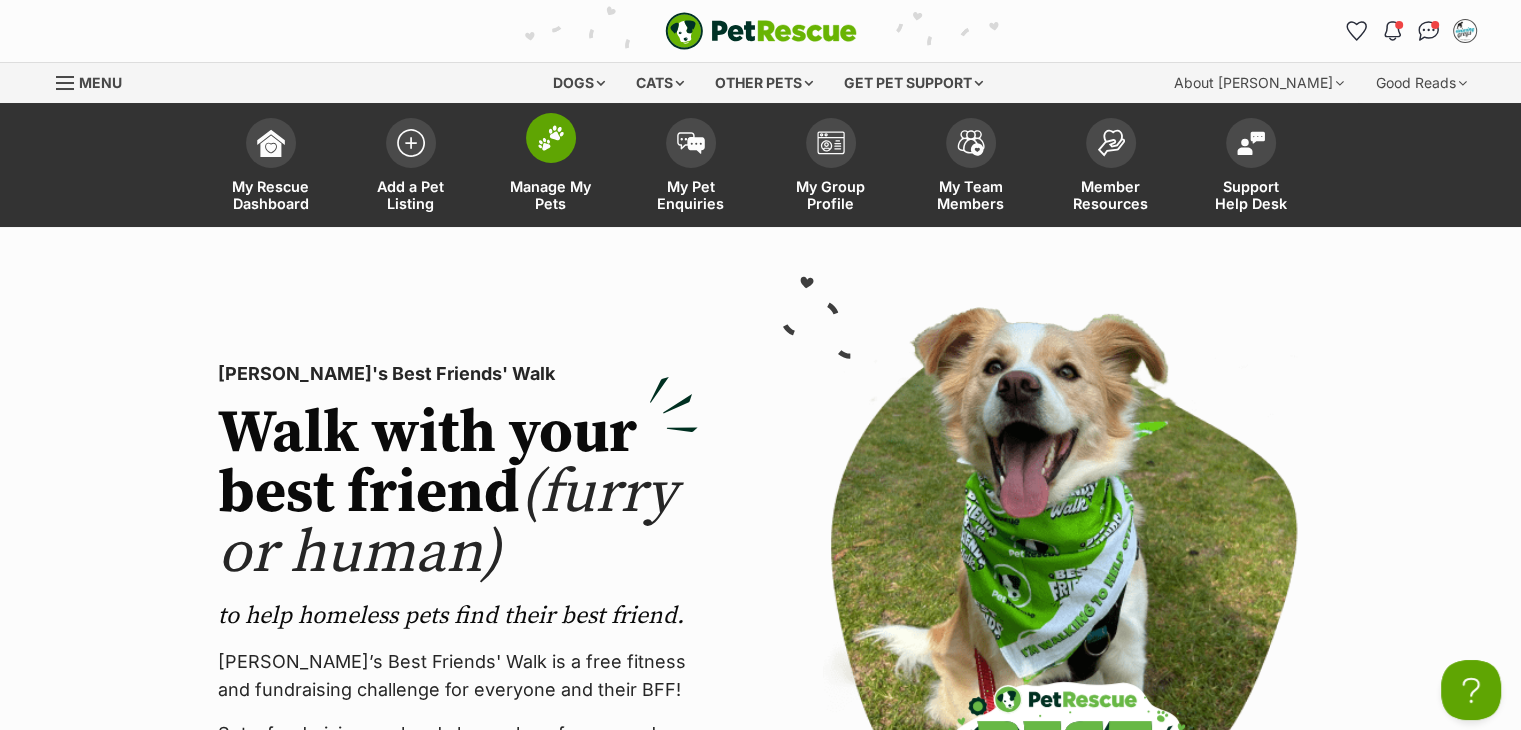 click at bounding box center [551, 138] 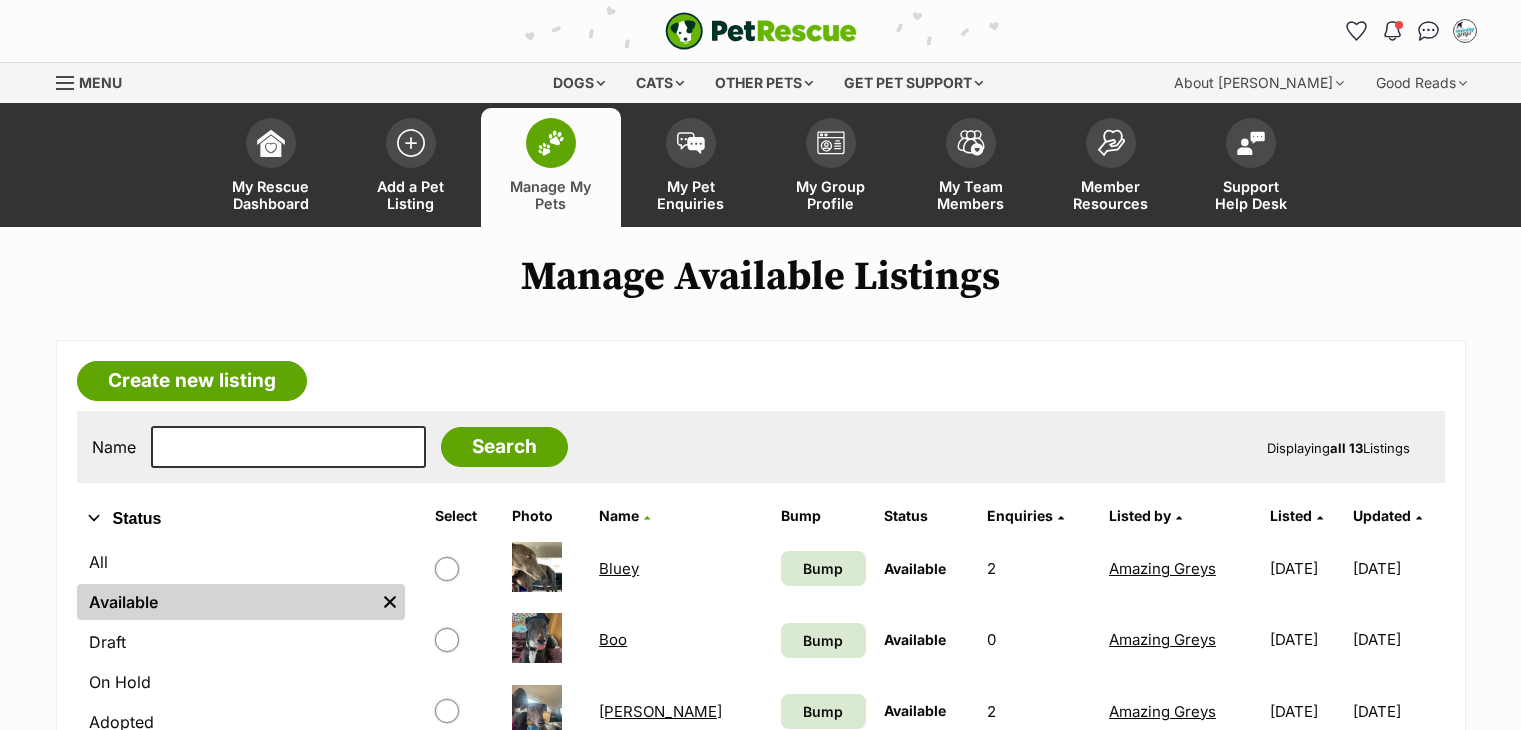 scroll, scrollTop: 0, scrollLeft: 0, axis: both 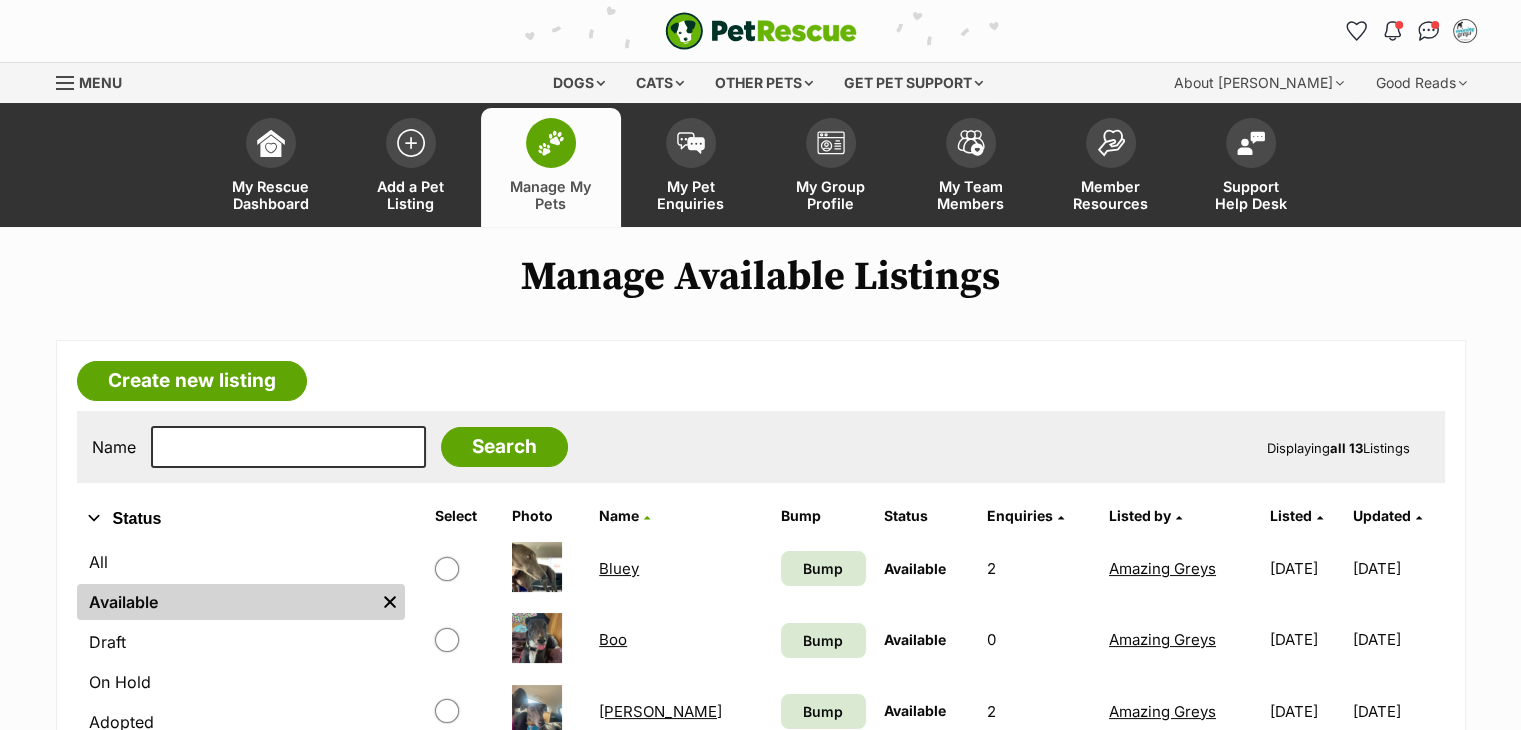 click on "Bluey" at bounding box center [619, 568] 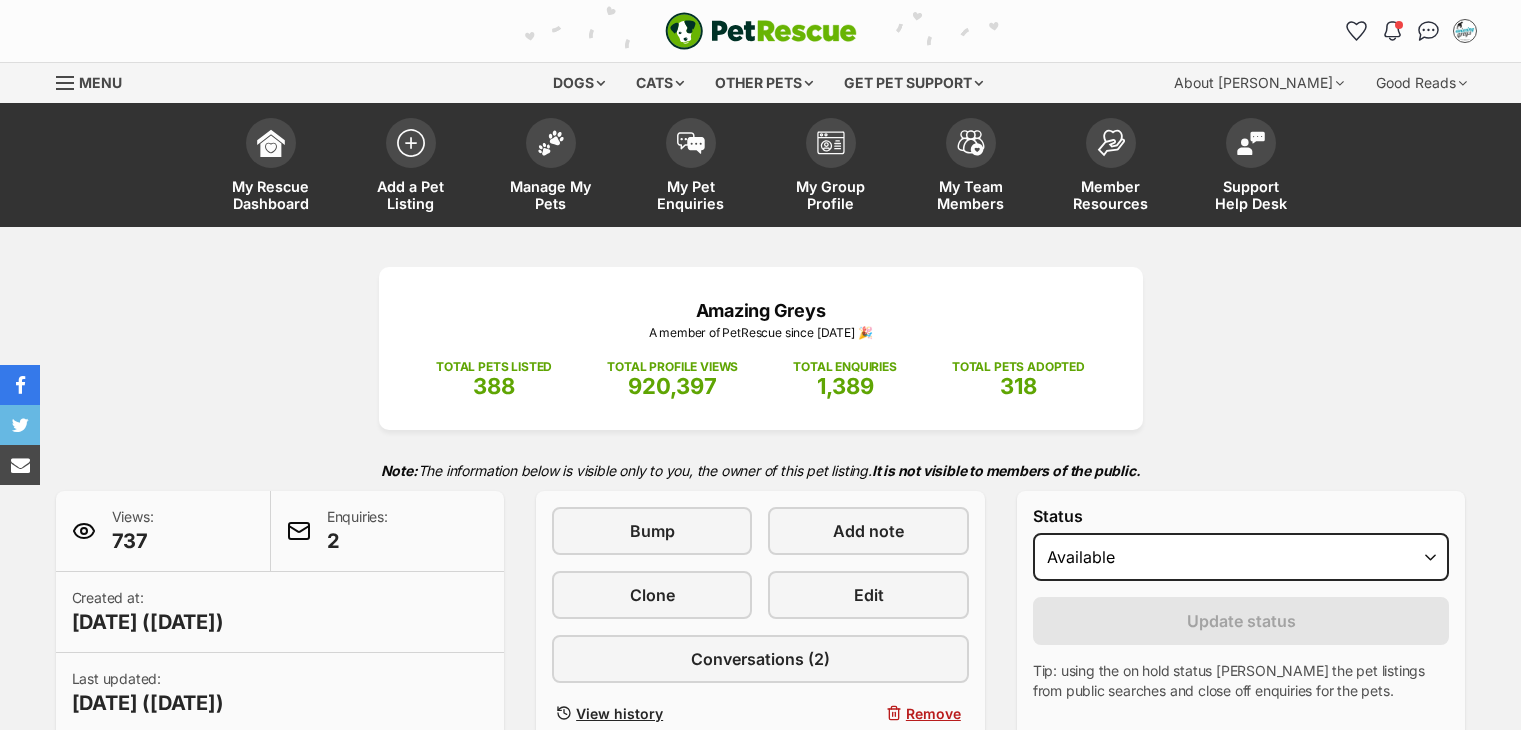 scroll, scrollTop: 0, scrollLeft: 0, axis: both 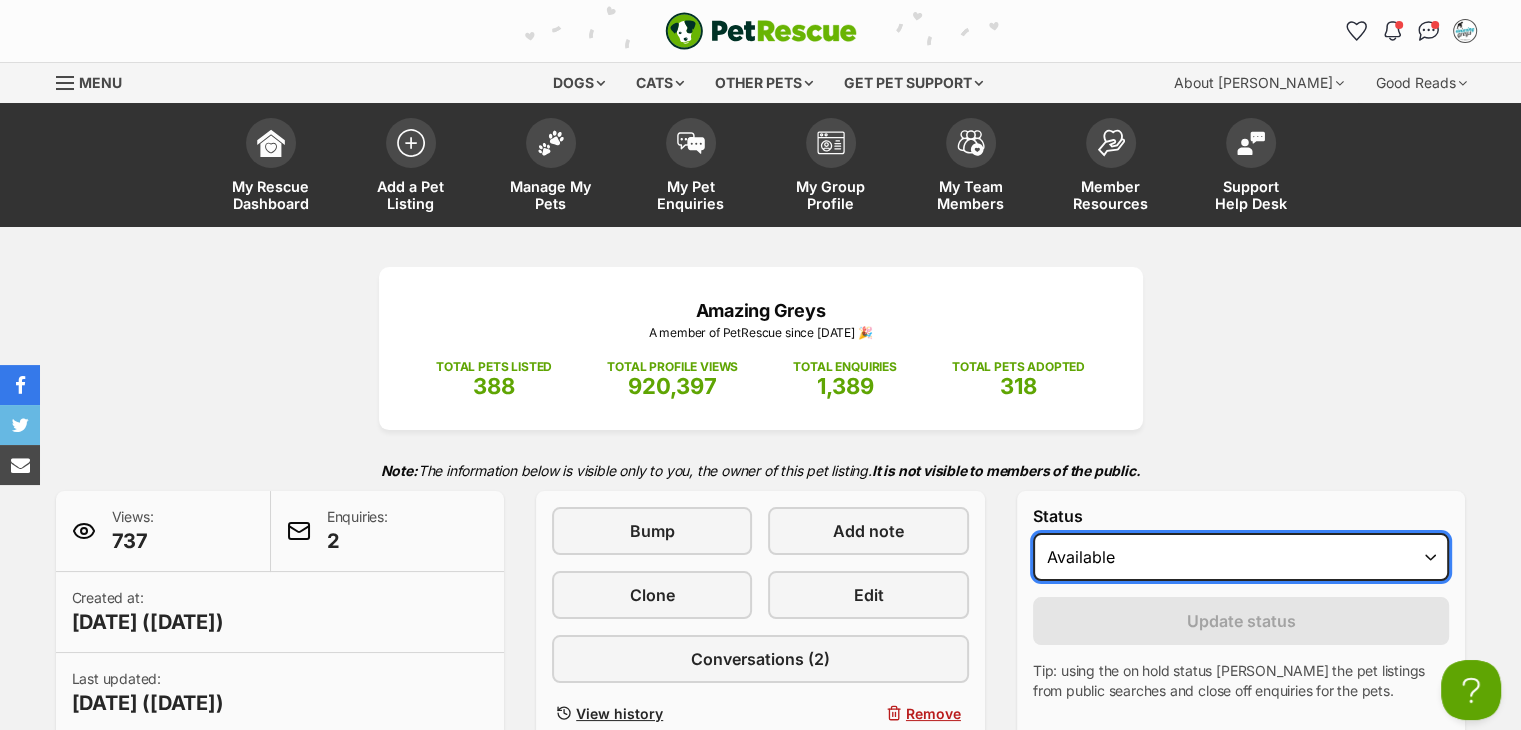 click on "Draft - not available as listing has enquires
Available
On hold
Adopted" at bounding box center [1241, 557] 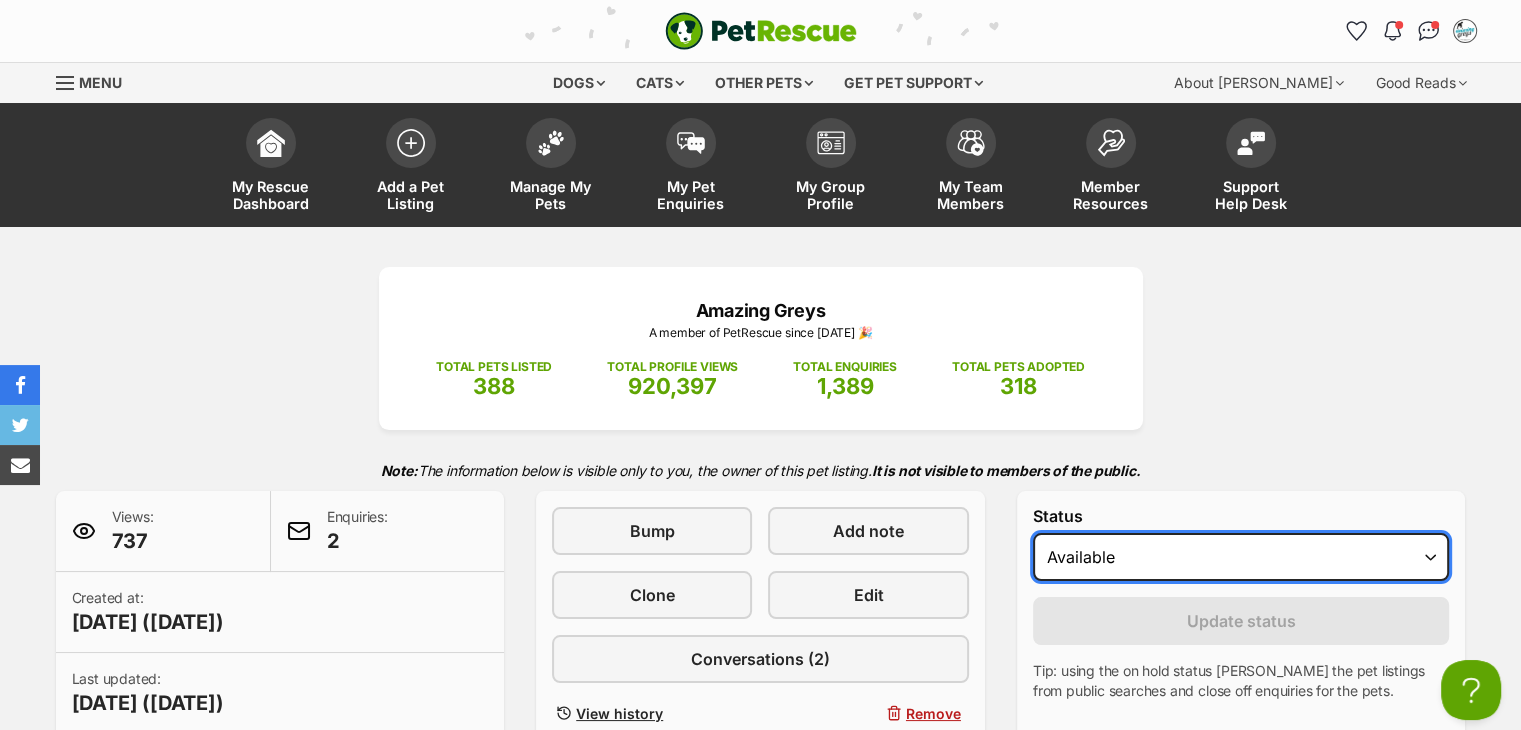 select on "rehomed" 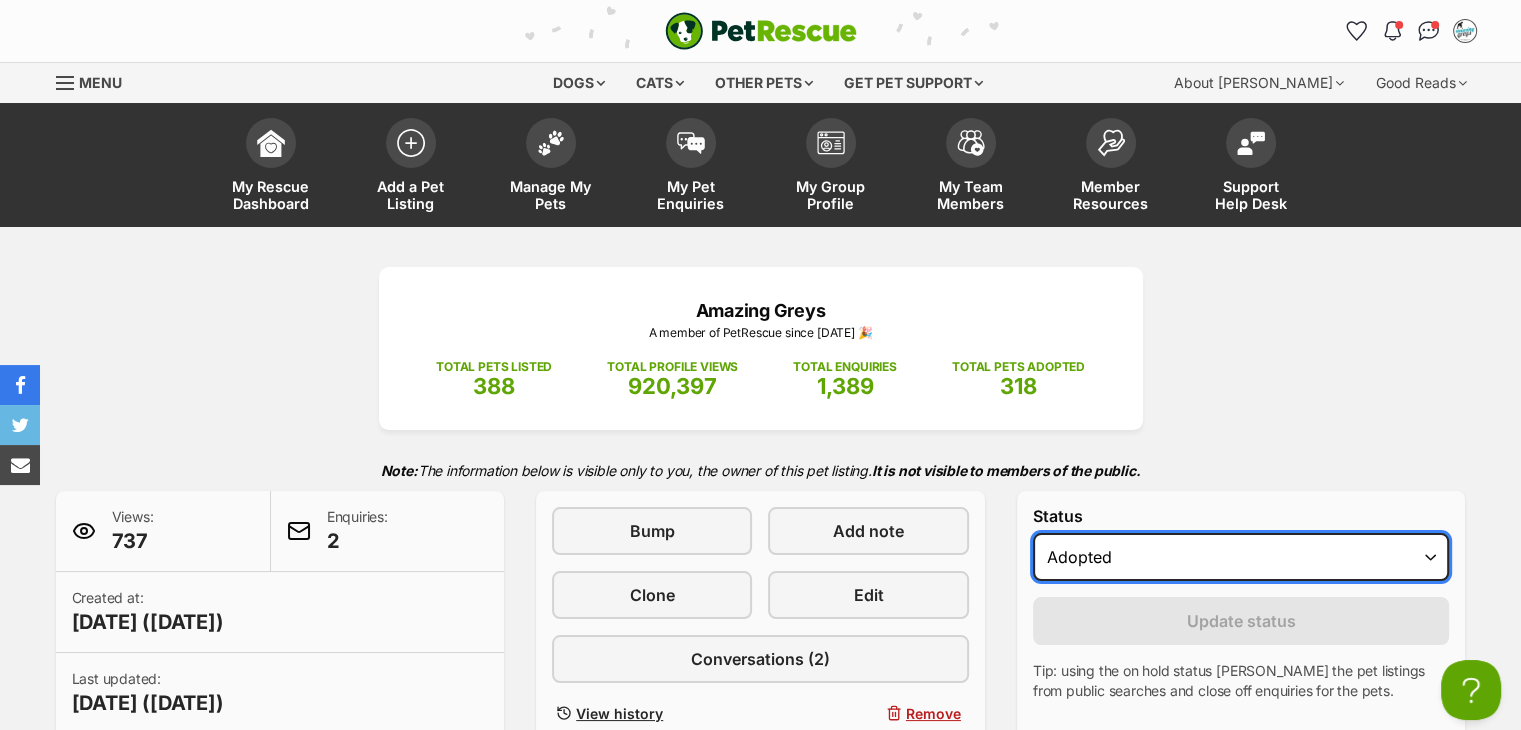 click on "Draft - not available as listing has enquires
Available
On hold
Adopted" at bounding box center (1241, 557) 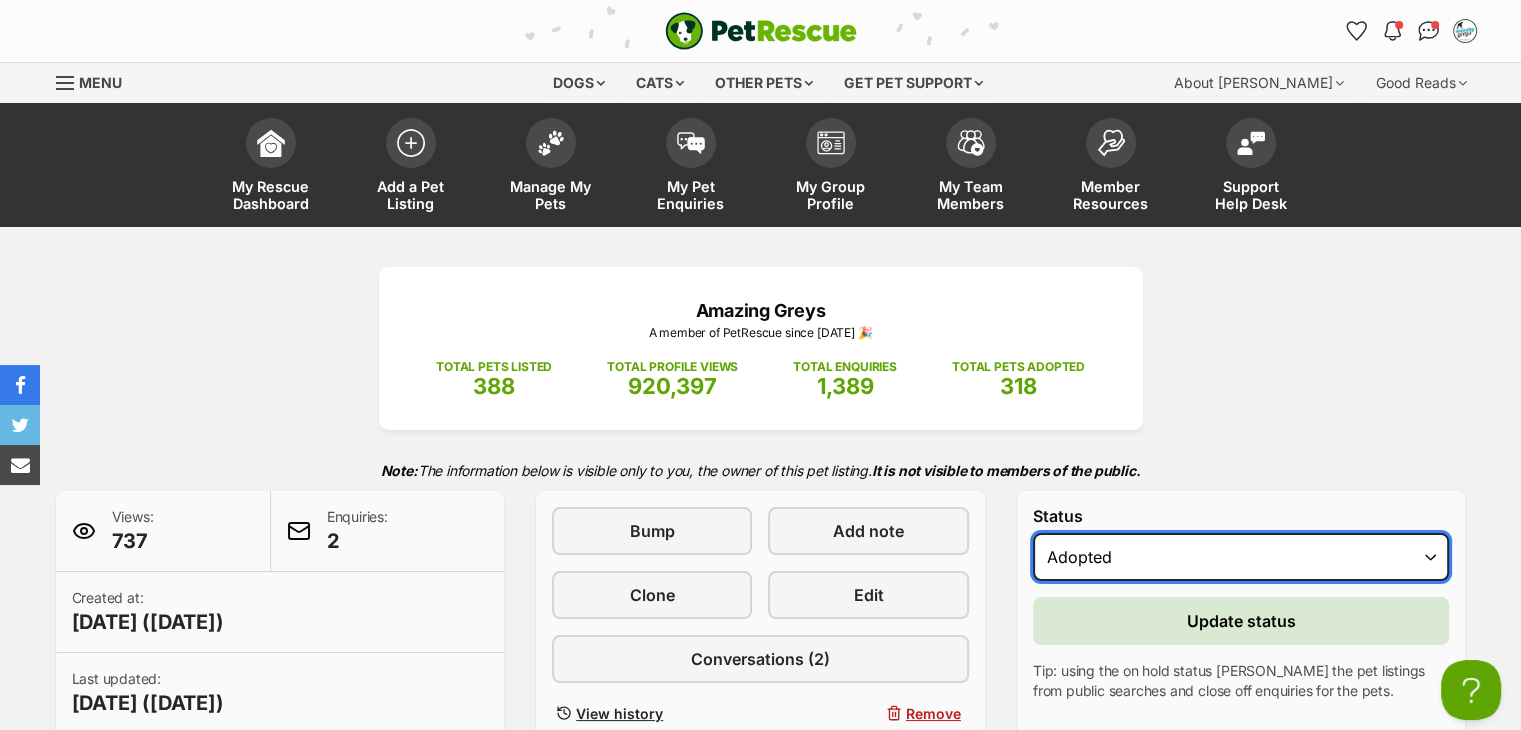 scroll, scrollTop: 0, scrollLeft: 0, axis: both 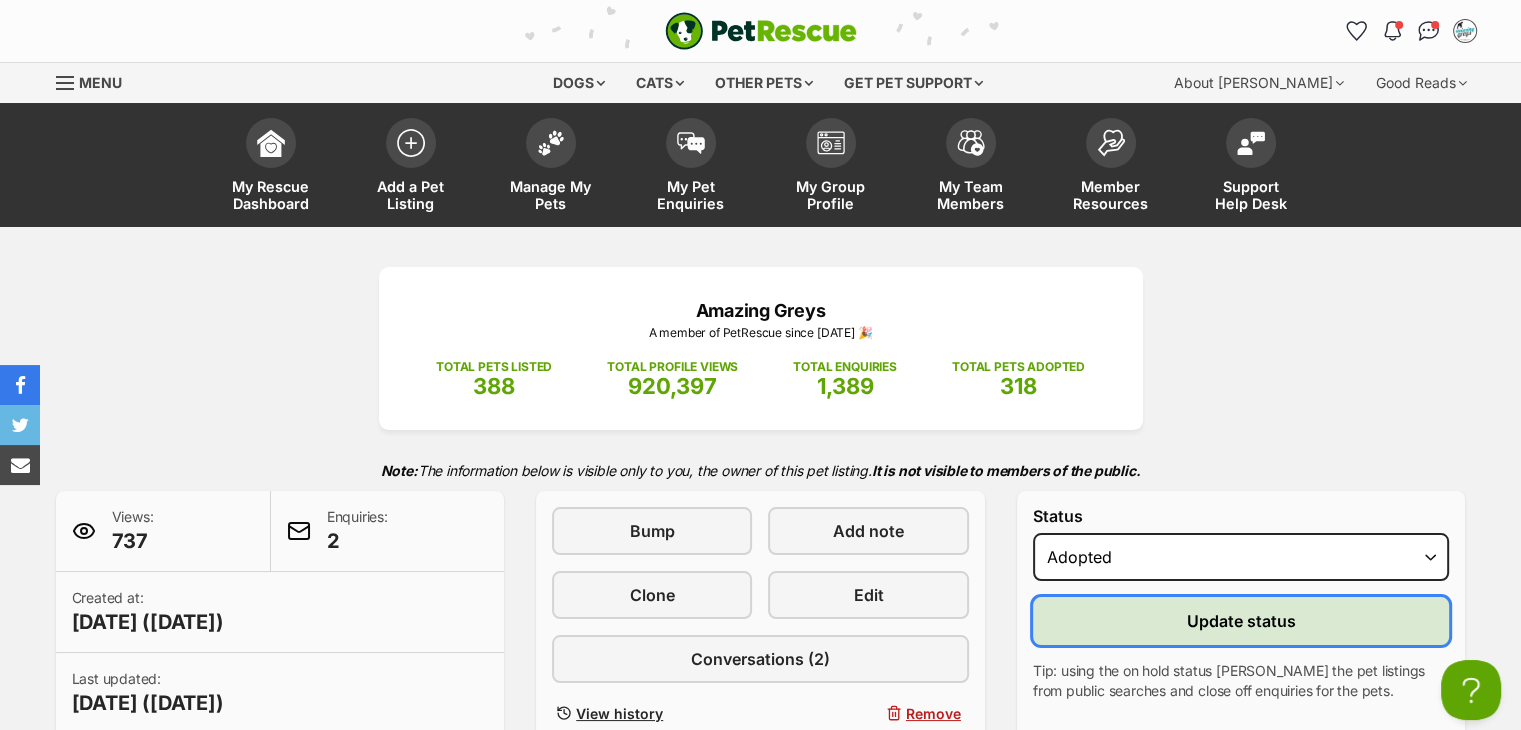 click on "Update status" at bounding box center (1241, 621) 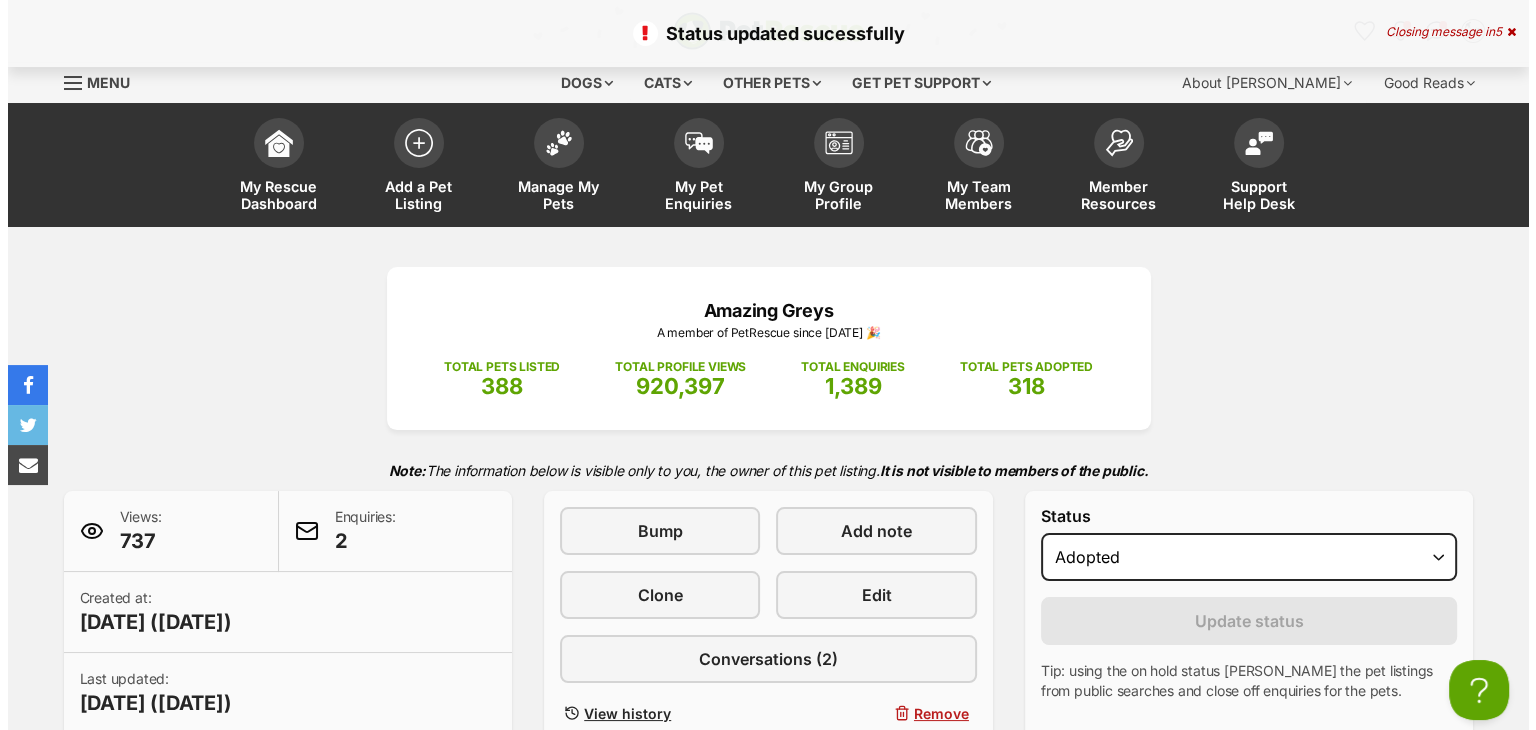 scroll, scrollTop: 0, scrollLeft: 0, axis: both 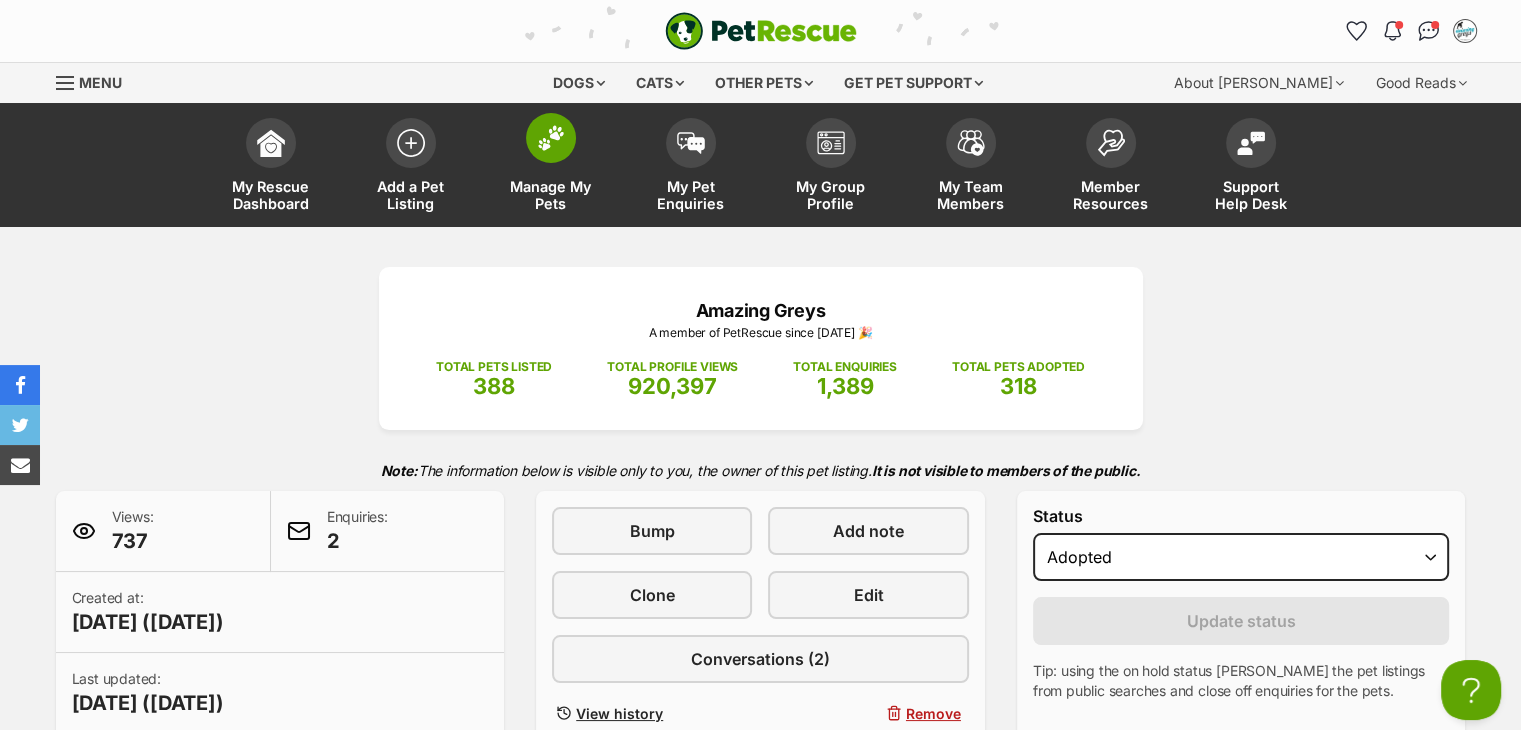 click on "Manage My Pets" at bounding box center (551, 167) 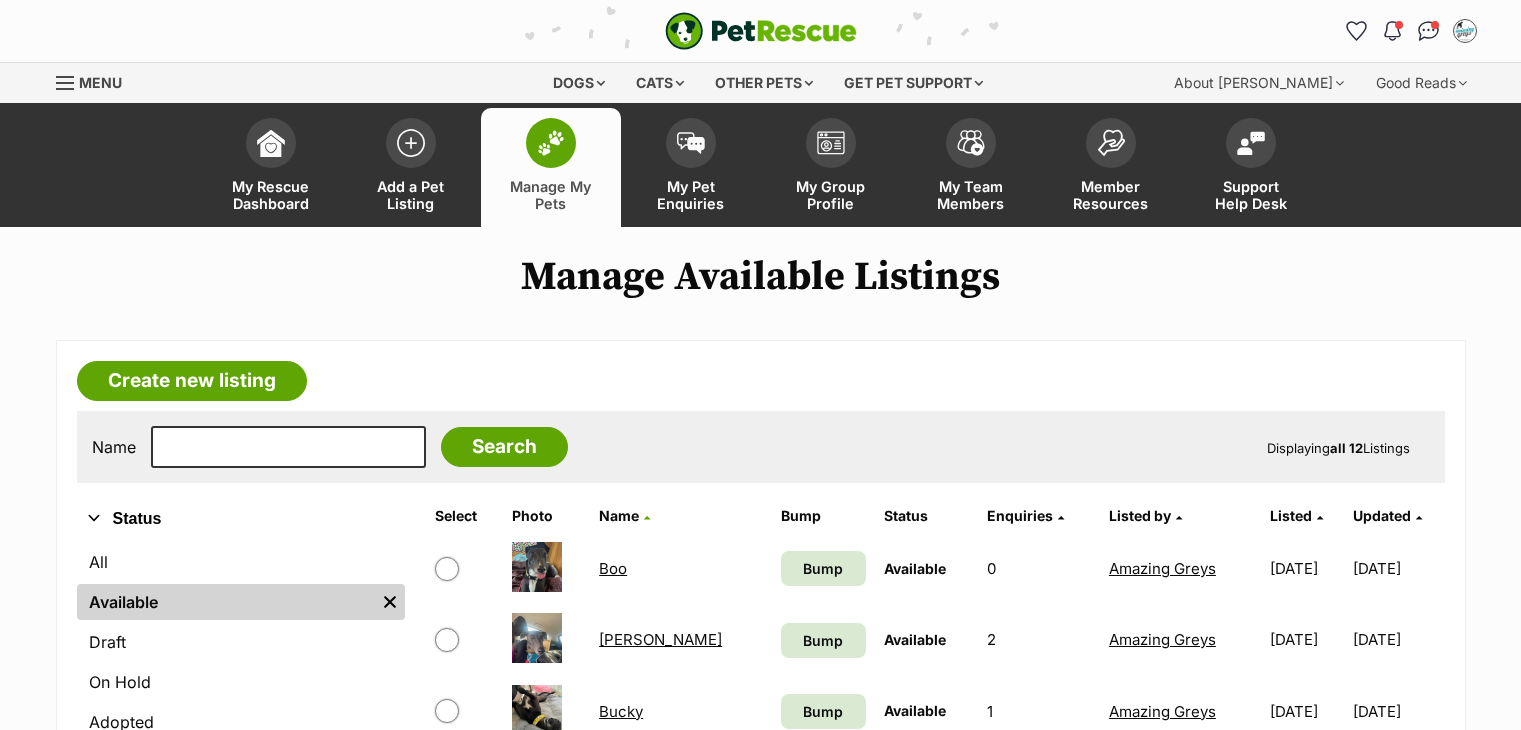 scroll, scrollTop: 0, scrollLeft: 0, axis: both 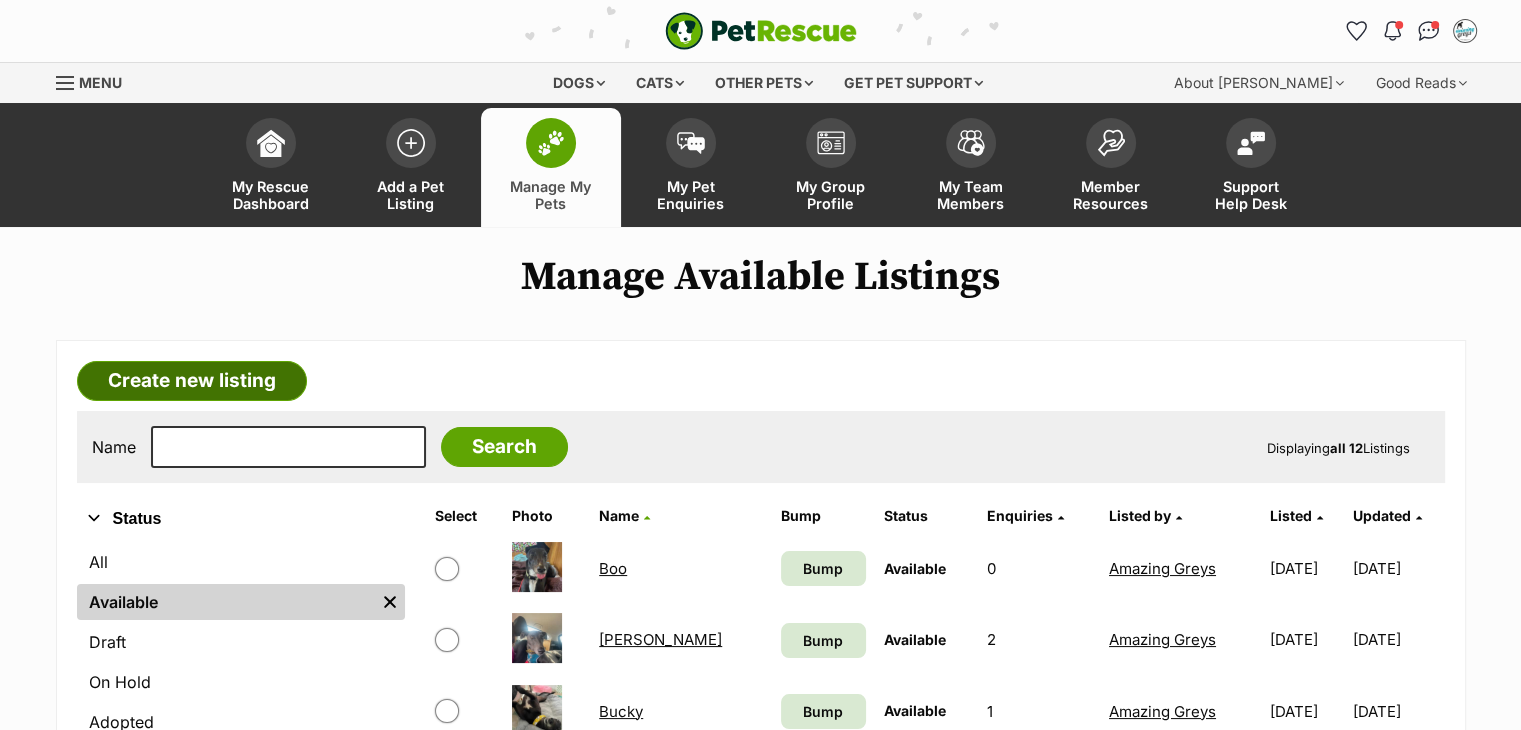 click on "Create new listing" at bounding box center (192, 381) 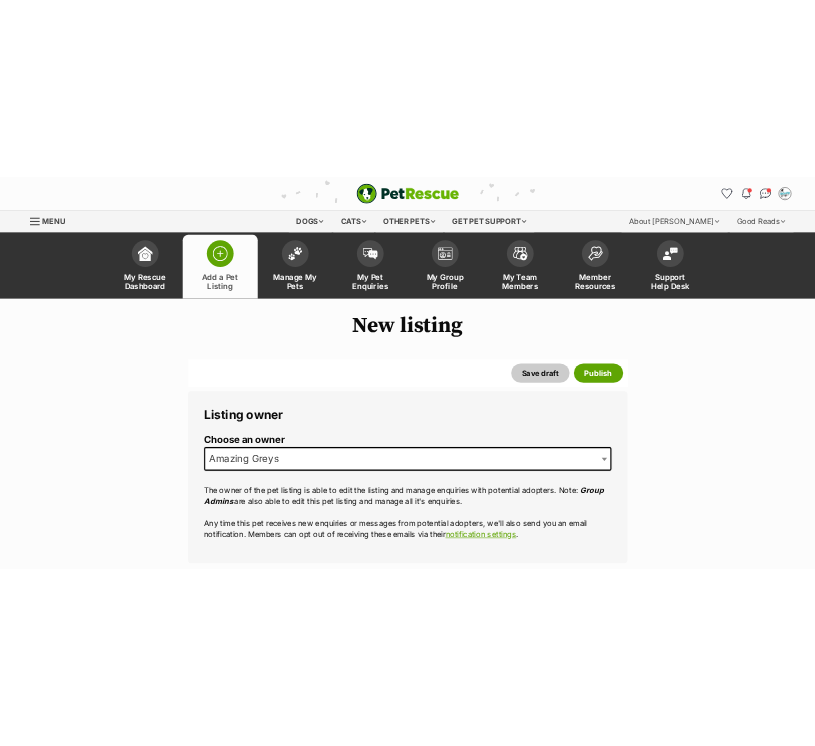 scroll, scrollTop: 0, scrollLeft: 0, axis: both 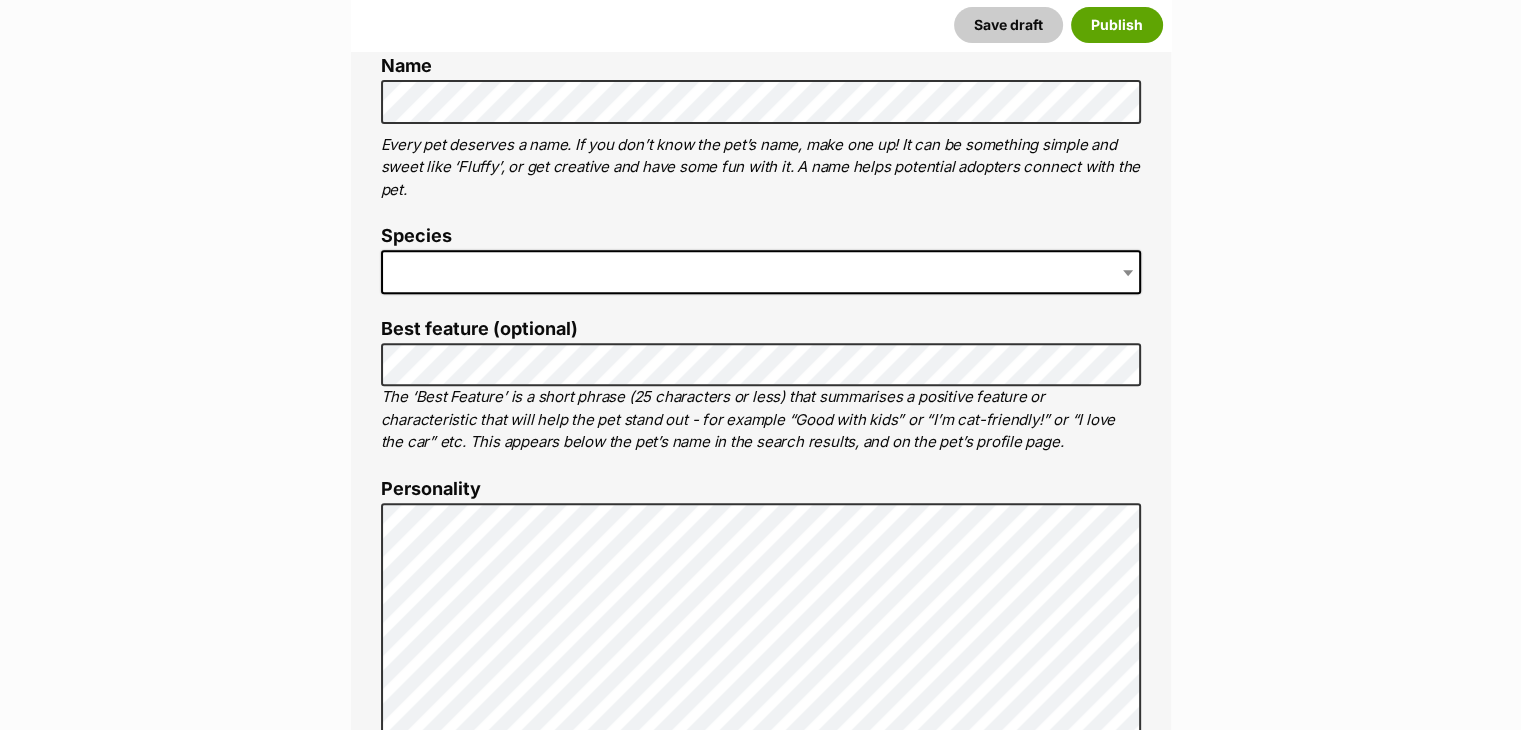 click at bounding box center (761, 272) 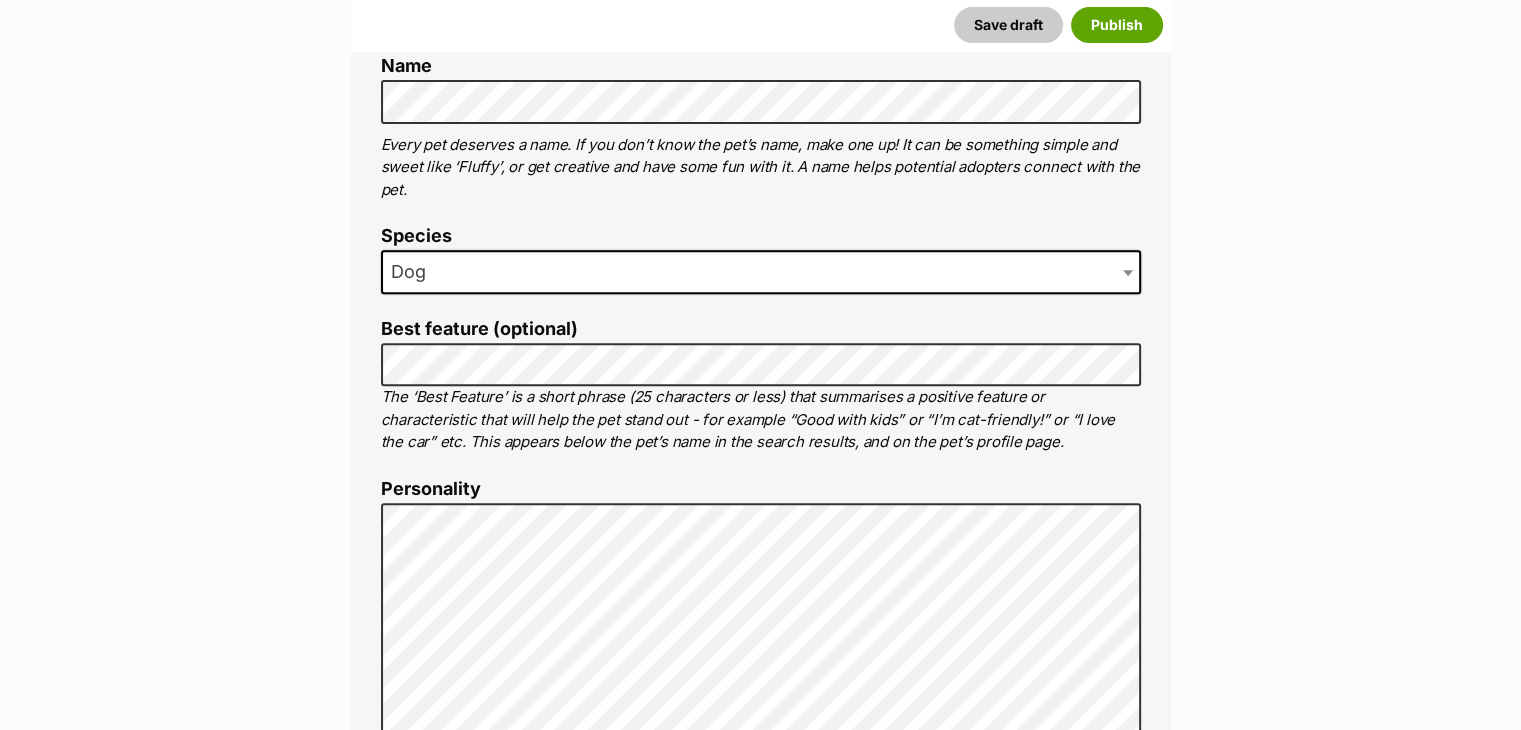 click on "Best feature (optional)" at bounding box center (761, 329) 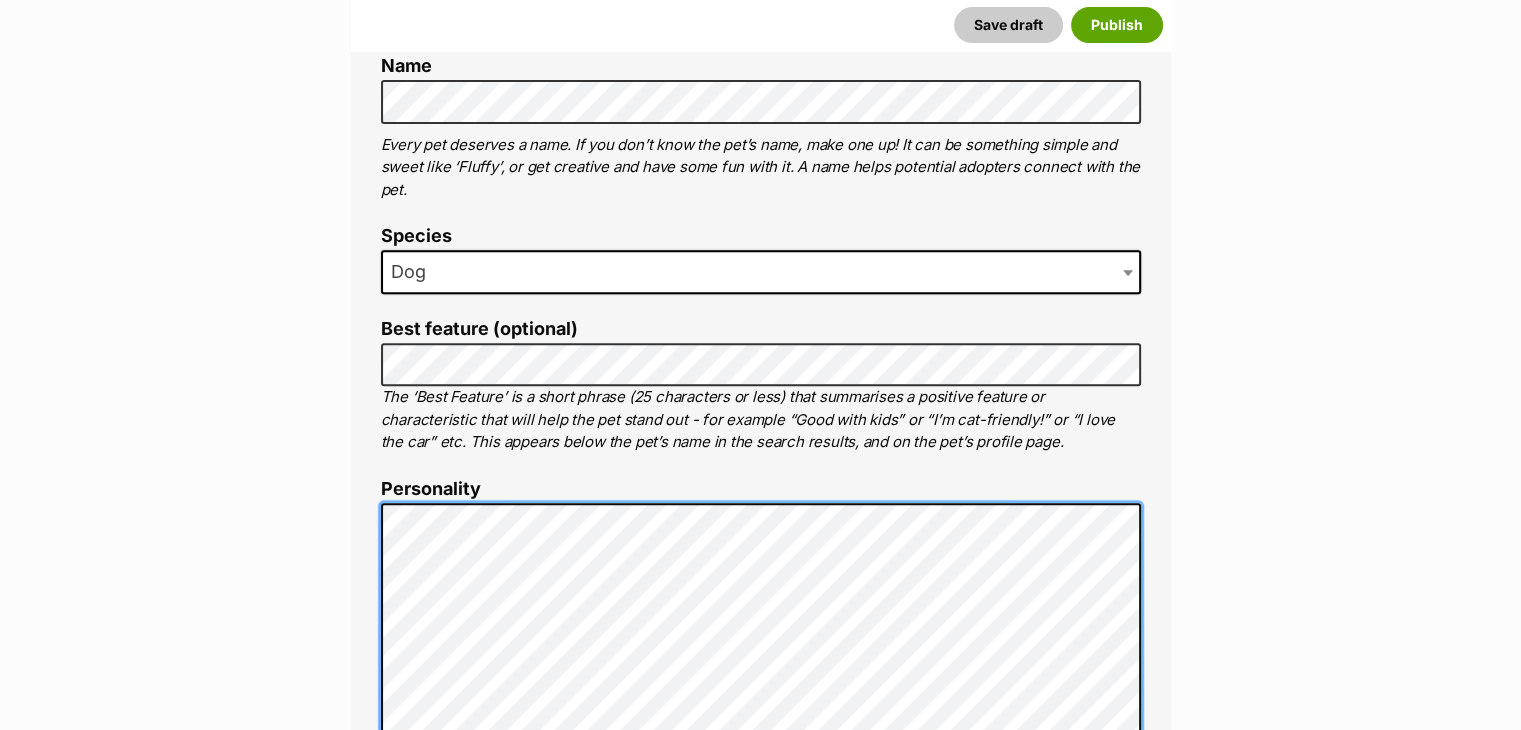 scroll, scrollTop: 793, scrollLeft: 0, axis: vertical 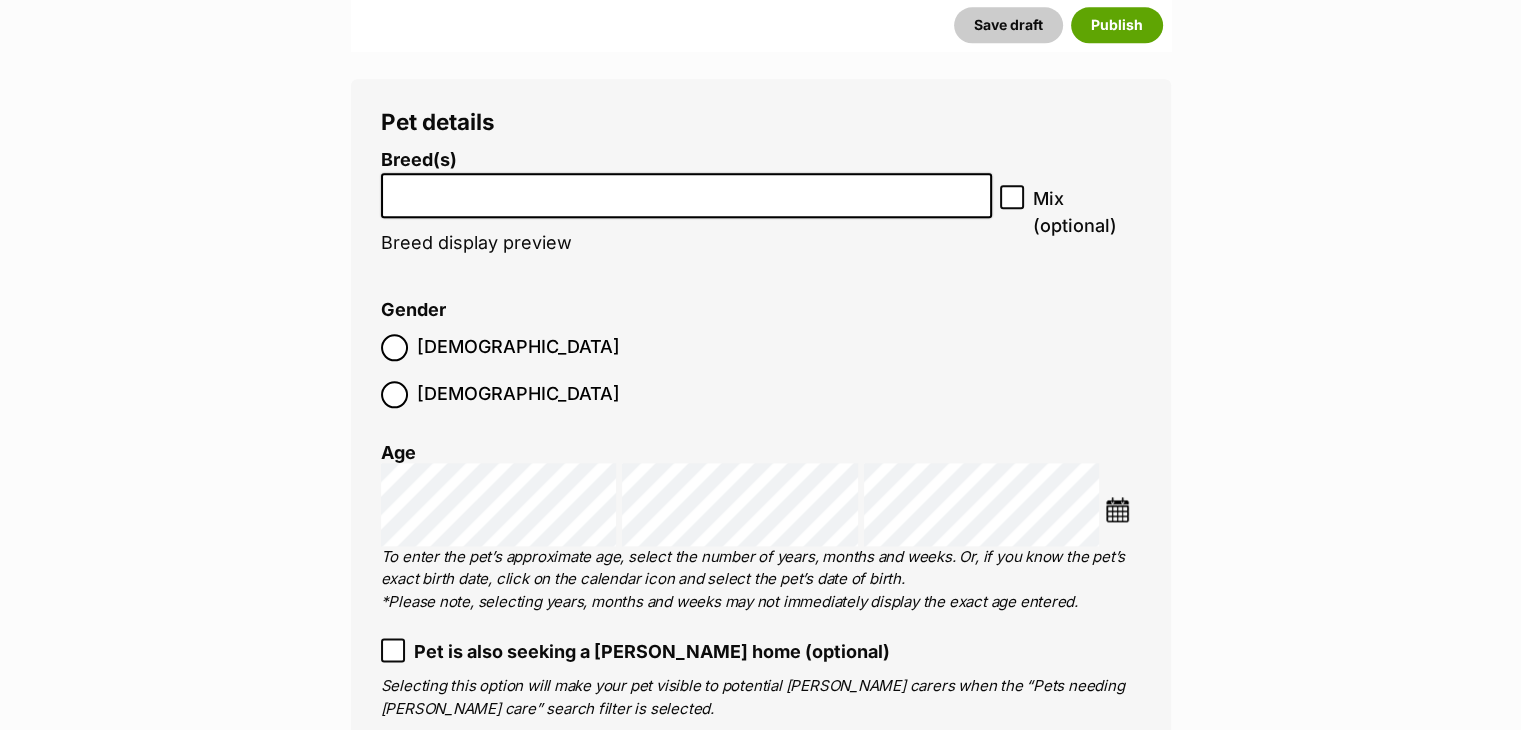 click at bounding box center [687, 190] 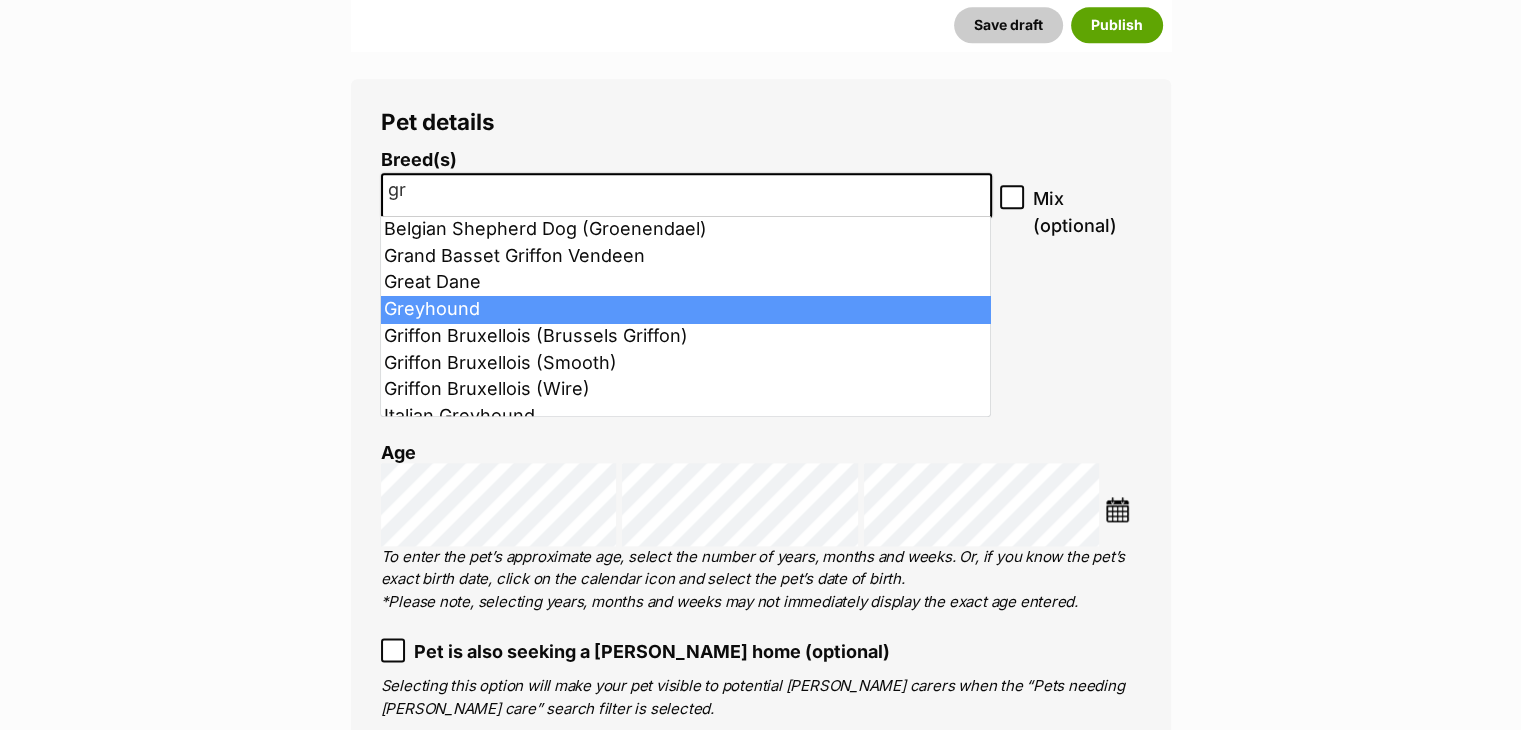 type on "gr" 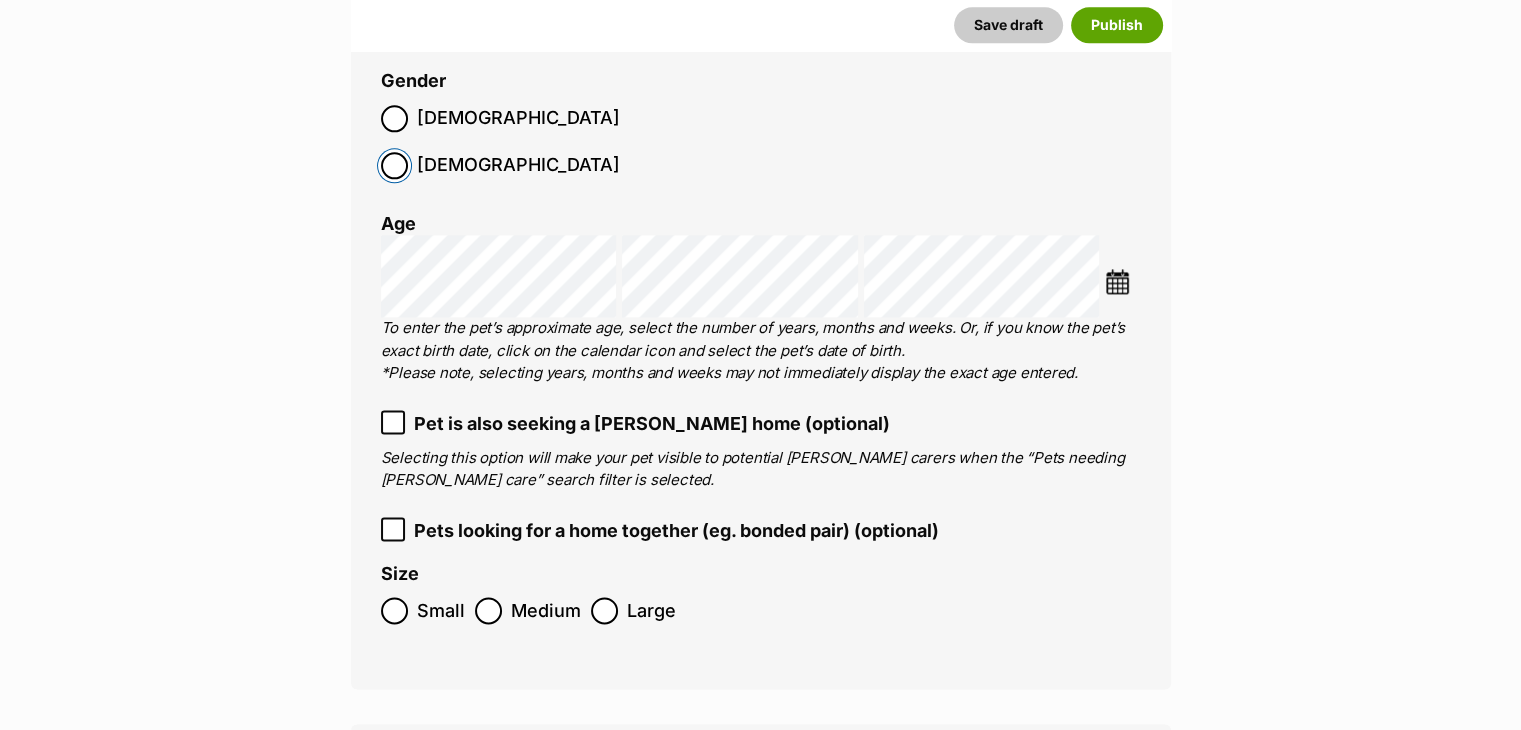 scroll, scrollTop: 2628, scrollLeft: 0, axis: vertical 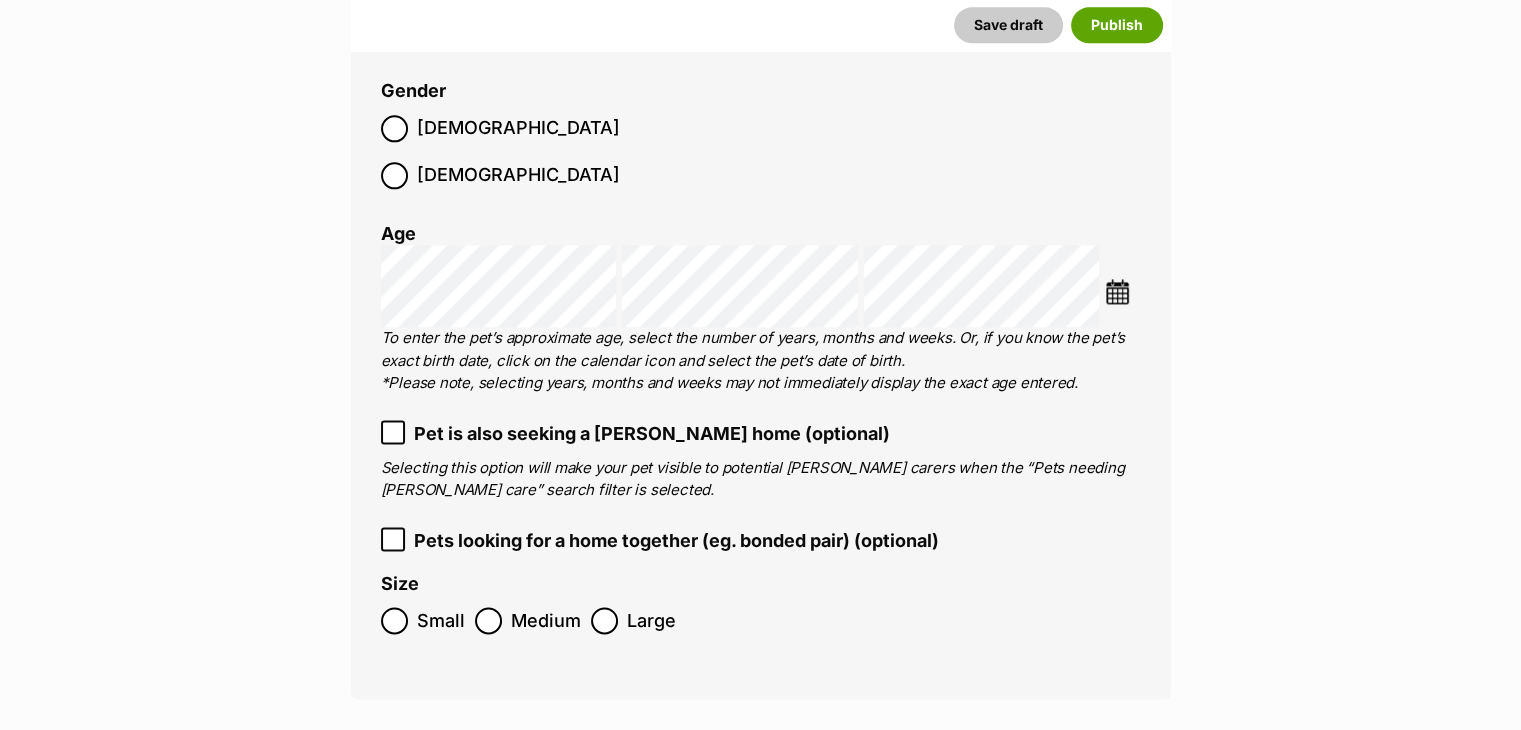 click on "Large" at bounding box center [651, 620] 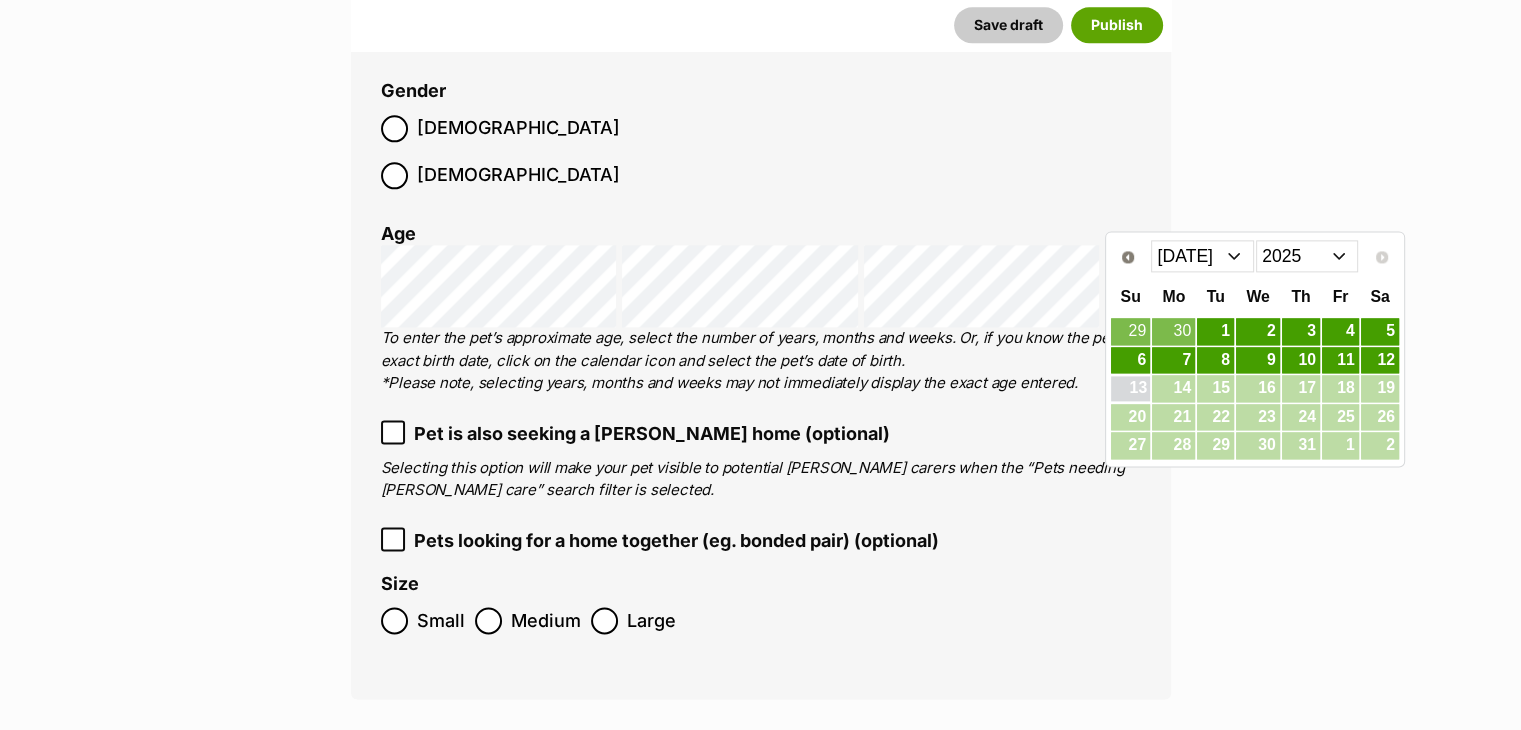click on "Jan Feb Mar Apr May Jun Jul" at bounding box center (1202, 256) 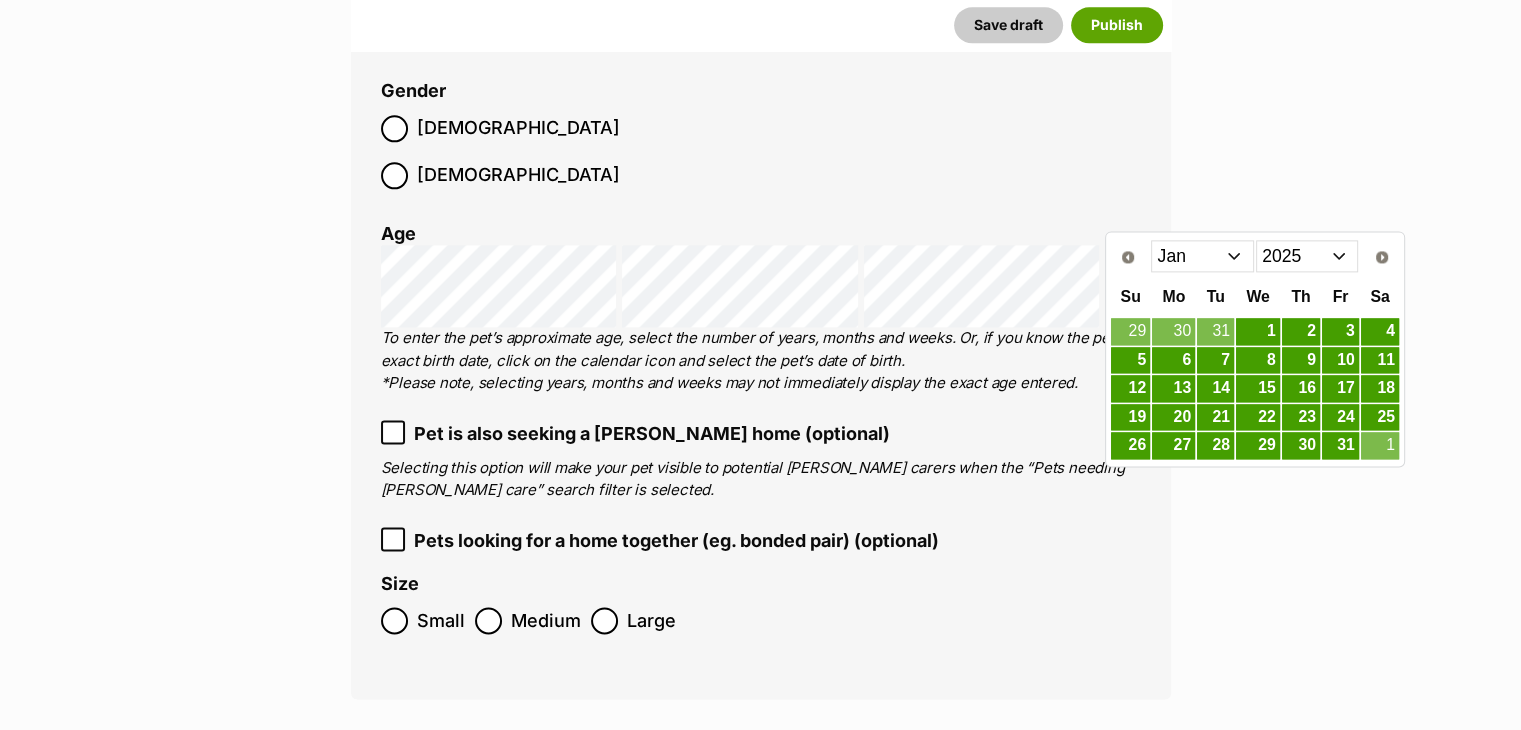click on "2015 2016 2017 2018 2019 2020 2021 2022 2023 2024 2025" at bounding box center (1307, 256) 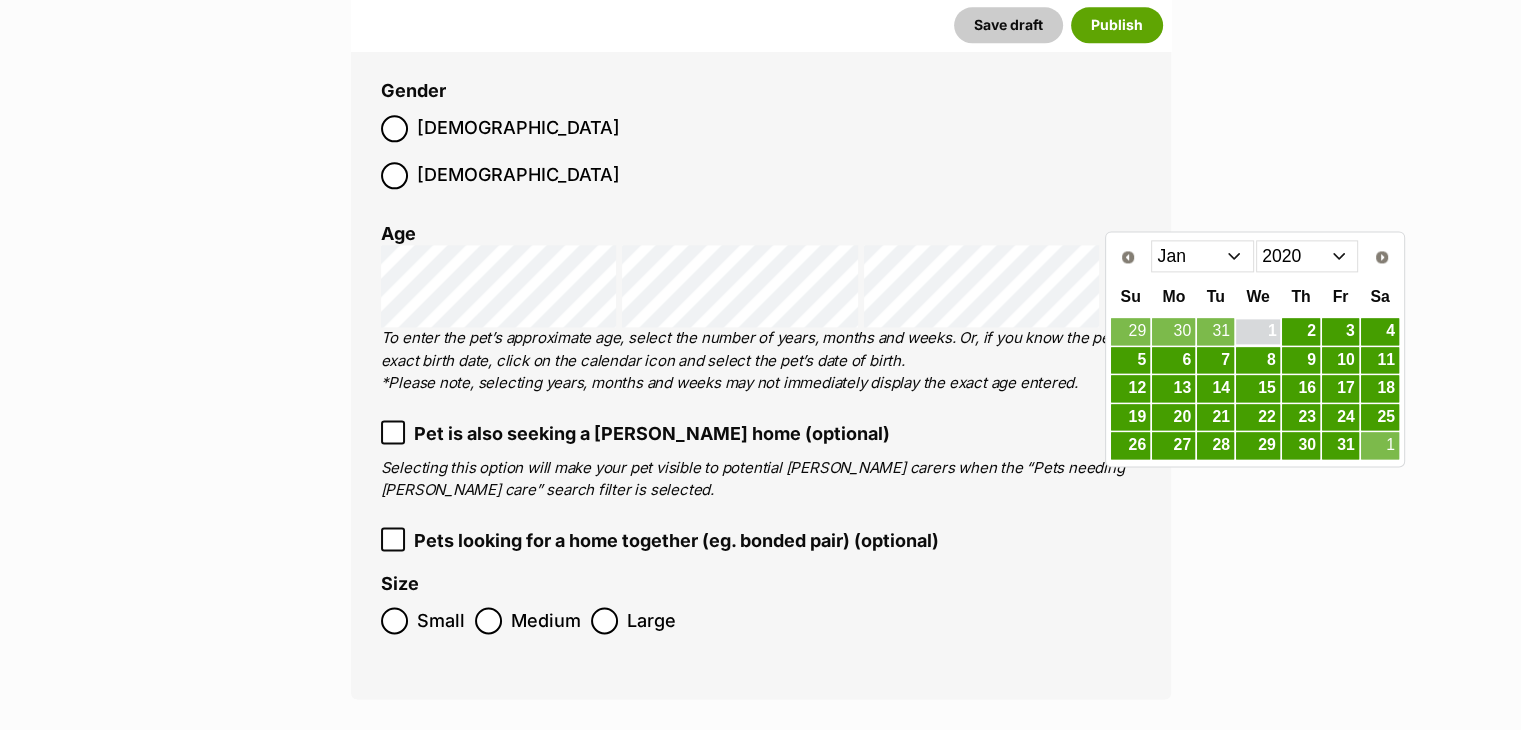 click on "1" at bounding box center [1258, 331] 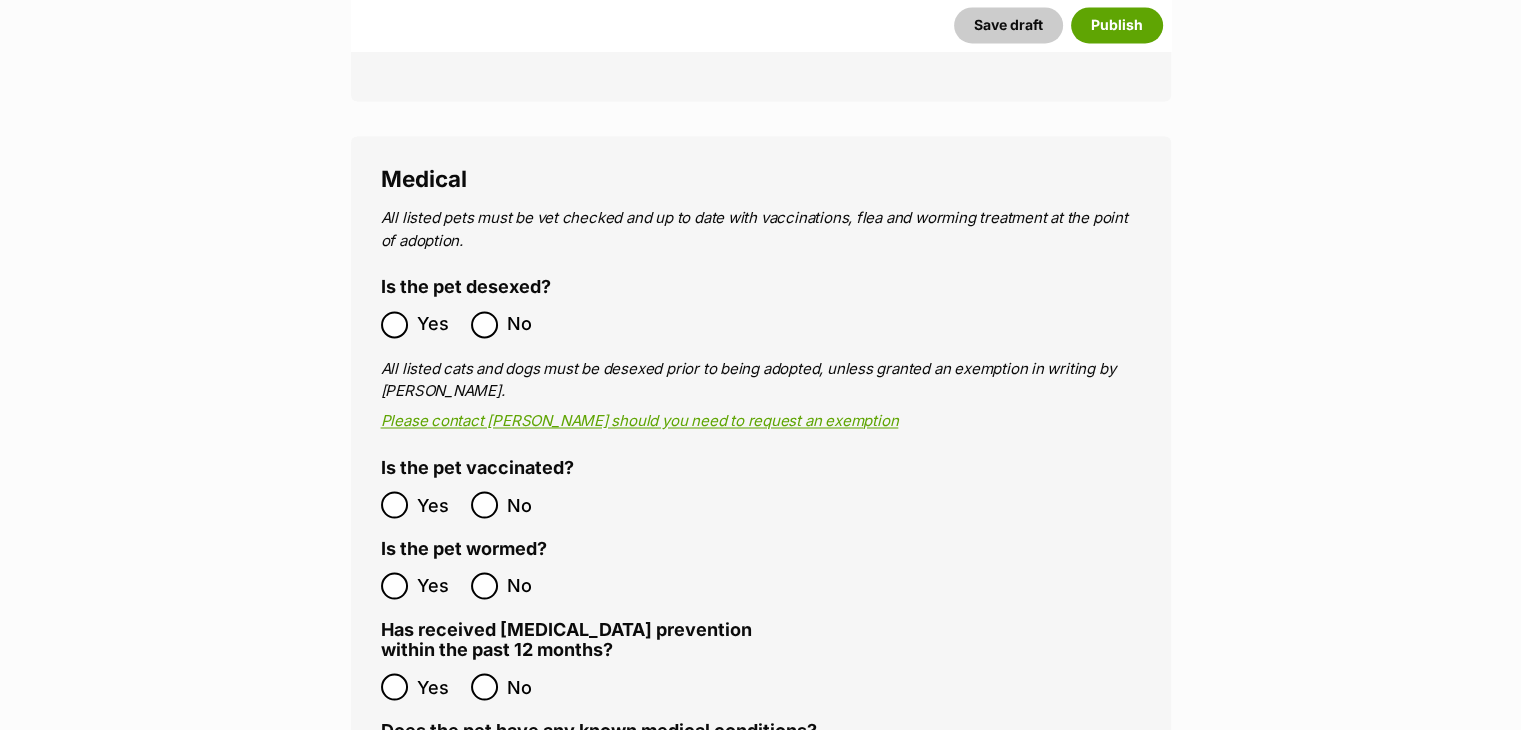 scroll, scrollTop: 3328, scrollLeft: 0, axis: vertical 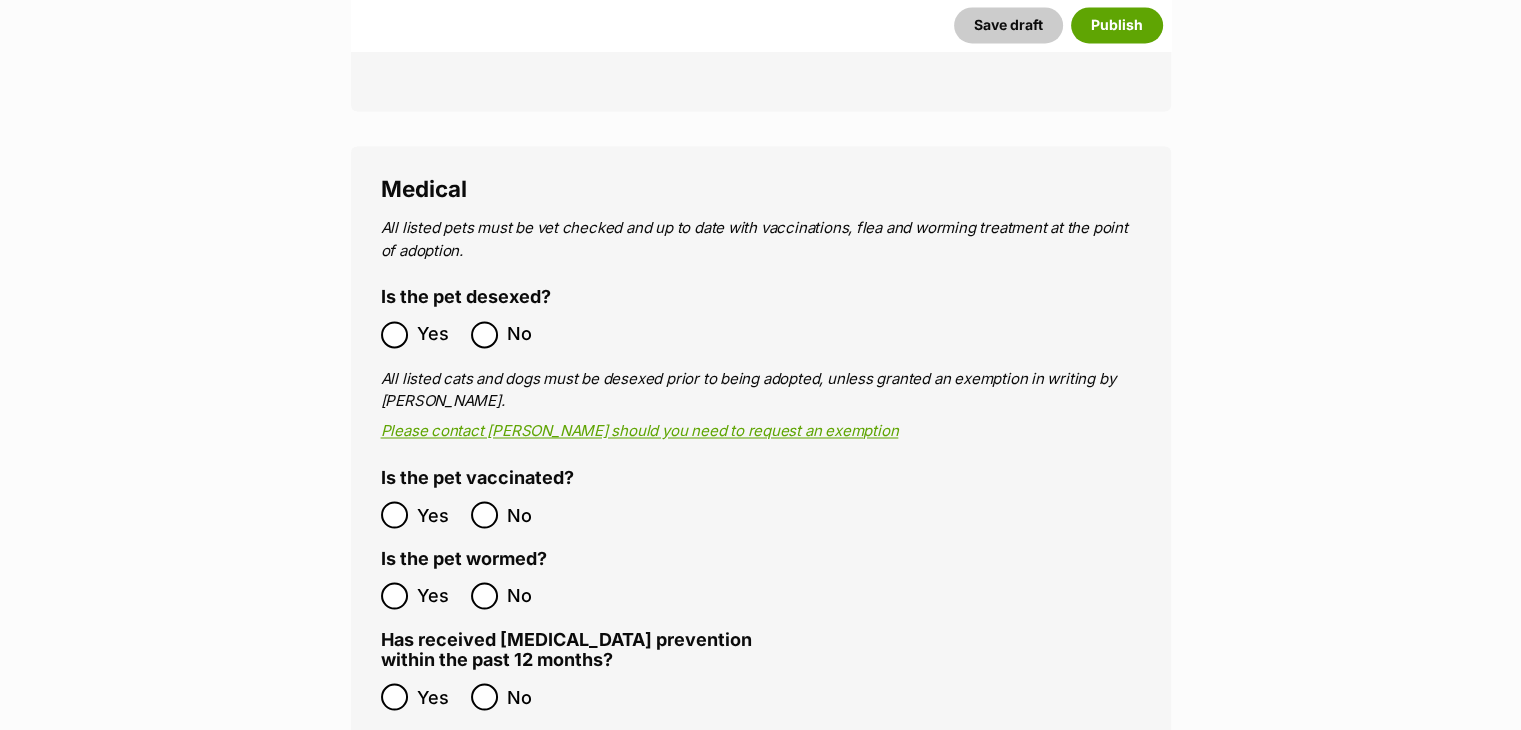 click on "Yes
No" at bounding box center [571, 595] 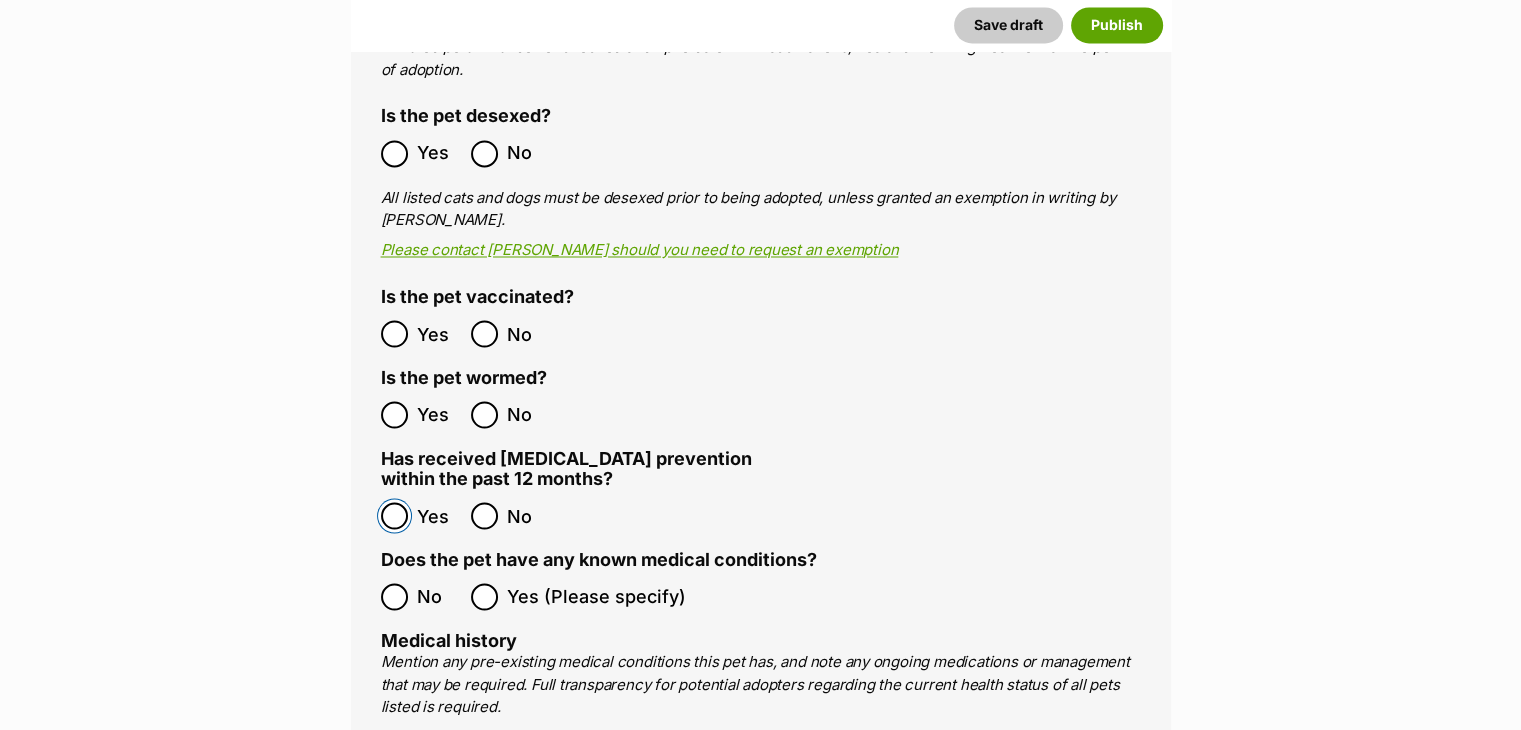 scroll, scrollTop: 3695, scrollLeft: 0, axis: vertical 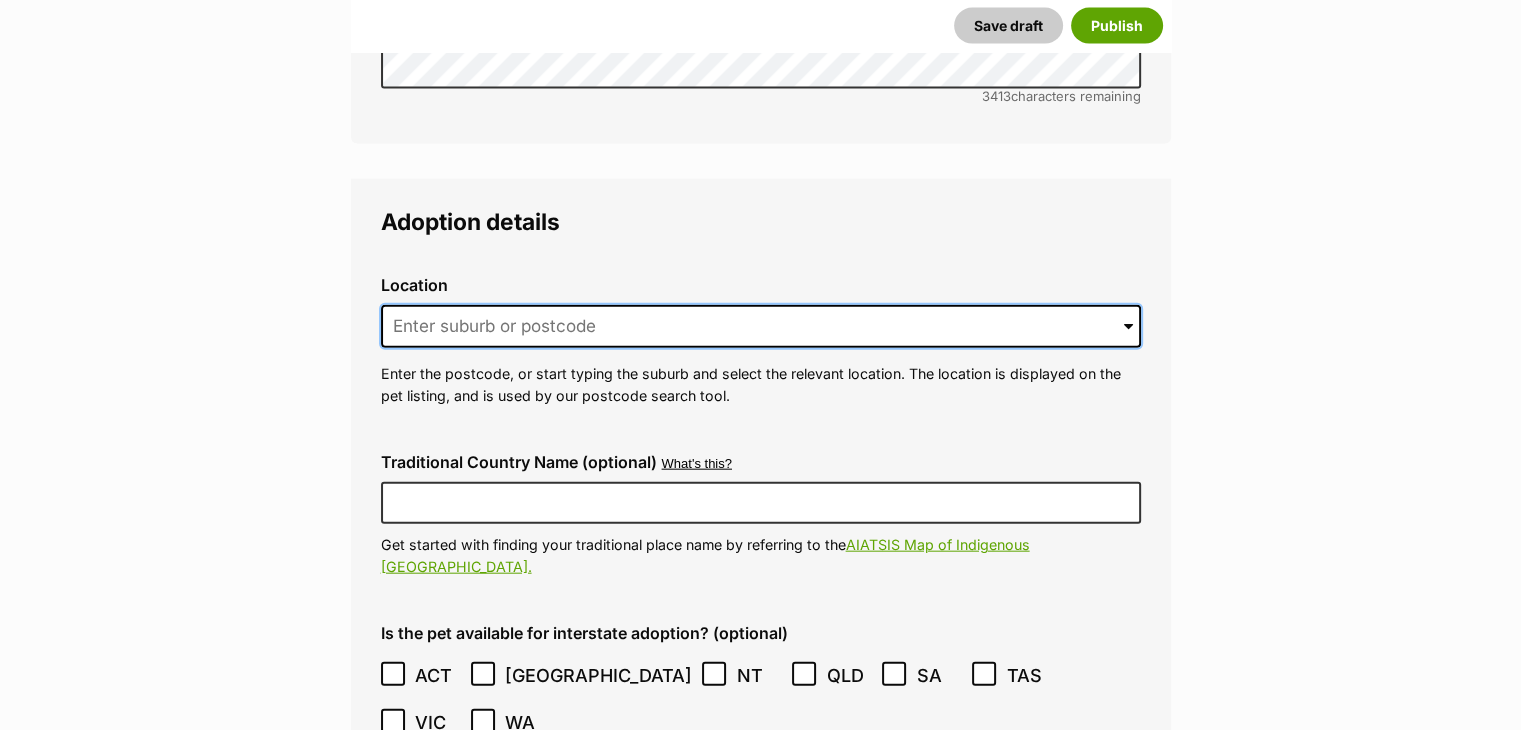 click at bounding box center [761, 327] 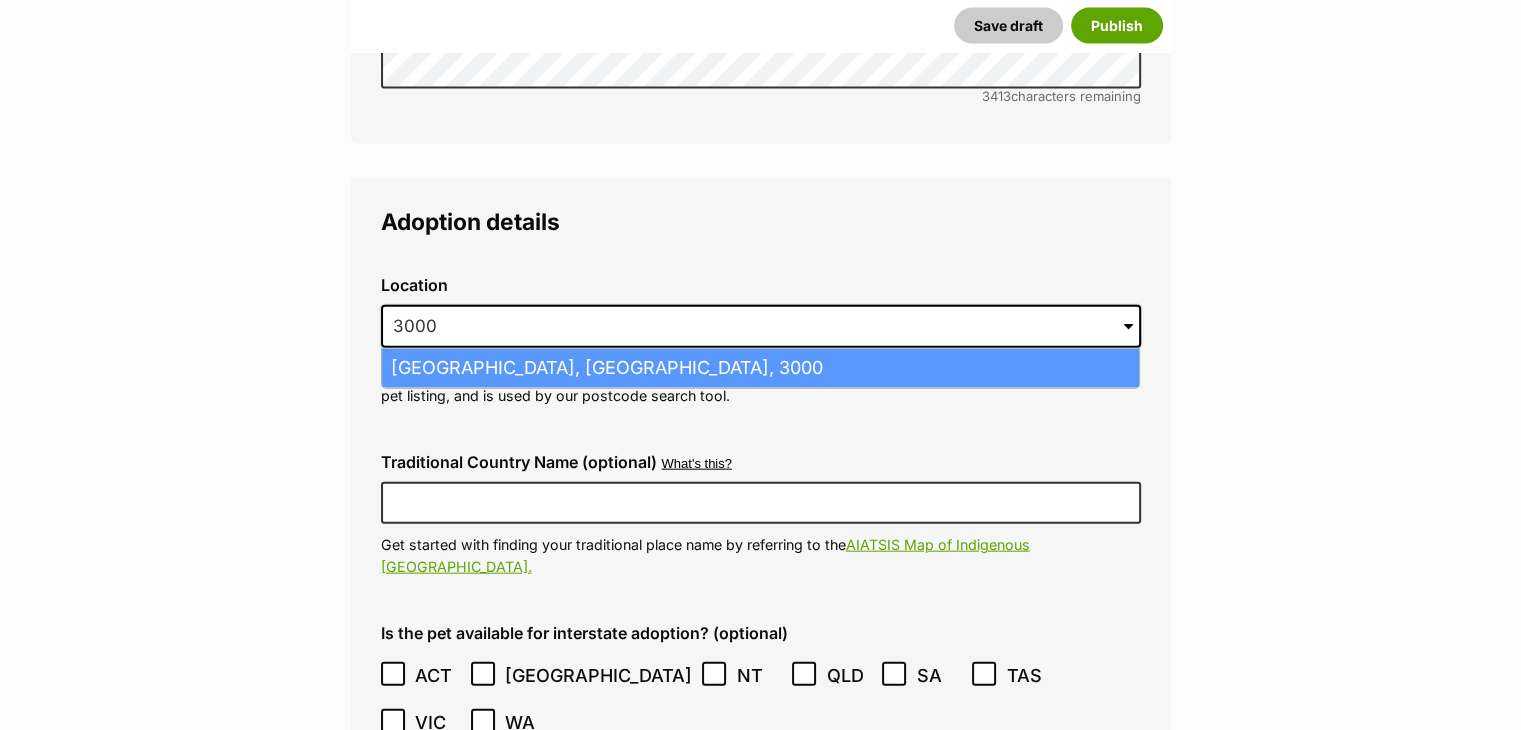 click on "Melbourne, Victoria, 3000" at bounding box center [760, 368] 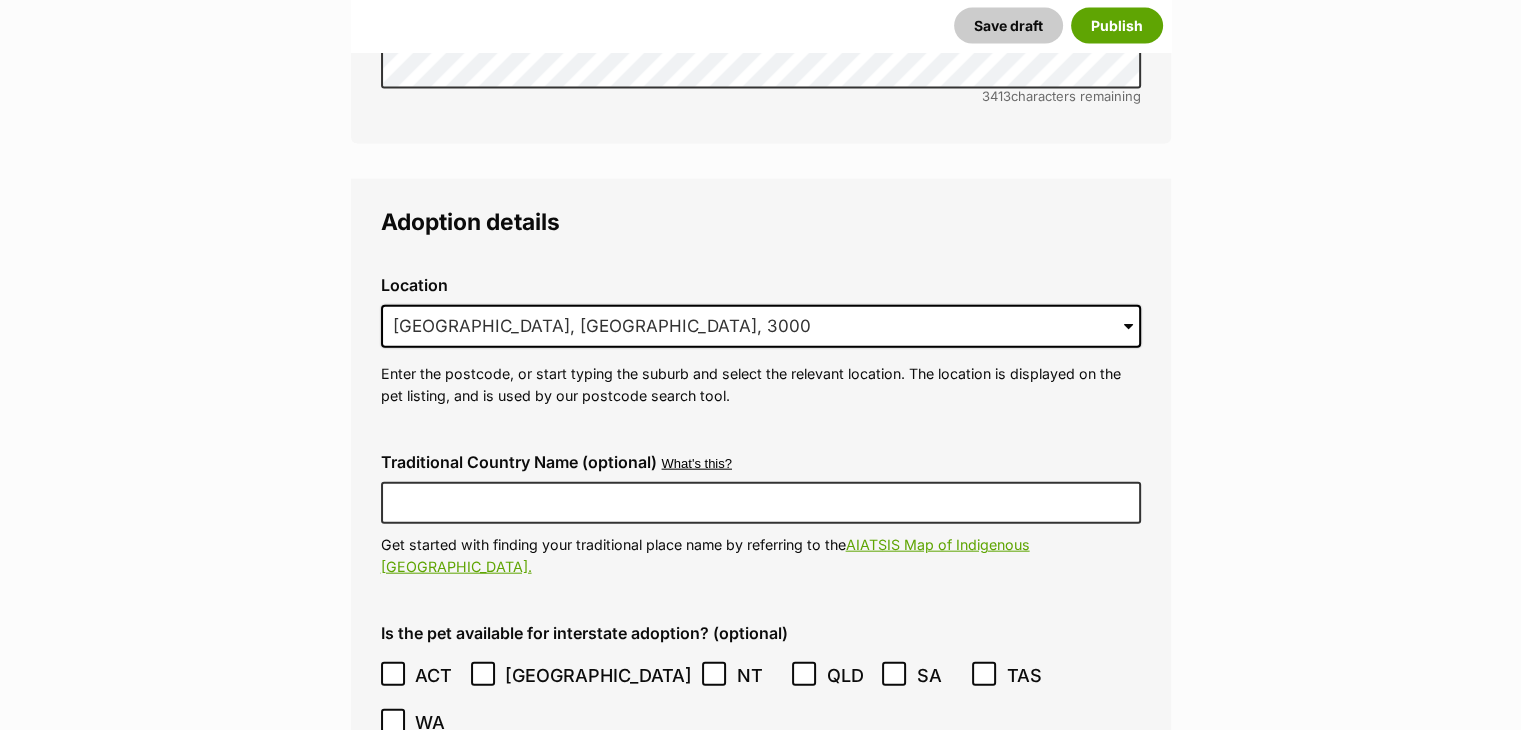 drag, startPoint x: 1519, startPoint y: 396, endPoint x: 1523, endPoint y: 417, distance: 21.377558 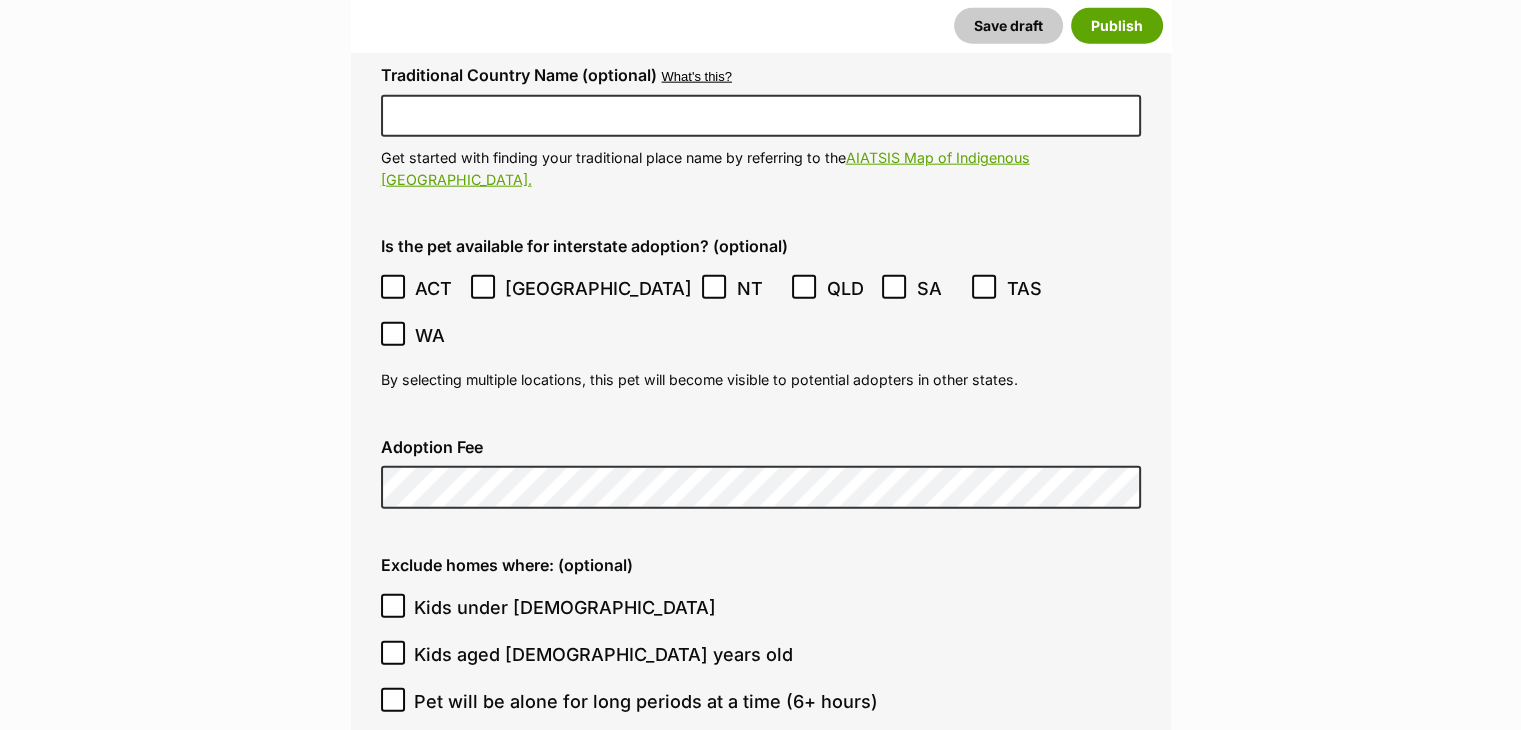 scroll, scrollTop: 5106, scrollLeft: 0, axis: vertical 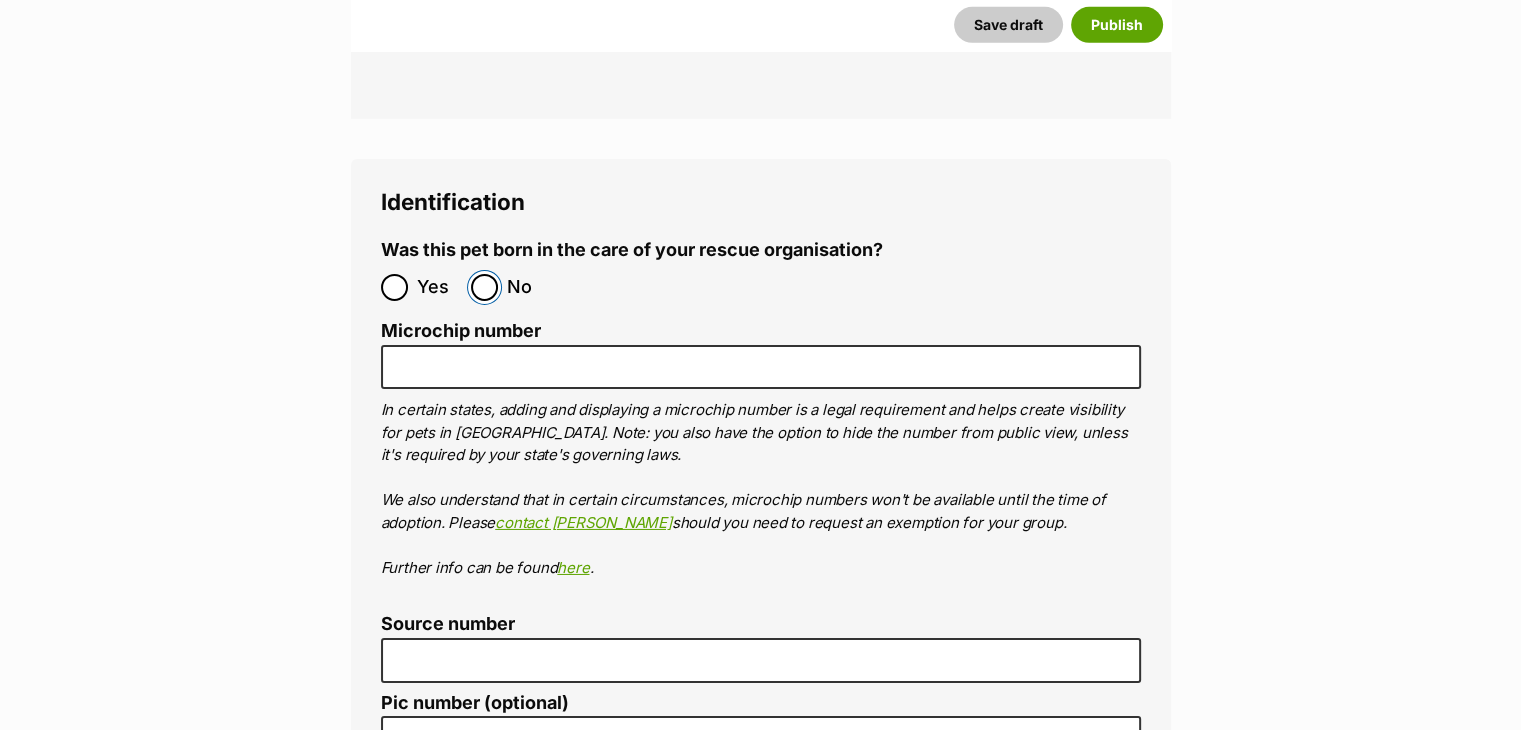 click on "No" at bounding box center (484, 287) 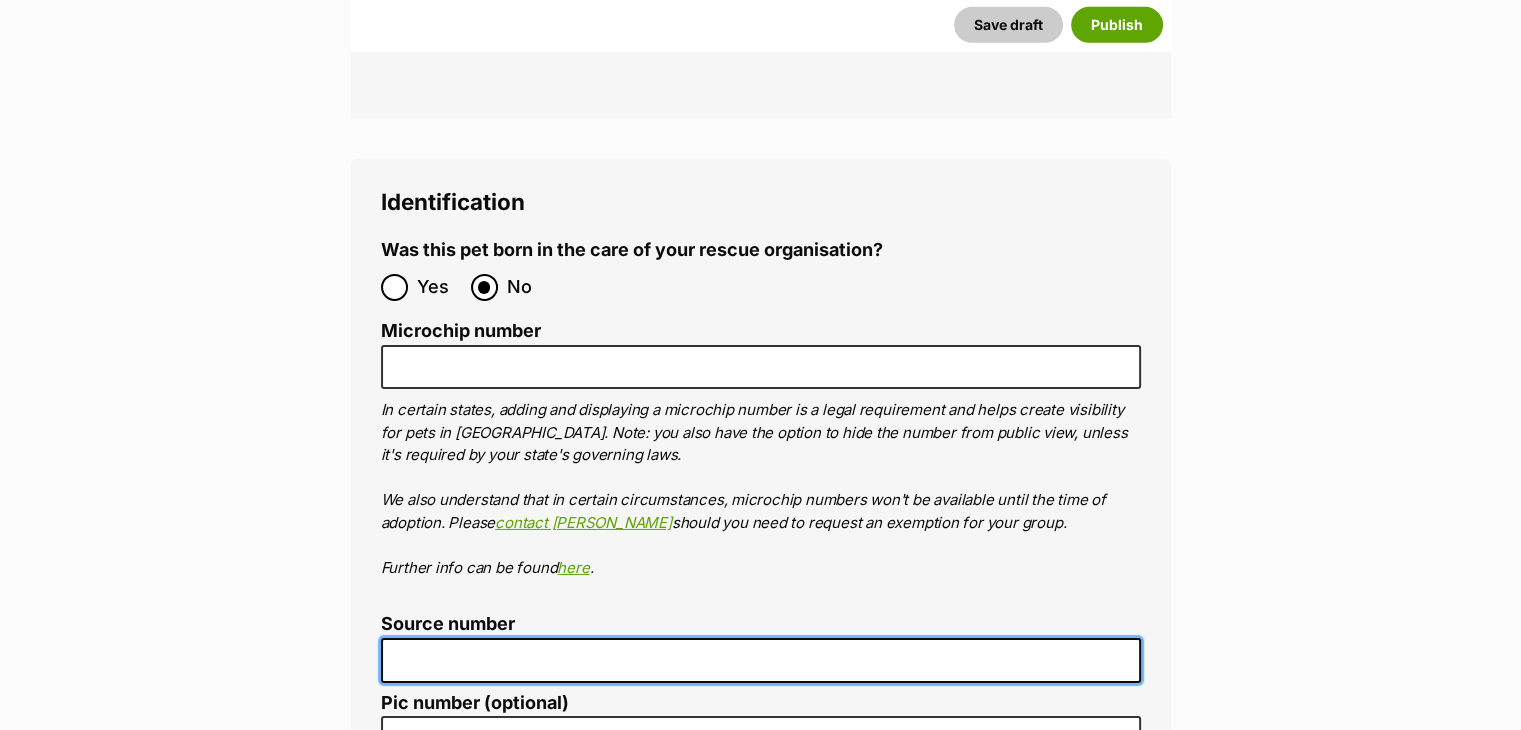 click on "Source number" at bounding box center [761, 660] 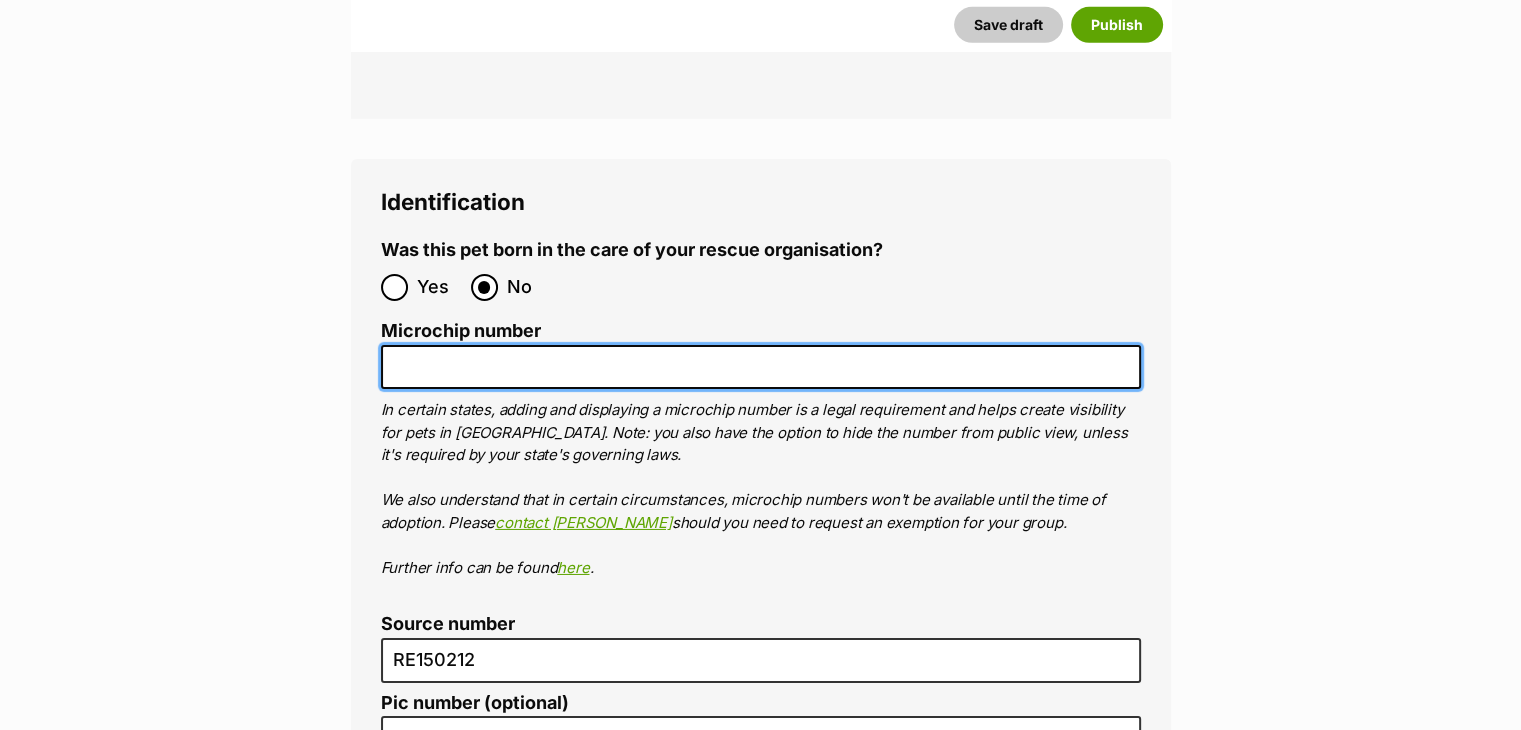 click on "Microchip number" at bounding box center [761, 367] 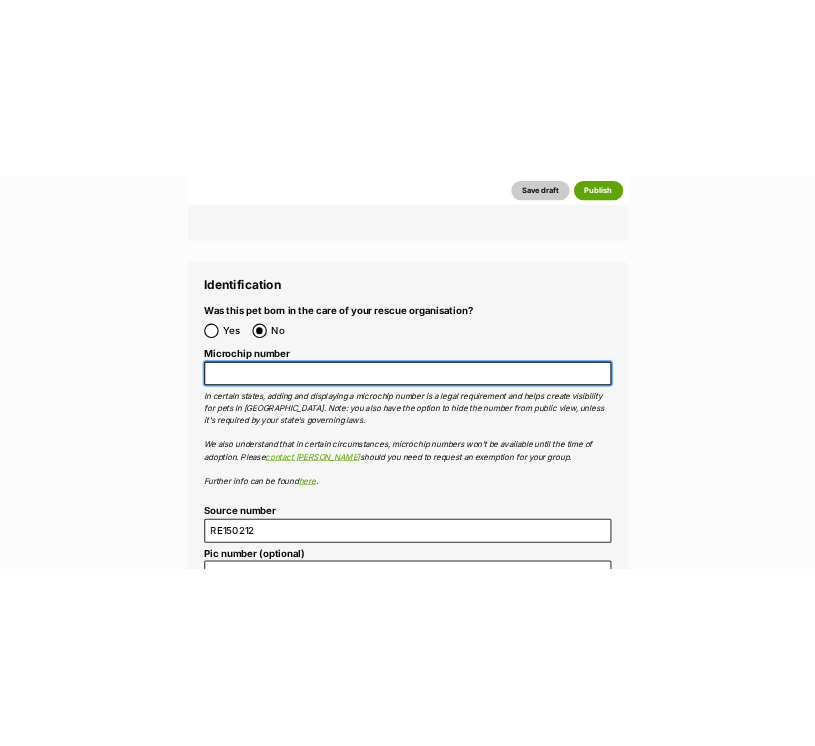 scroll, scrollTop: 6606, scrollLeft: 0, axis: vertical 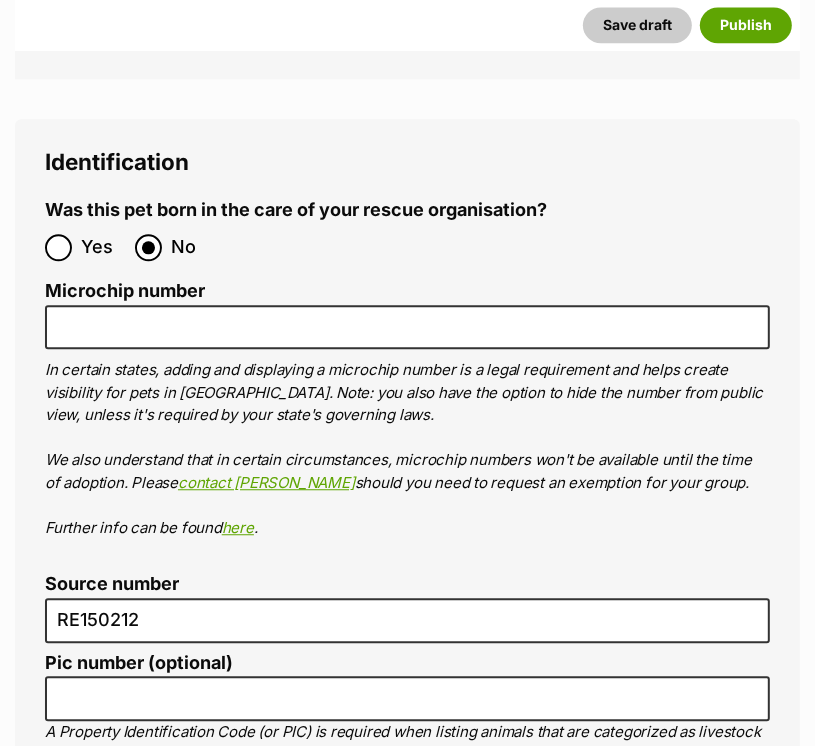 click on "Microchip number" at bounding box center (407, 291) 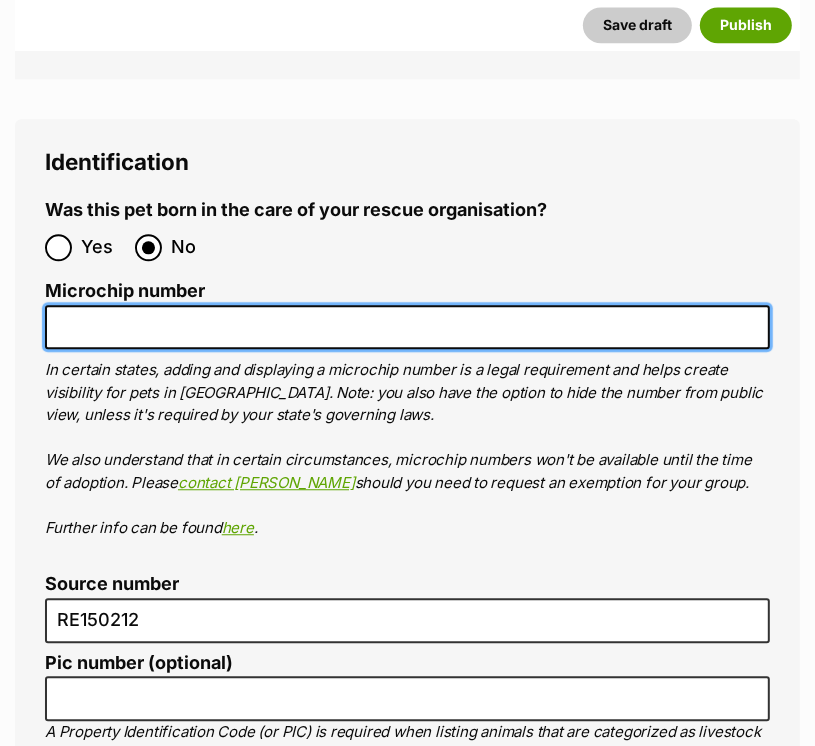click on "Microchip number" at bounding box center (407, 327) 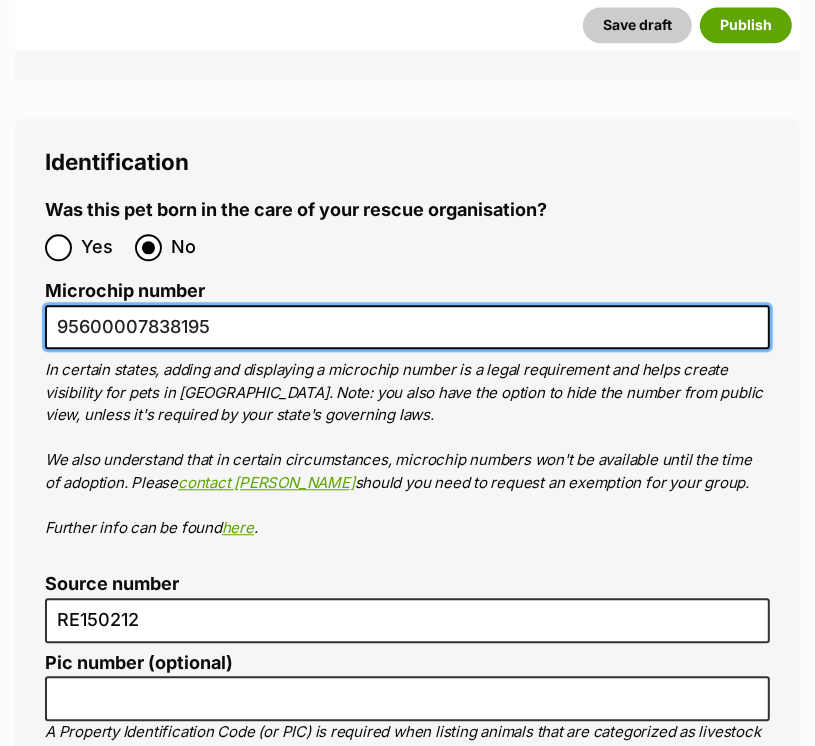 type on "95600007838195" 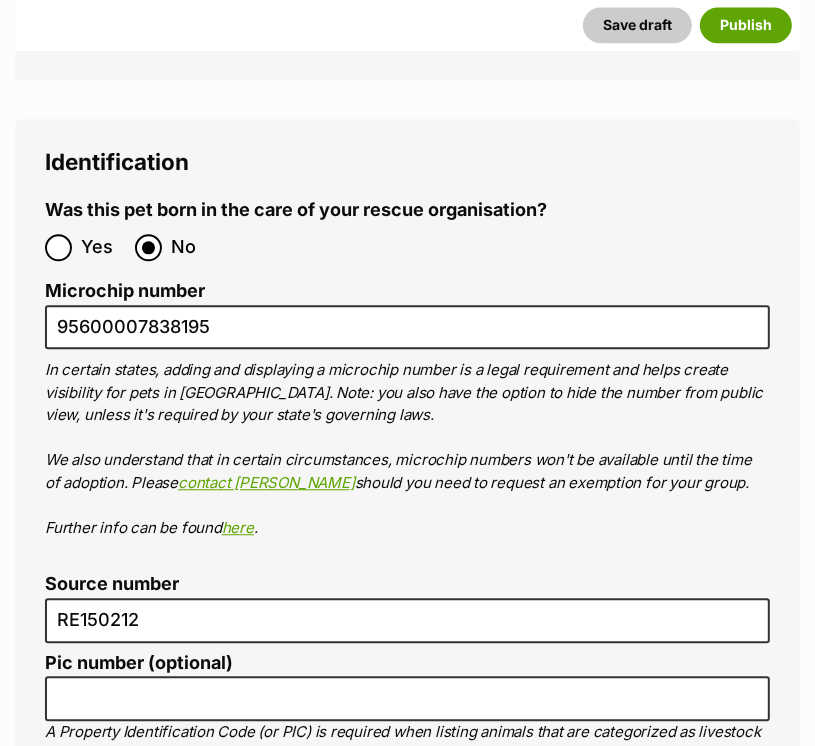 click on "In certain states, adding and displaying a microchip number is a legal requirement and helps create visibility for pets in Australia. Note: you also have the option to hide the number from public view, unless it's required by your state's governing laws. We also understand that in certain circumstances, microchip numbers won't be available until the time of adoption. Please  contact PetRescue  should you need to request an exemption for your group. Further info can be found  here ." at bounding box center [407, 449] 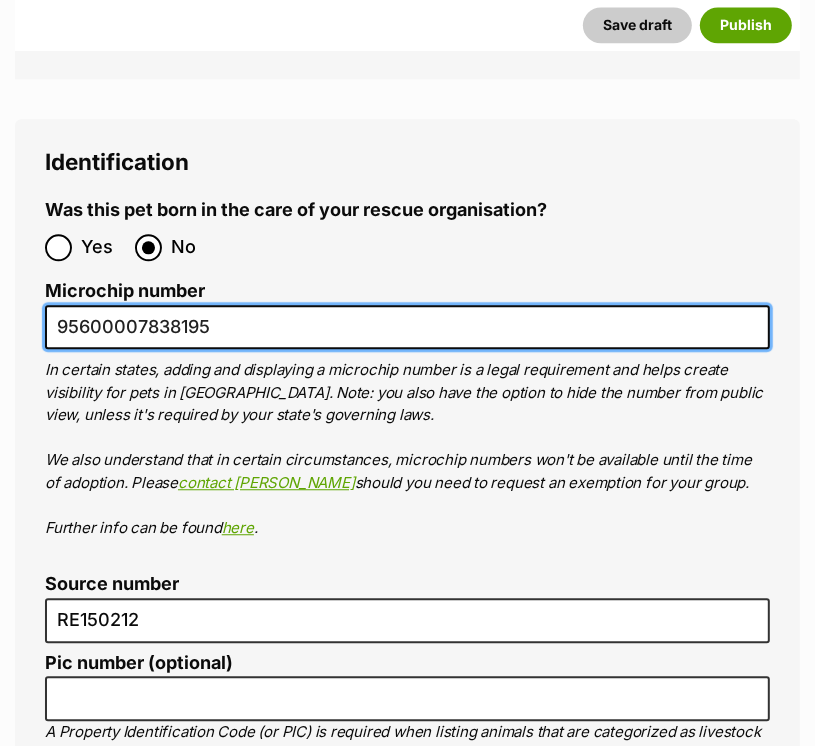 click on "95600007838195" at bounding box center (407, 327) 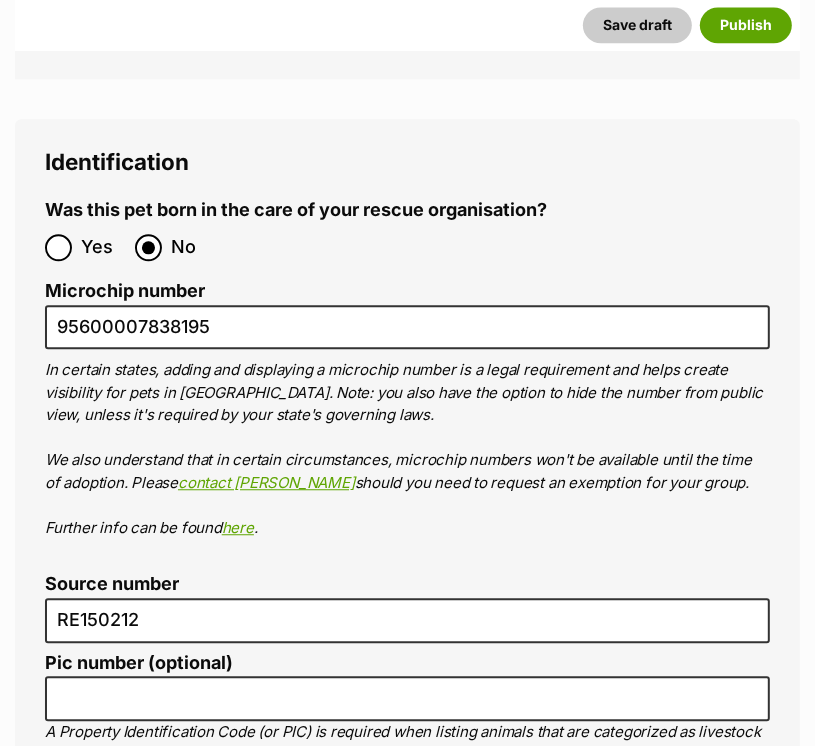 click on "In certain states, adding and displaying a microchip number is a legal requirement and helps create visibility for pets in Australia. Note: you also have the option to hide the number from public view, unless it's required by your state's governing laws. We also understand that in certain circumstances, microchip numbers won't be available until the time of adoption. Please  contact PetRescue  should you need to request an exemption for your group. Further info can be found  here ." at bounding box center [407, 449] 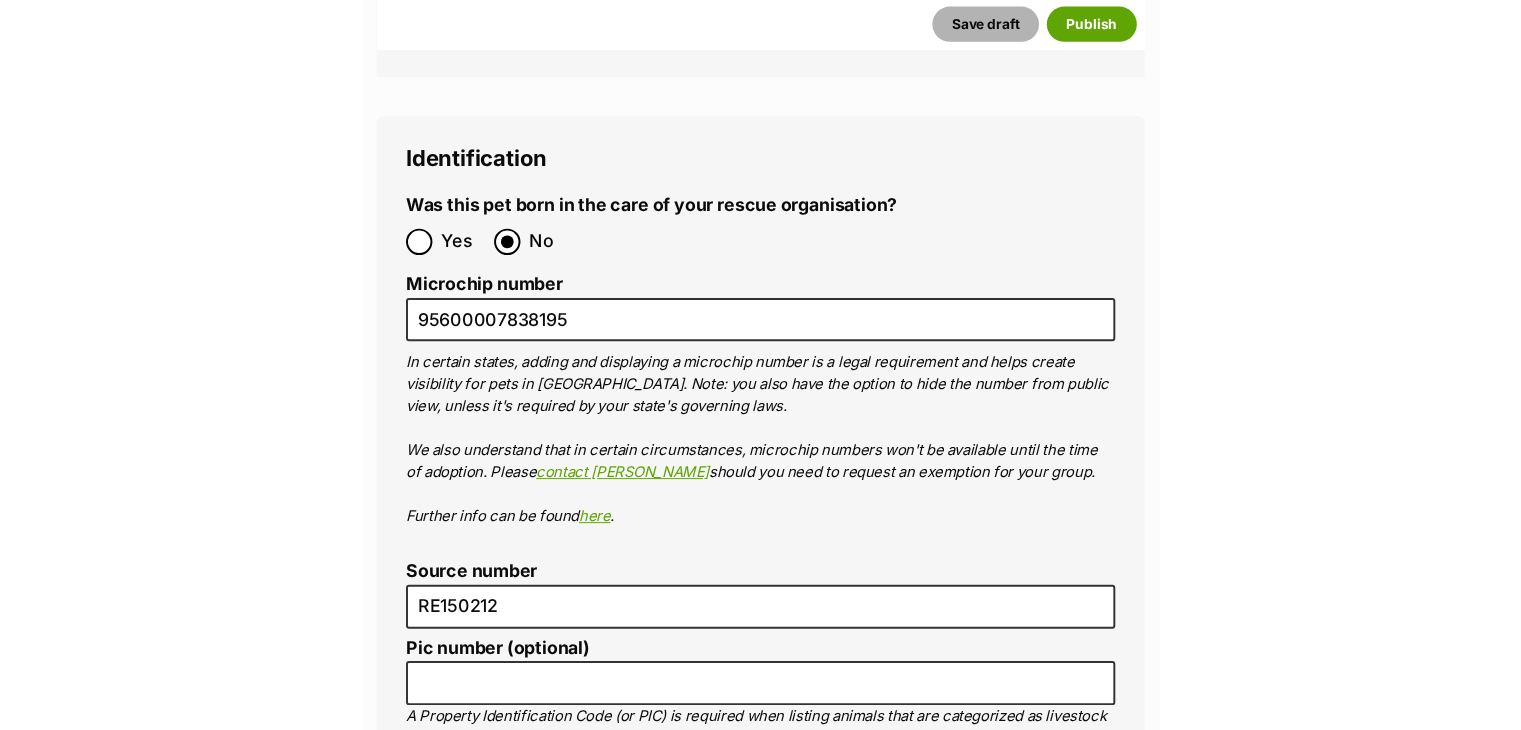 scroll, scrollTop: 6566, scrollLeft: 0, axis: vertical 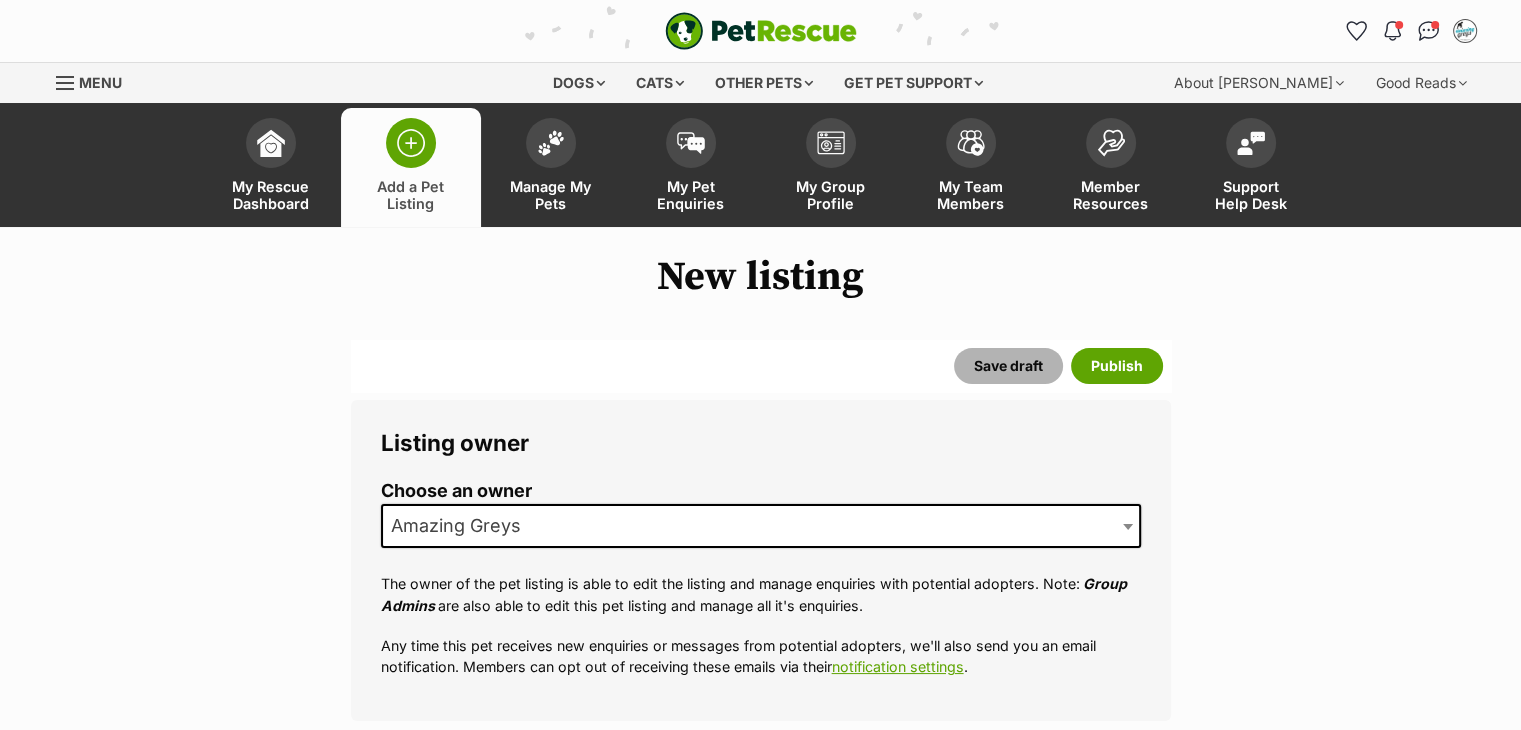 click on "Save draft" at bounding box center [1008, 366] 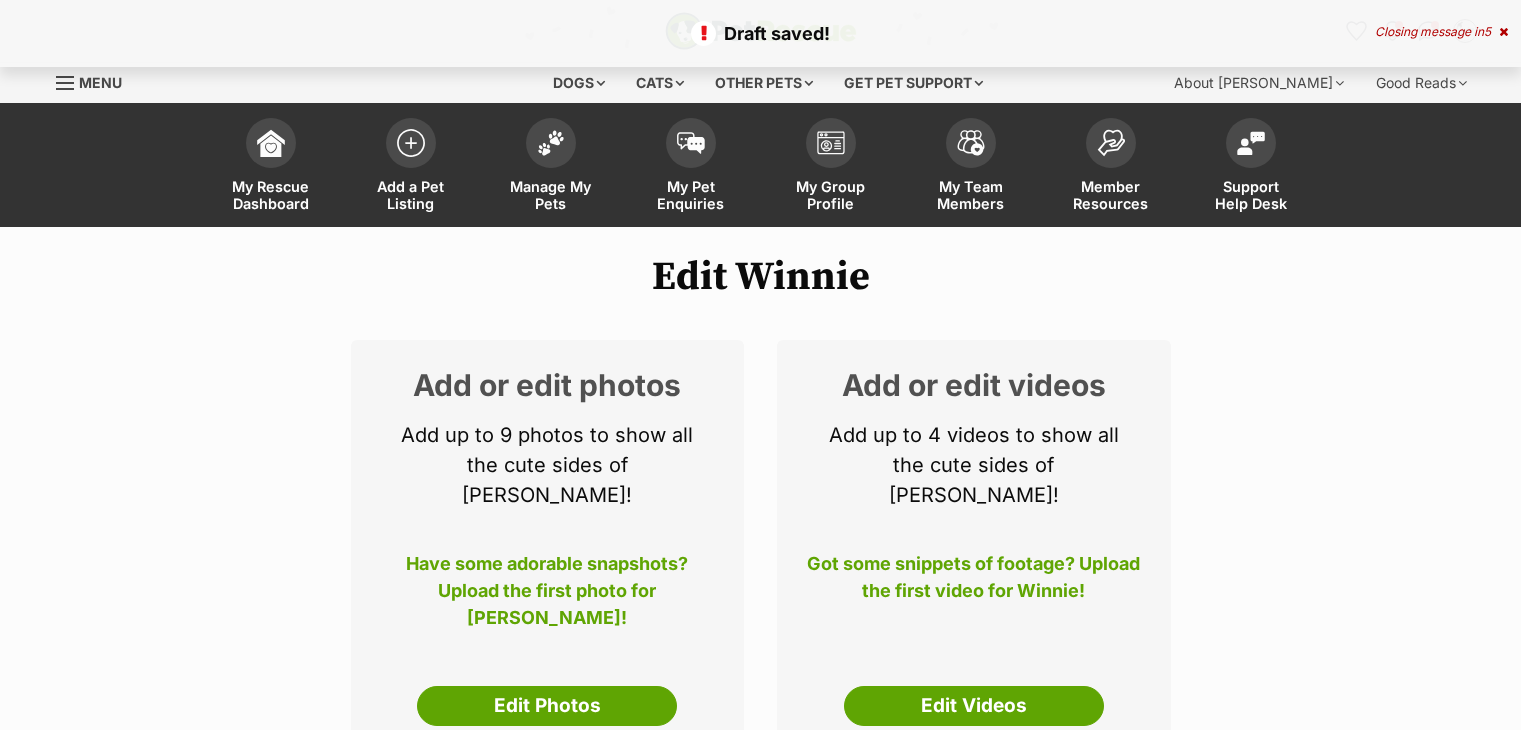 scroll, scrollTop: 0, scrollLeft: 0, axis: both 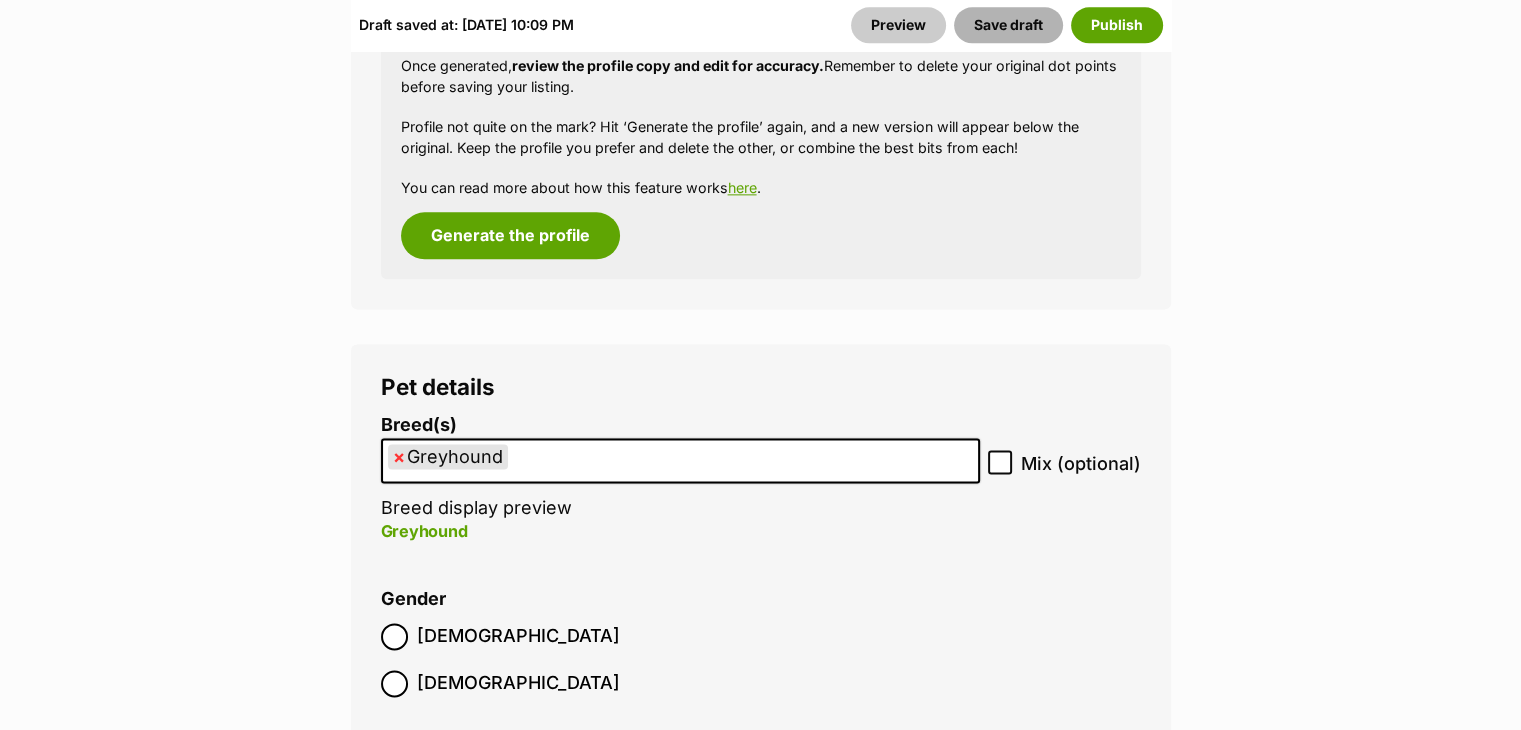 click on "Save draft" at bounding box center [1008, 25] 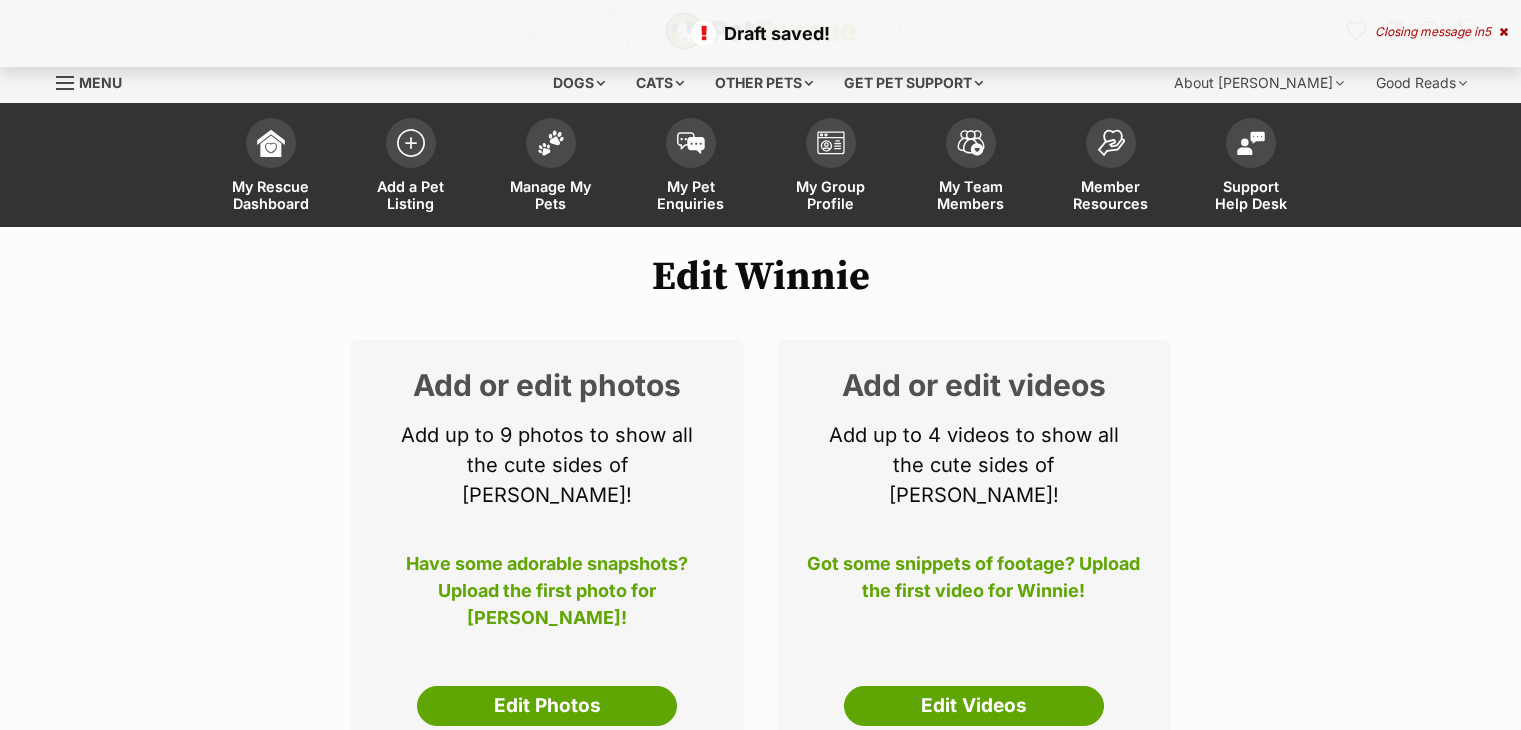 scroll, scrollTop: 0, scrollLeft: 0, axis: both 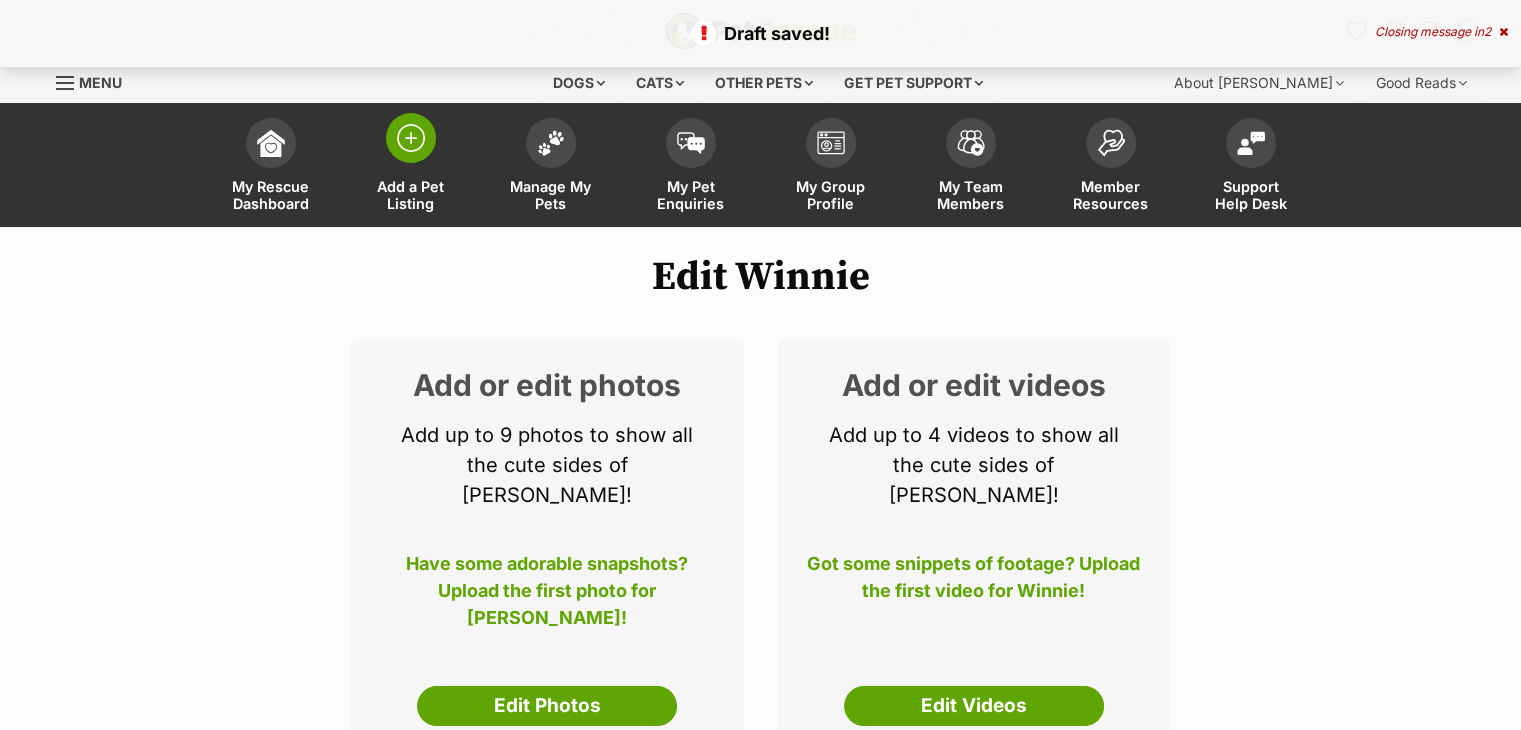 click on "Add a Pet Listing" at bounding box center (411, 167) 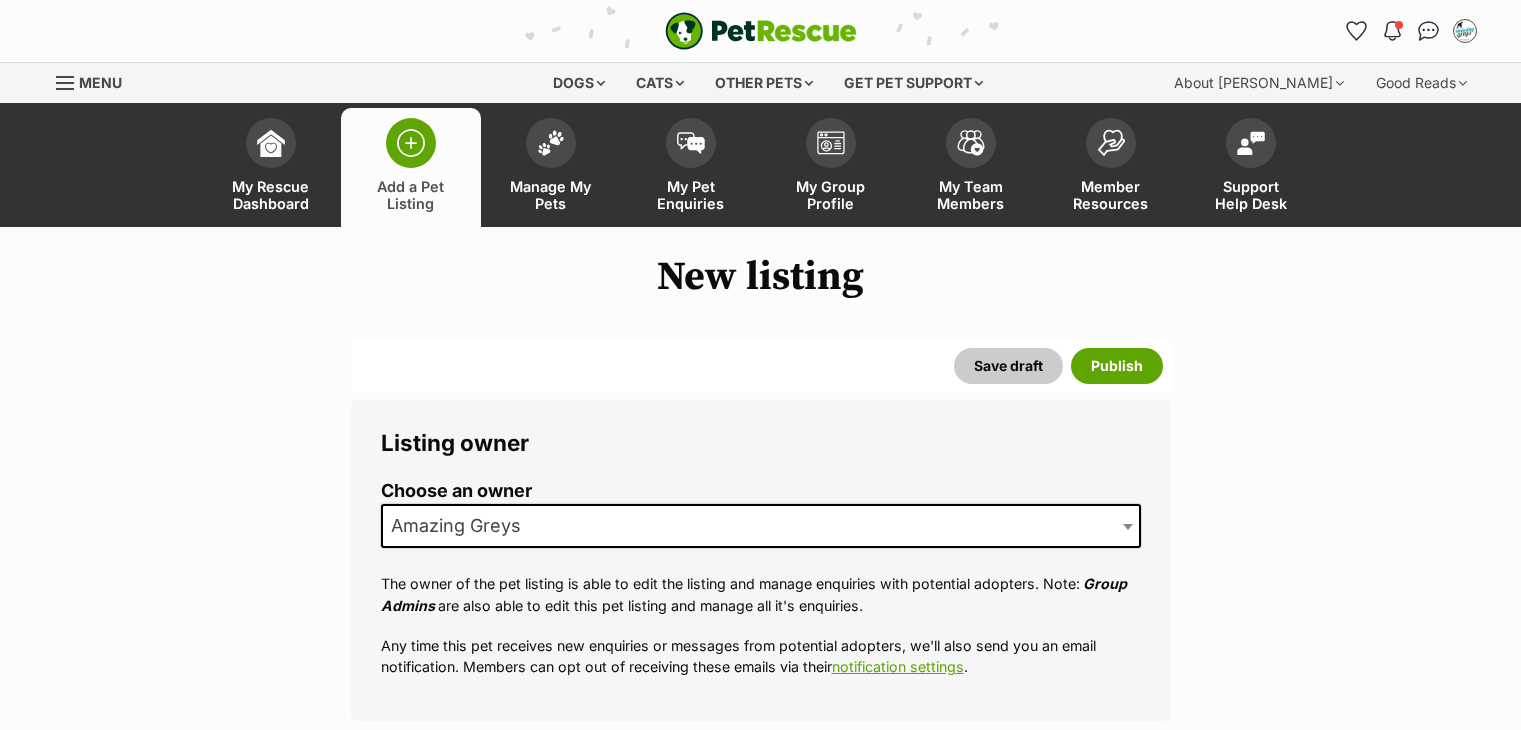 scroll, scrollTop: 0, scrollLeft: 0, axis: both 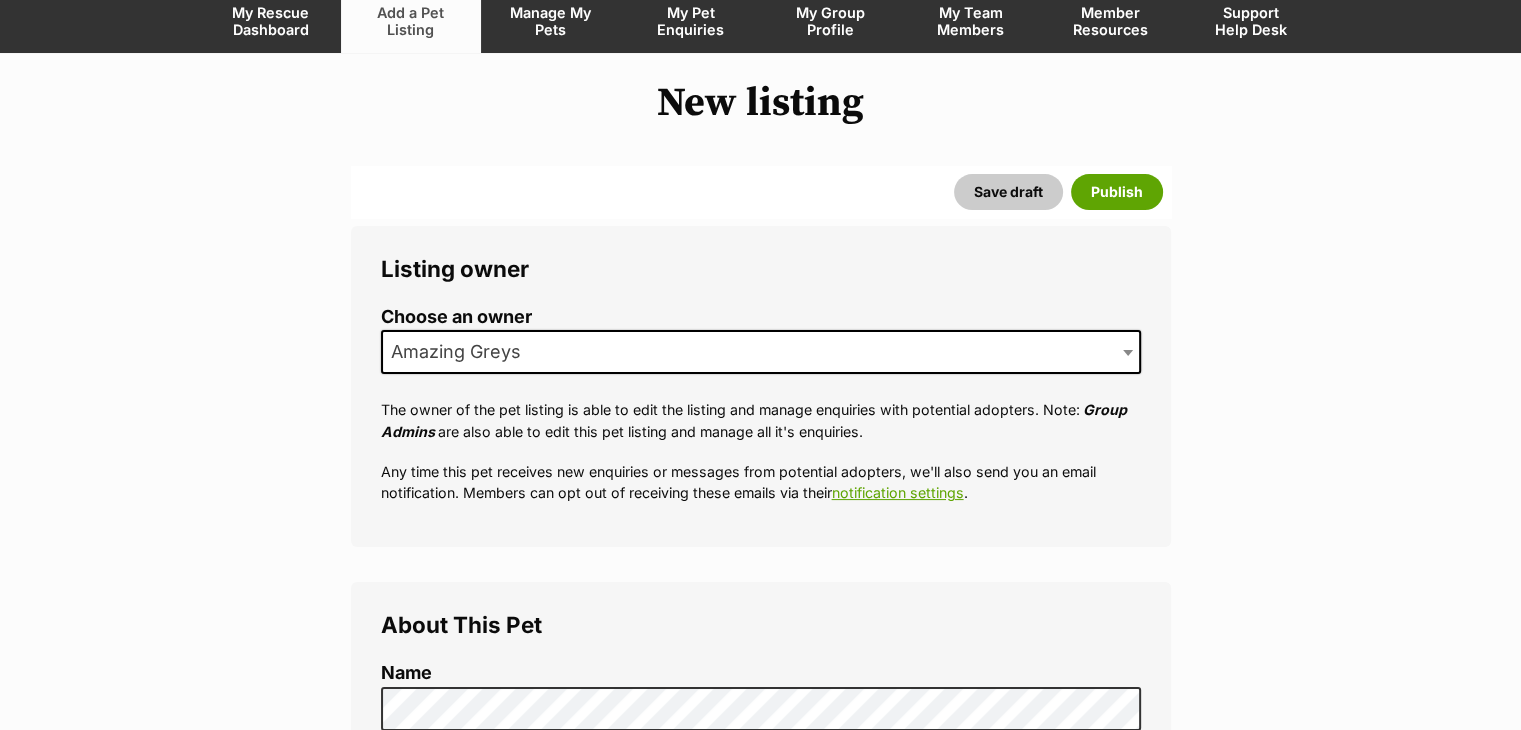 click on "Manage My Pets" at bounding box center (551, -7) 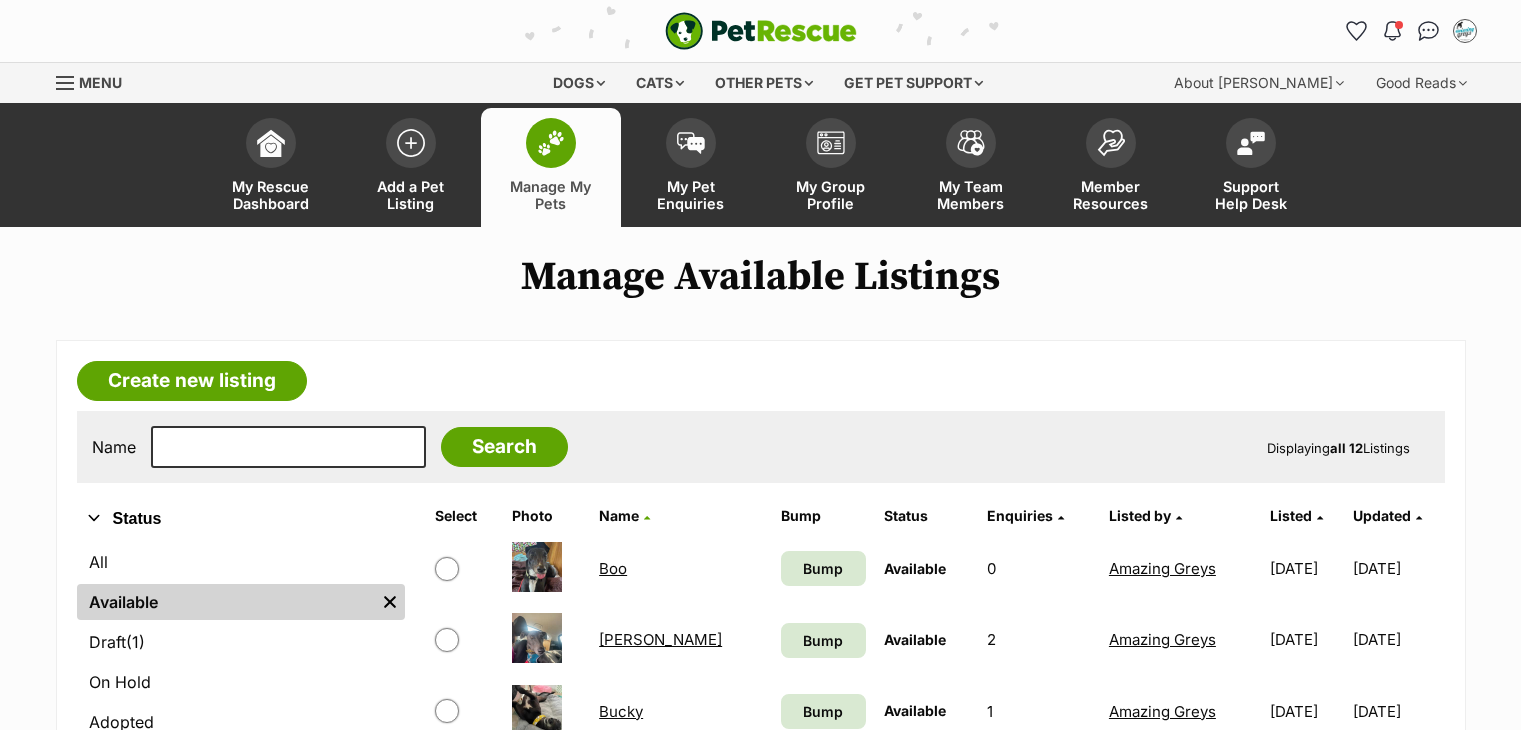 scroll, scrollTop: 0, scrollLeft: 0, axis: both 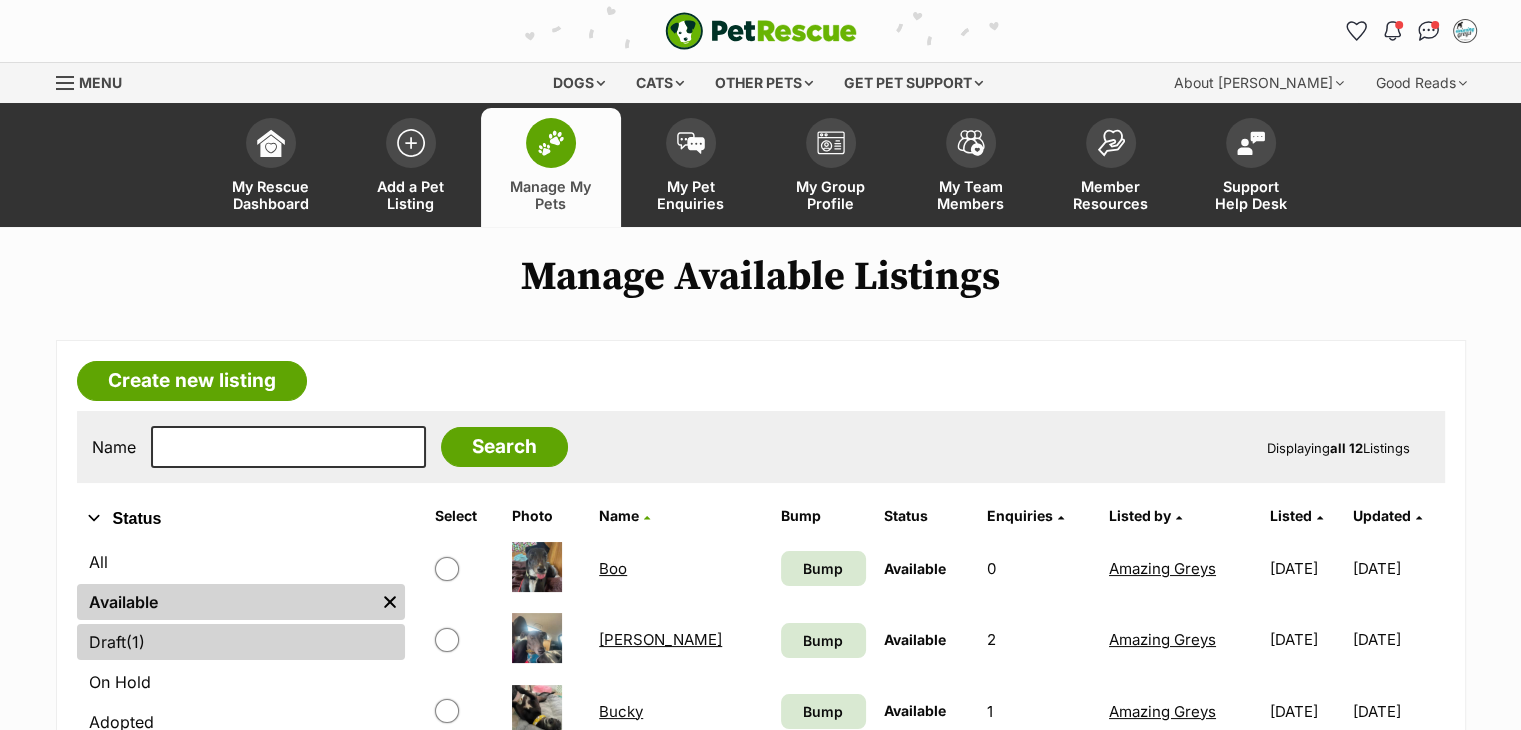 click on "Draft
(1)
Items" at bounding box center (241, 642) 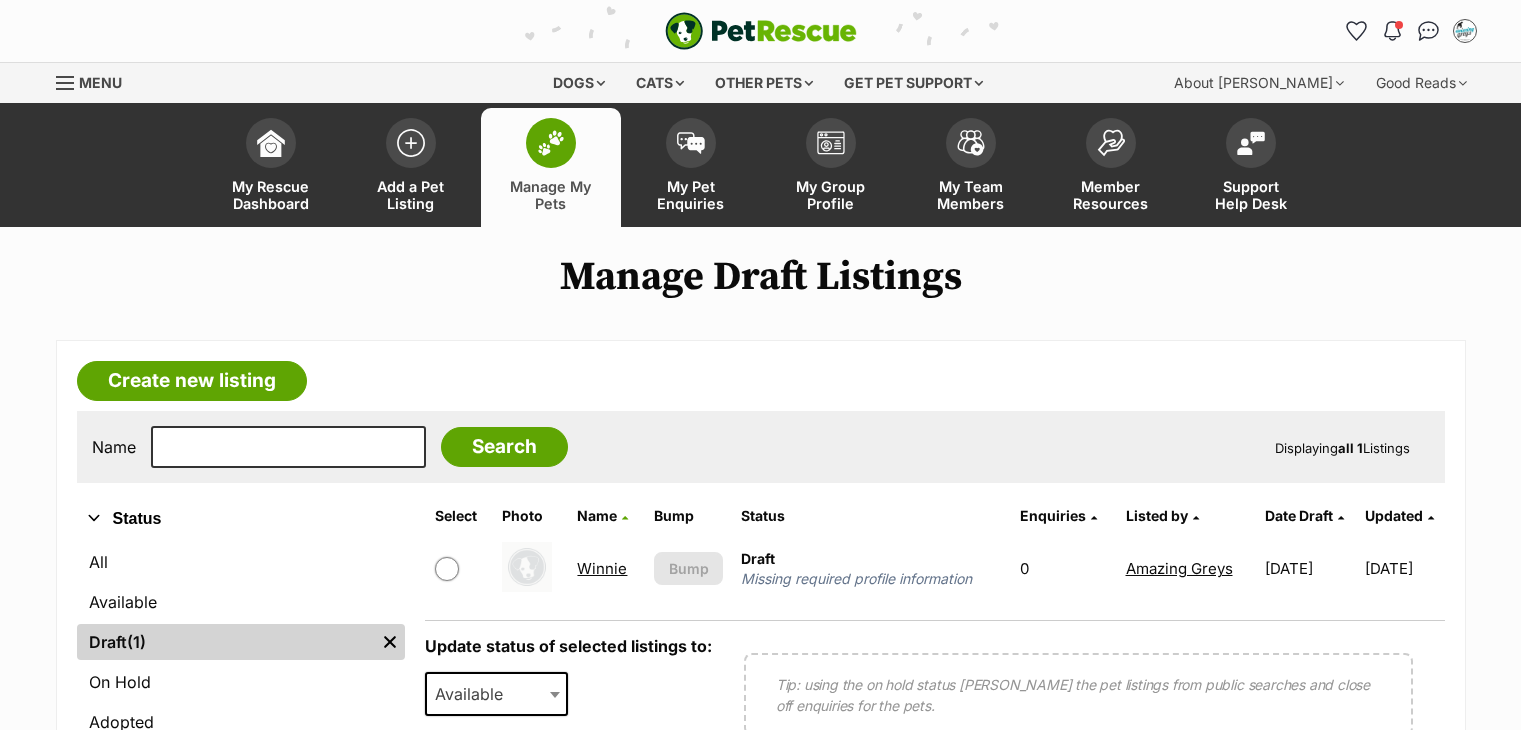 scroll, scrollTop: 0, scrollLeft: 0, axis: both 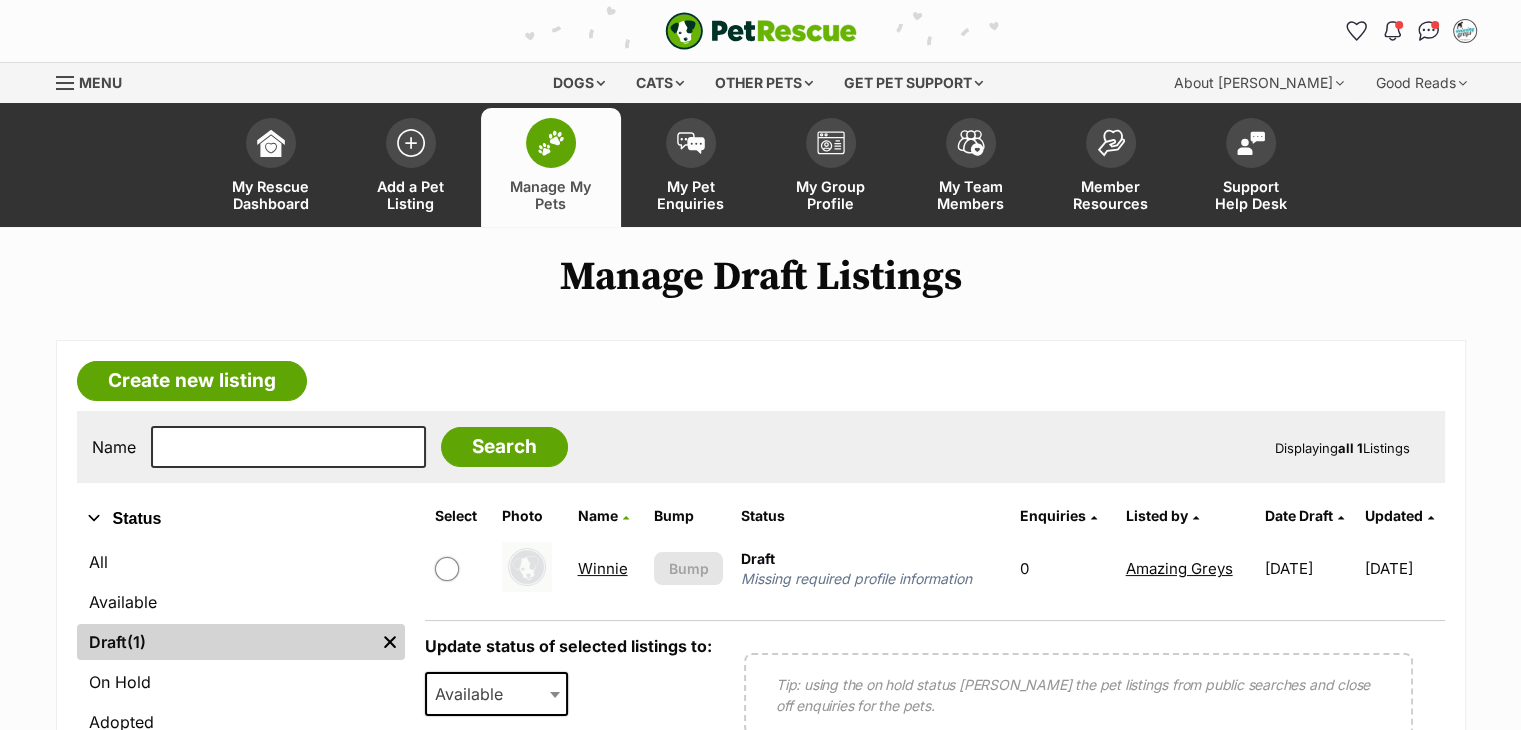 click on "Winnie" at bounding box center [602, 568] 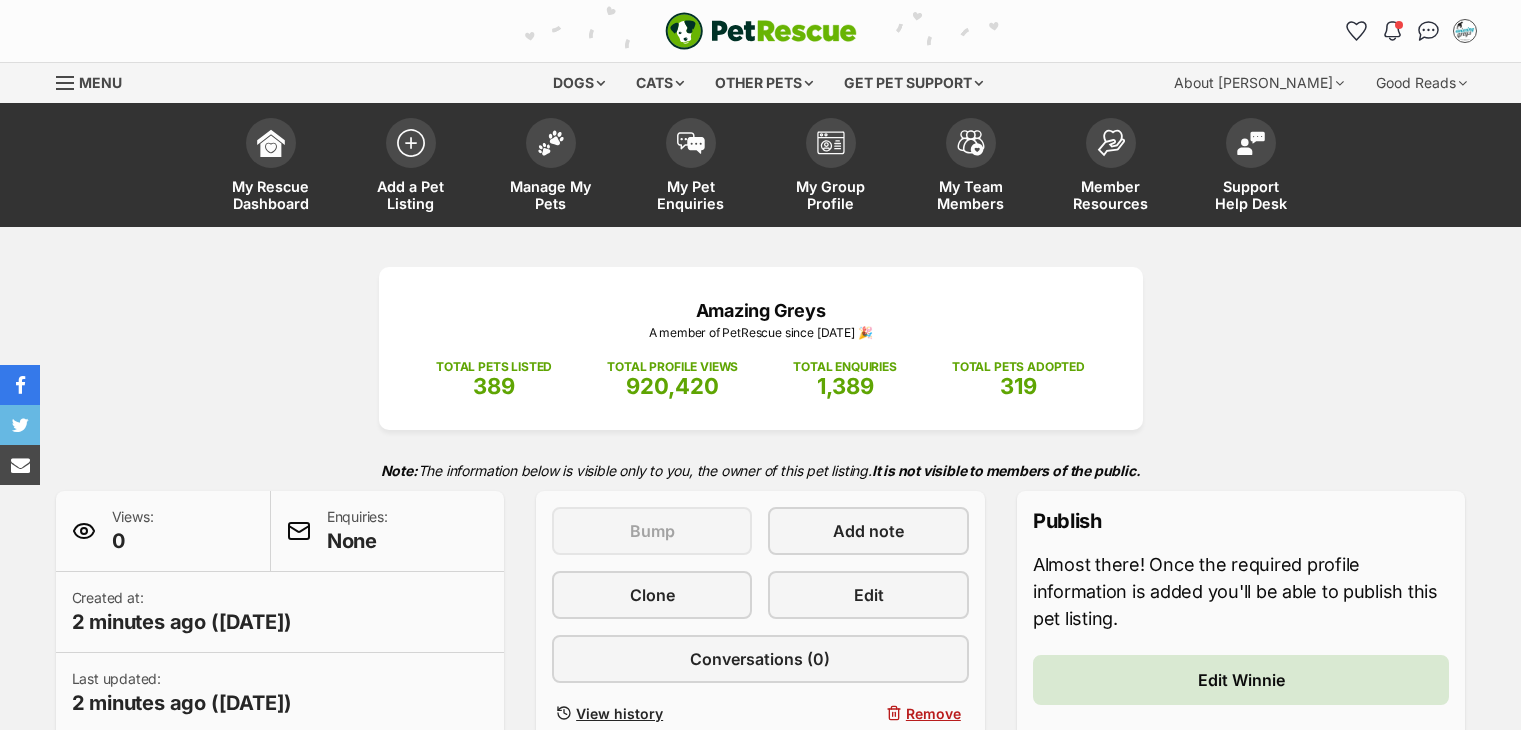 scroll, scrollTop: 0, scrollLeft: 0, axis: both 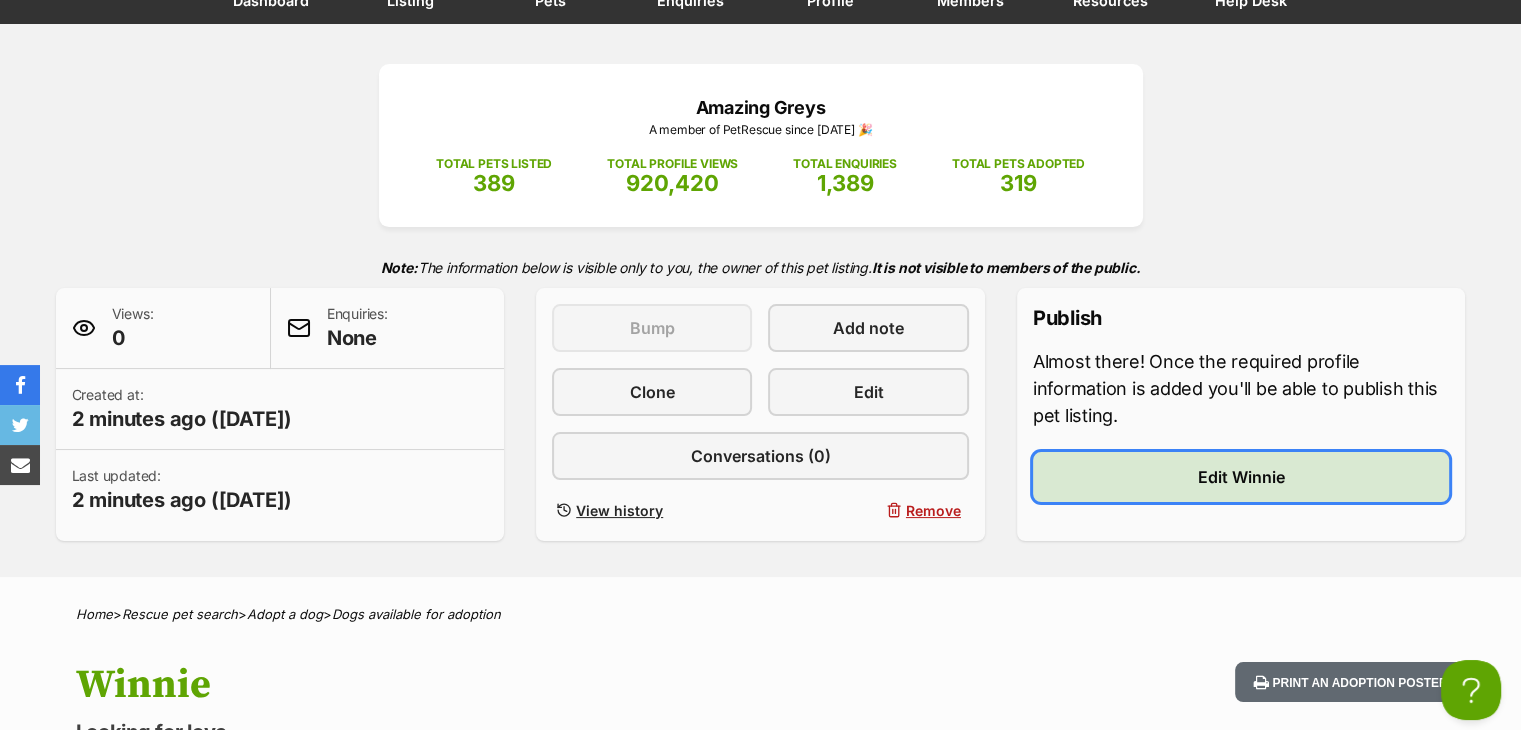 click on "Edit Winnie" at bounding box center (1241, 477) 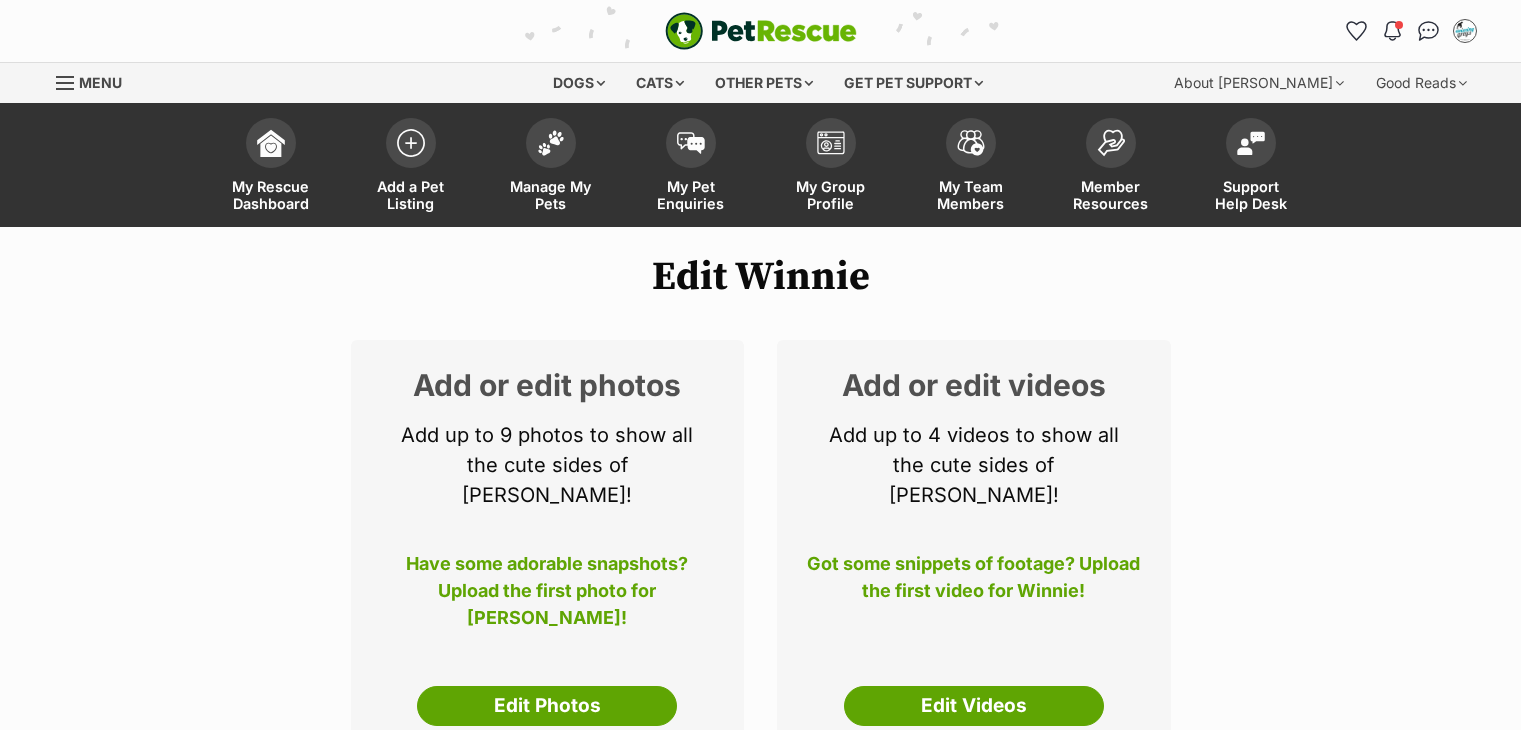 scroll, scrollTop: 0, scrollLeft: 0, axis: both 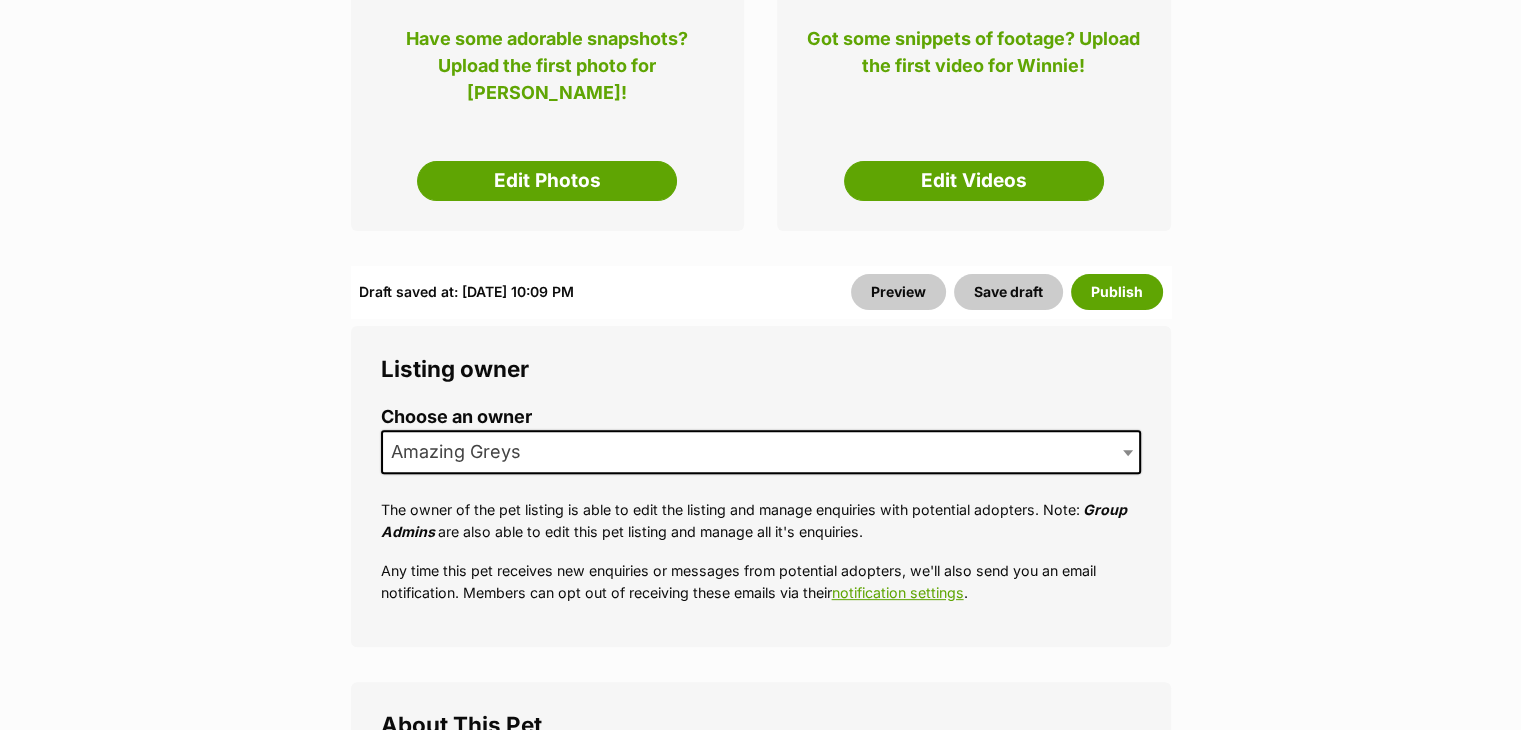 click on "Skip to main content
Log in to favourite this pet
Log in
Or sign up
Search PetRescue
Search for a pet, rescue group or article
Please select PetRescue ID
Pet name
Group
Article
Go
E.g. enter a pet's id into the search.
E.g. enter a pet's name into the search.
E.g. enter a rescue groups's name.
E.g. enter in a keyword to find an article.
Log in to set up alerts
Log in
Or sign up
Close Sidebar
Welcome, Amazing Greys!
Log out
Find pets to foster or adopt
Browse for dogs and puppies
Browse for cats and kittens
Browse for other pets
Search the website
Pets needing foster care
All pets
Keyword search
Rescue directory
My account
Favourites
Alerts
Pet alert matches
Account settings
Account details
Change password" at bounding box center (760, 4489) 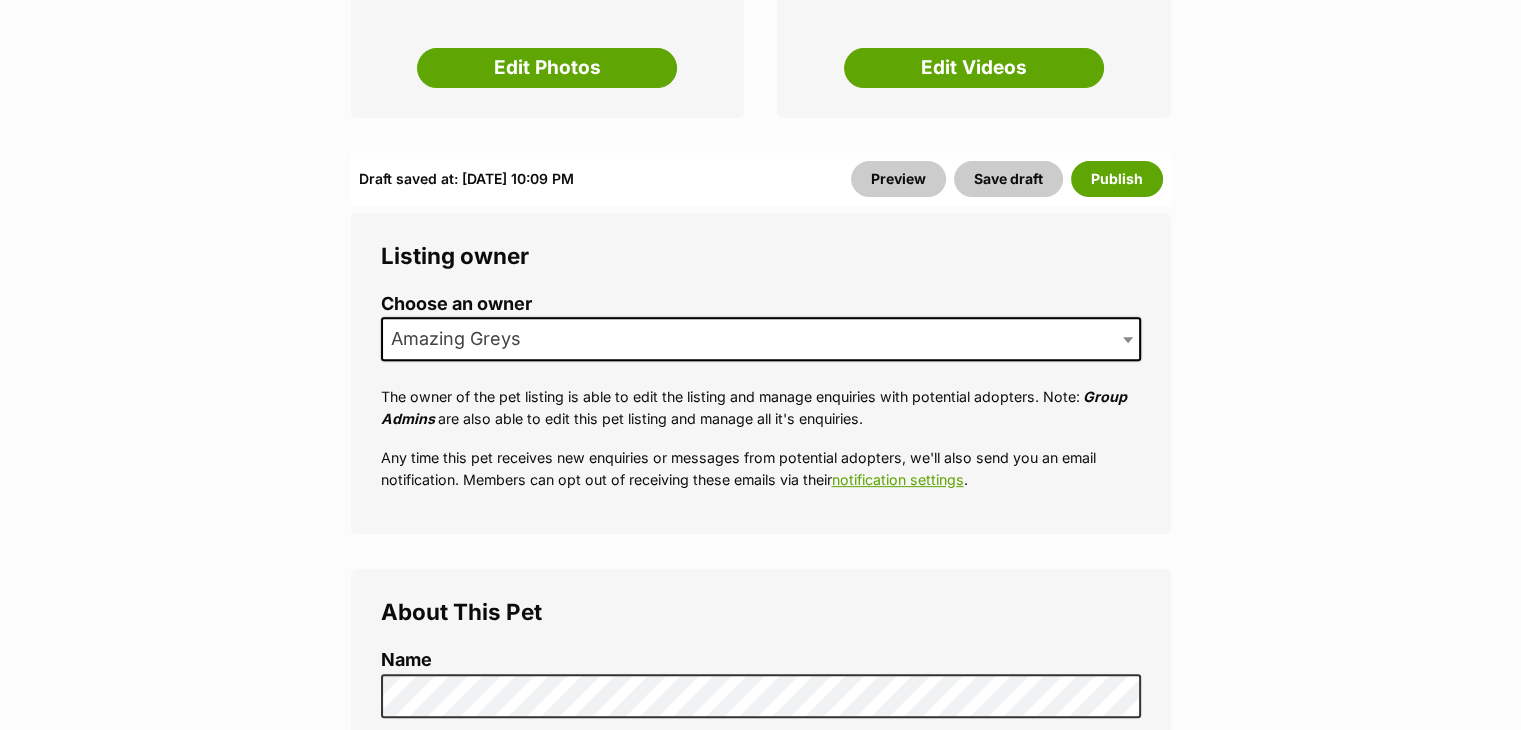 scroll, scrollTop: 1276, scrollLeft: 0, axis: vertical 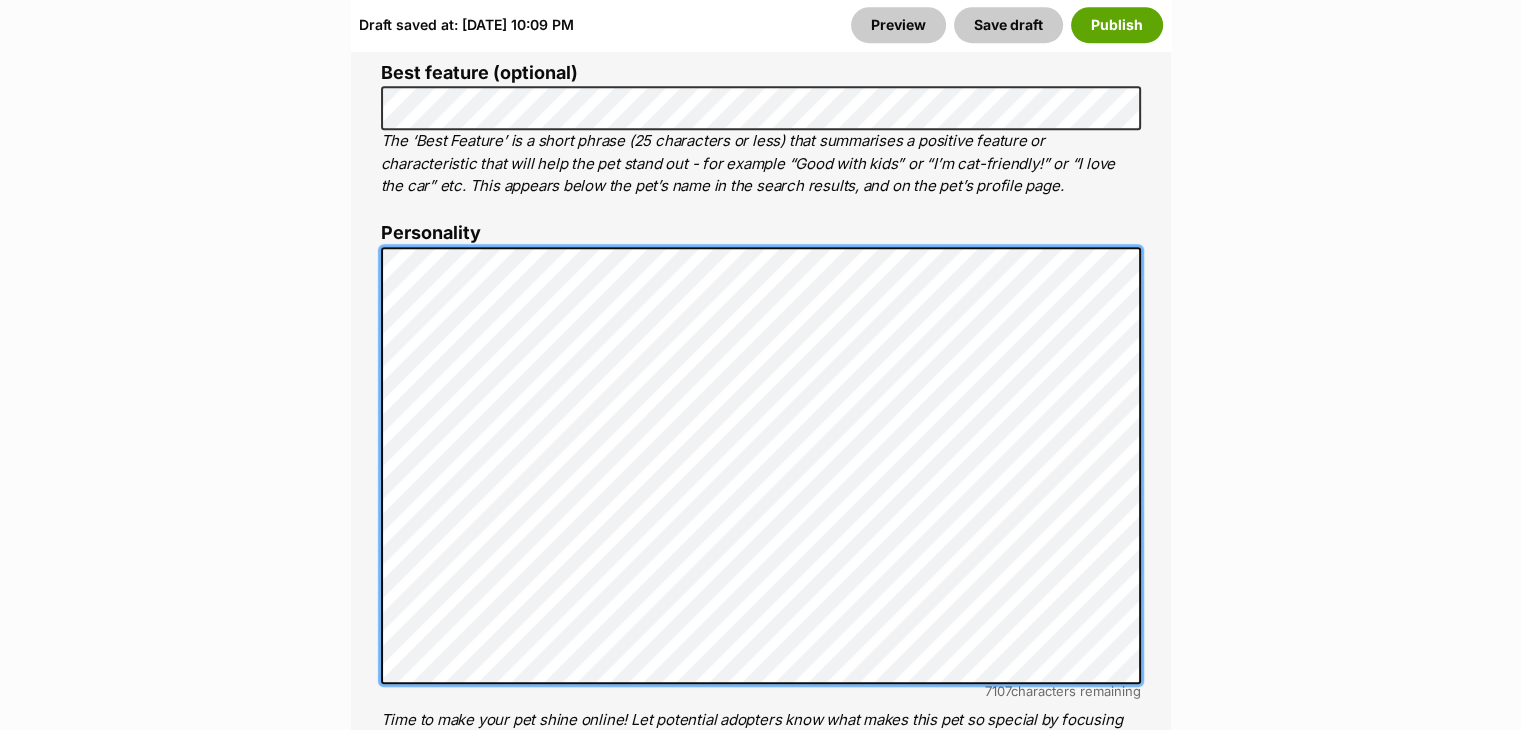 click on "Edit Winnie
Add or edit photos
Add up to 9 photos to show all
the cute sides of Winnie!
Have some adorable snapshots? Upload the first photo for Winnie!
Edit Photos
Add or edit videos
Add up to 4 videos to show all
the cute sides of Winnie!
Got some snippets of footage? Upload the first video for Winnie!
Edit Videos
Listing owner Choose an owner Amazing Greys
The owner of the pet listing is able to edit the listing and manage enquiries with potential adopters. Note:
Group Admins
are also able to edit this pet listing and manage all it's enquiries.
Any time this pet receives new enquiries or messages from potential adopters, we'll also send you an email notification. Members can opt out of receiving these emails via their
notification settings .
About This Pet Name
Henlo there, it looks like you might be using the pet name field to indicate that this pet is now on hold - we recommend updating the status to on hold from the" at bounding box center [760, 3121] 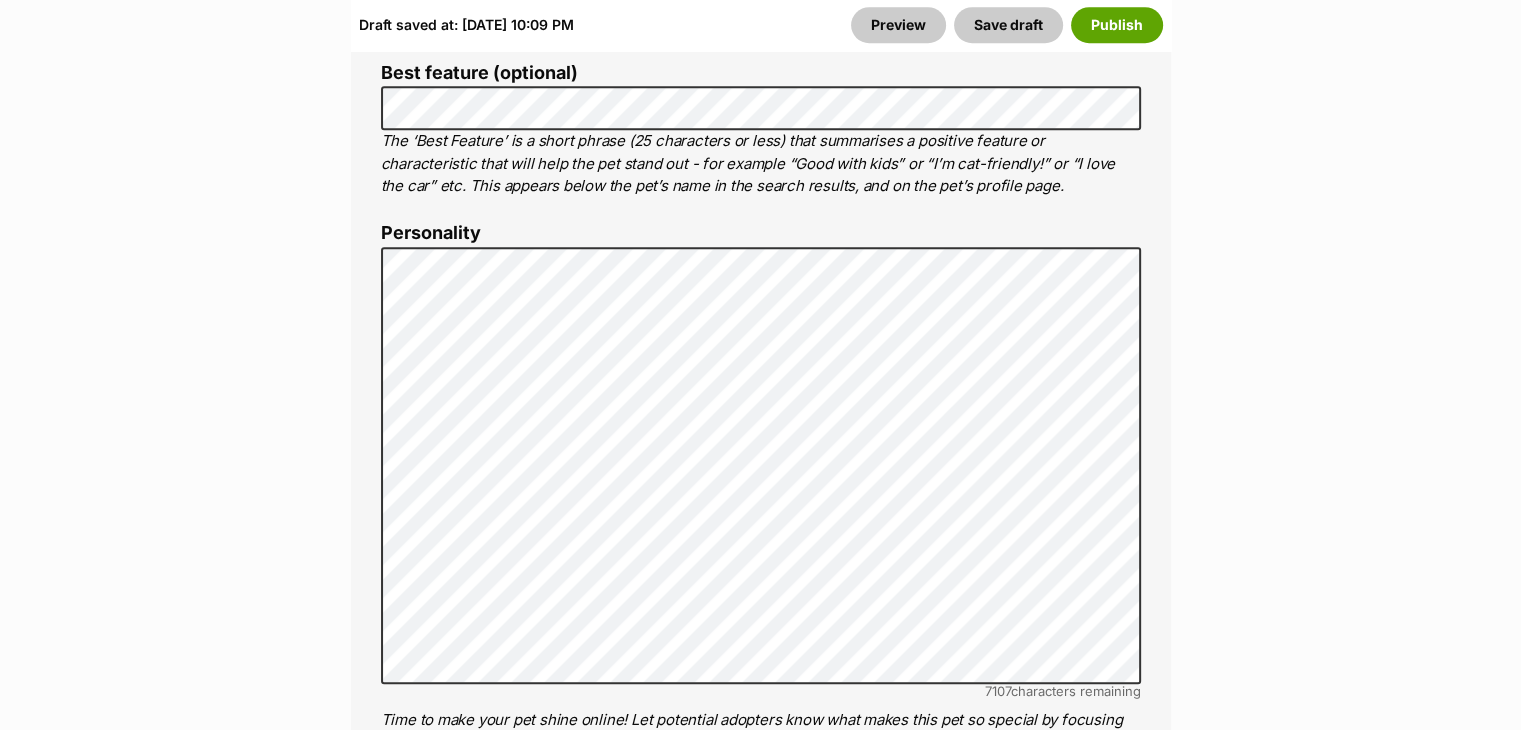 click on "Edit Winnie
Add or edit photos
Add up to 9 photos to show all
the cute sides of Winnie!
Have some adorable snapshots? Upload the first photo for Winnie!
Edit Photos
Add or edit videos
Add up to 4 videos to show all
the cute sides of Winnie!
Got some snippets of footage? Upload the first video for Winnie!
Edit Videos
Listing owner Choose an owner Amazing Greys
The owner of the pet listing is able to edit the listing and manage enquiries with potential adopters. Note:
Group Admins
are also able to edit this pet listing and manage all it's enquiries.
Any time this pet receives new enquiries or messages from potential adopters, we'll also send you an email notification. Members can opt out of receiving these emails via their
notification settings .
About This Pet Name
Henlo there, it looks like you might be using the pet name field to indicate that this pet is now on hold - we recommend updating the status to on hold from the" at bounding box center (760, 3121) 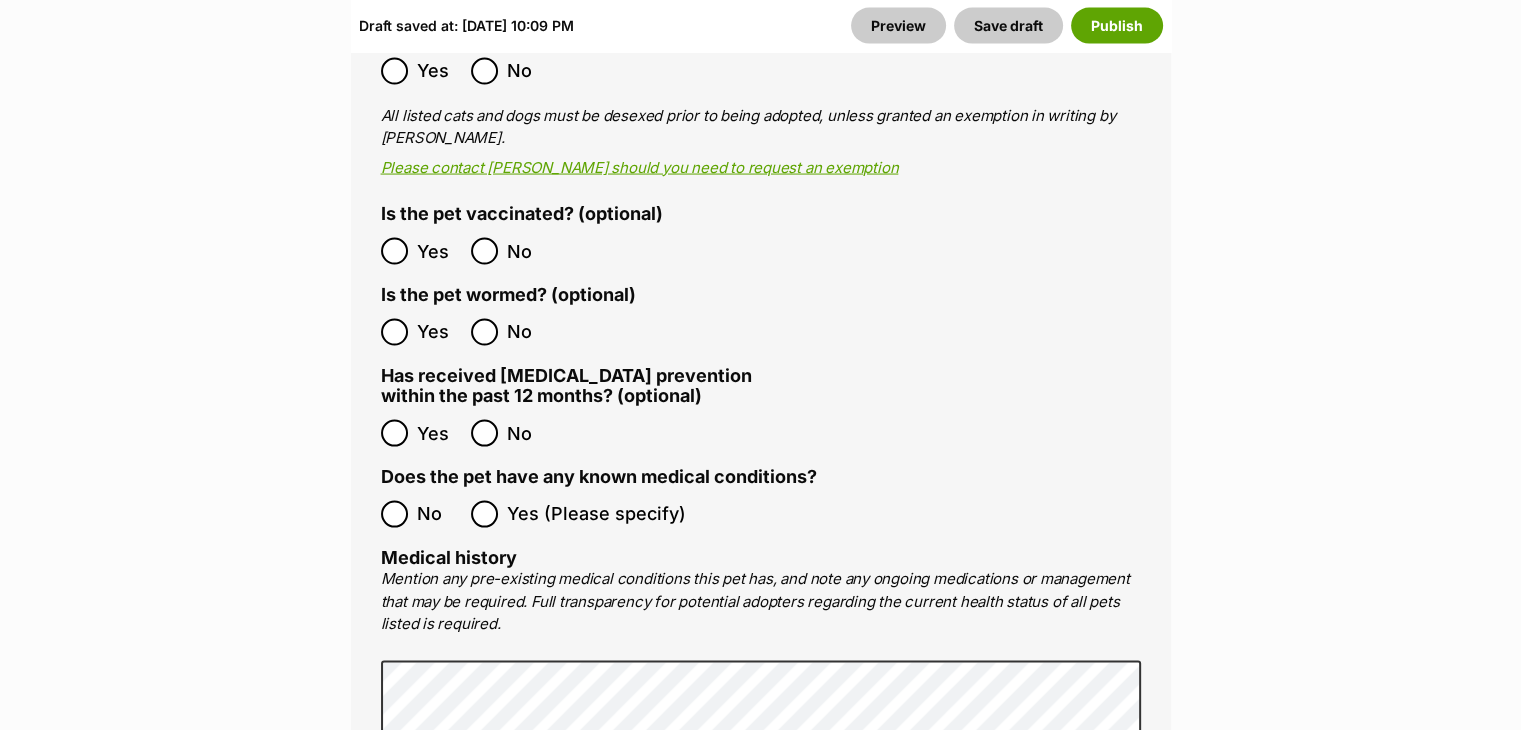 scroll, scrollTop: 4680, scrollLeft: 0, axis: vertical 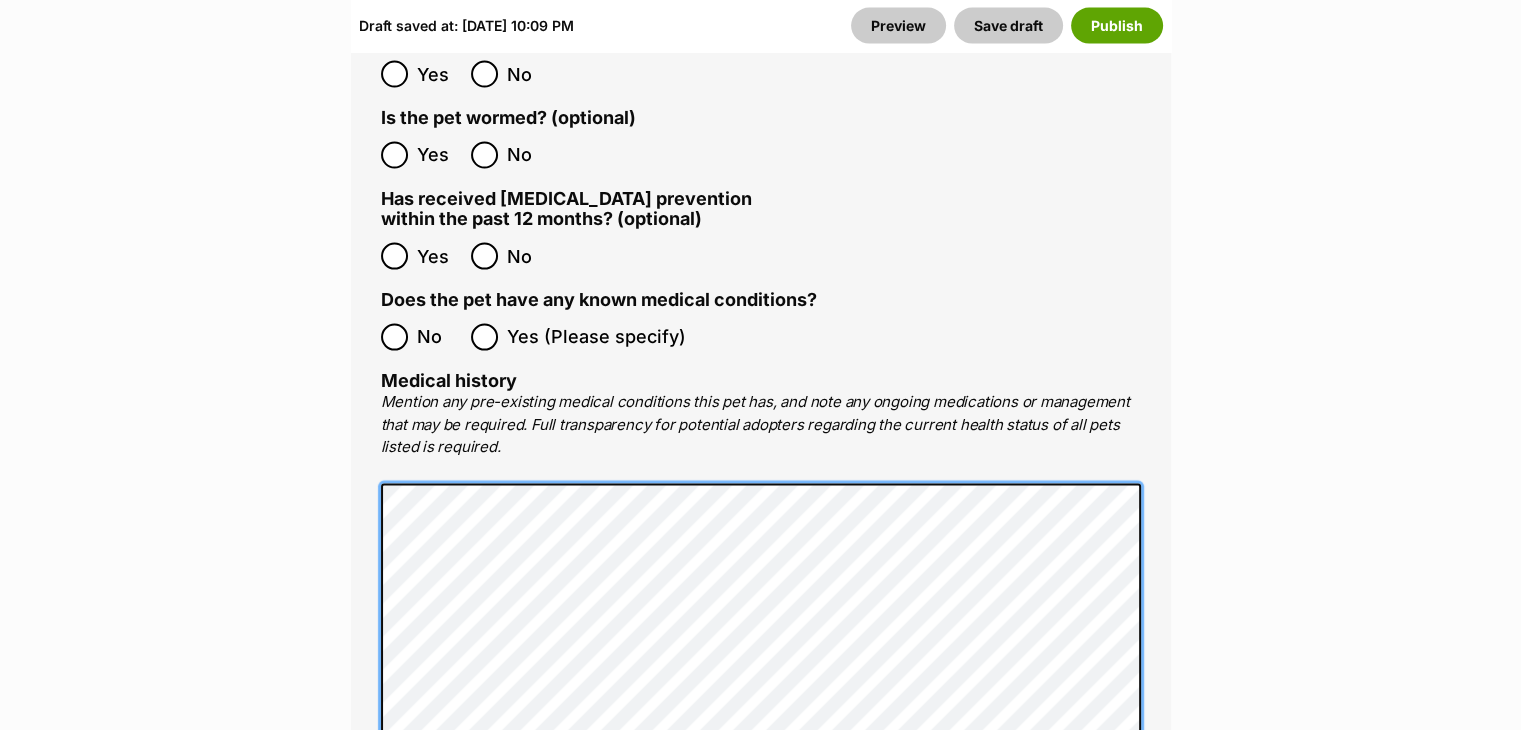 click on "All listed pets must be vet checked and up to date with vaccinations, flea and worming treatment at the point of adoption.
Is the pet desexed? (optional)
Yes
No
All listed cats and dogs must be desexed prior to being adopted, unless granted an exemption in writing by PetRescue.
Please contact PetRescue should you need to request an exemption
Is the pet vaccinated? (optional)
Yes
No
Is the pet wormed? (optional)
Yes
No
Has received heartworm prevention within the past 12 months? (optional)
Yes
No
Does the pet have any known medical conditions?
No
Yes (Please specify)
Medical history
3413  characters remaining" at bounding box center [761, 356] 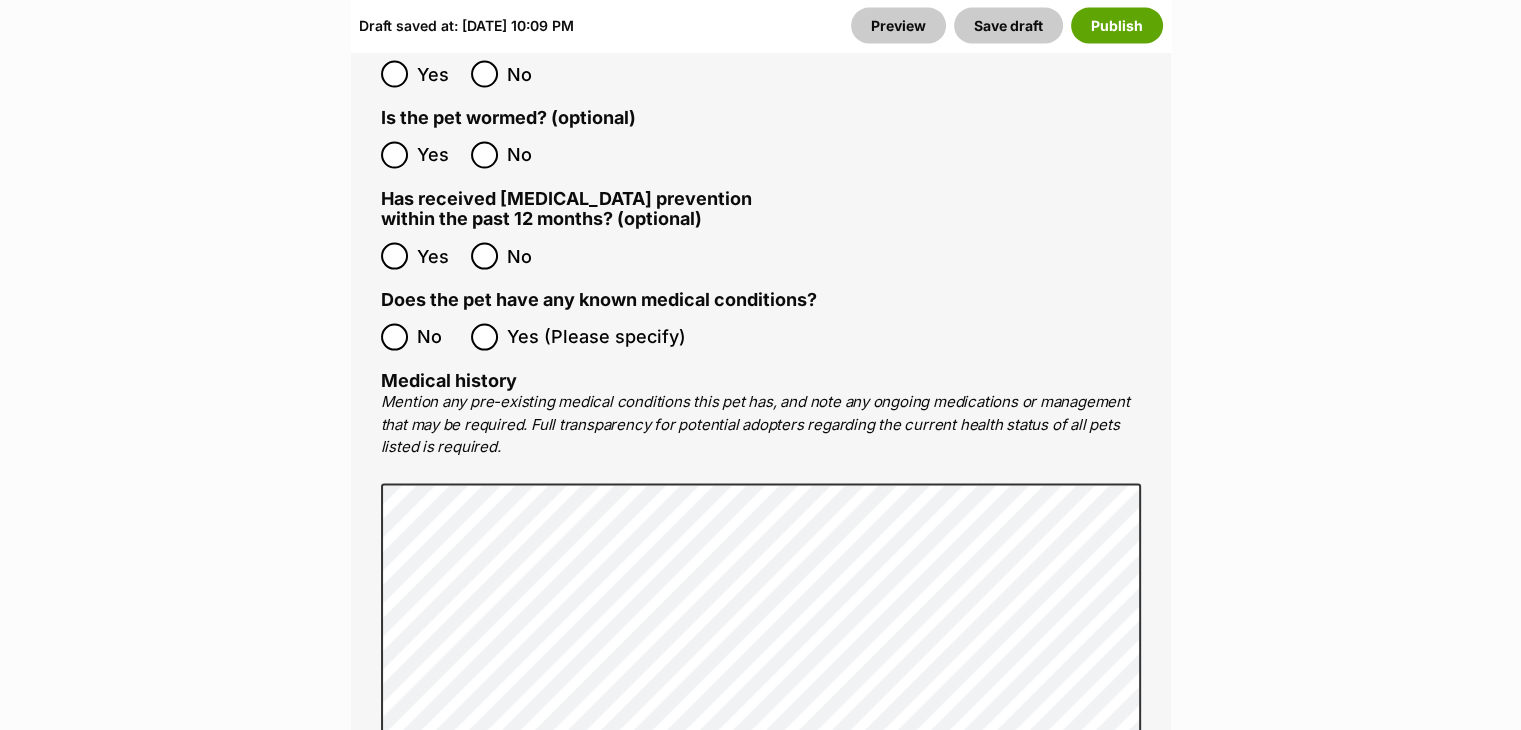 click on "Edit Winnie
Add or edit photos
Add up to 9 photos to show all
the cute sides of Winnie!
Have some adorable snapshots? Upload the first photo for Winnie!
Edit Photos
Add or edit videos
Add up to 4 videos to show all
the cute sides of Winnie!
Got some snippets of footage? Upload the first video for Winnie!
Edit Videos
Listing owner Choose an owner Amazing Greys
The owner of the pet listing is able to edit the listing and manage enquiries with potential adopters. Note:
Group Admins
are also able to edit this pet listing and manage all it's enquiries.
Any time this pet receives new enquiries or messages from potential adopters, we'll also send you an email notification. Members can opt out of receiving these emails via their
notification settings .
About This Pet Name
Henlo there, it looks like you might be using the pet name field to indicate that this pet is now on hold - we recommend updating the status to on hold from the" at bounding box center [760, 390] 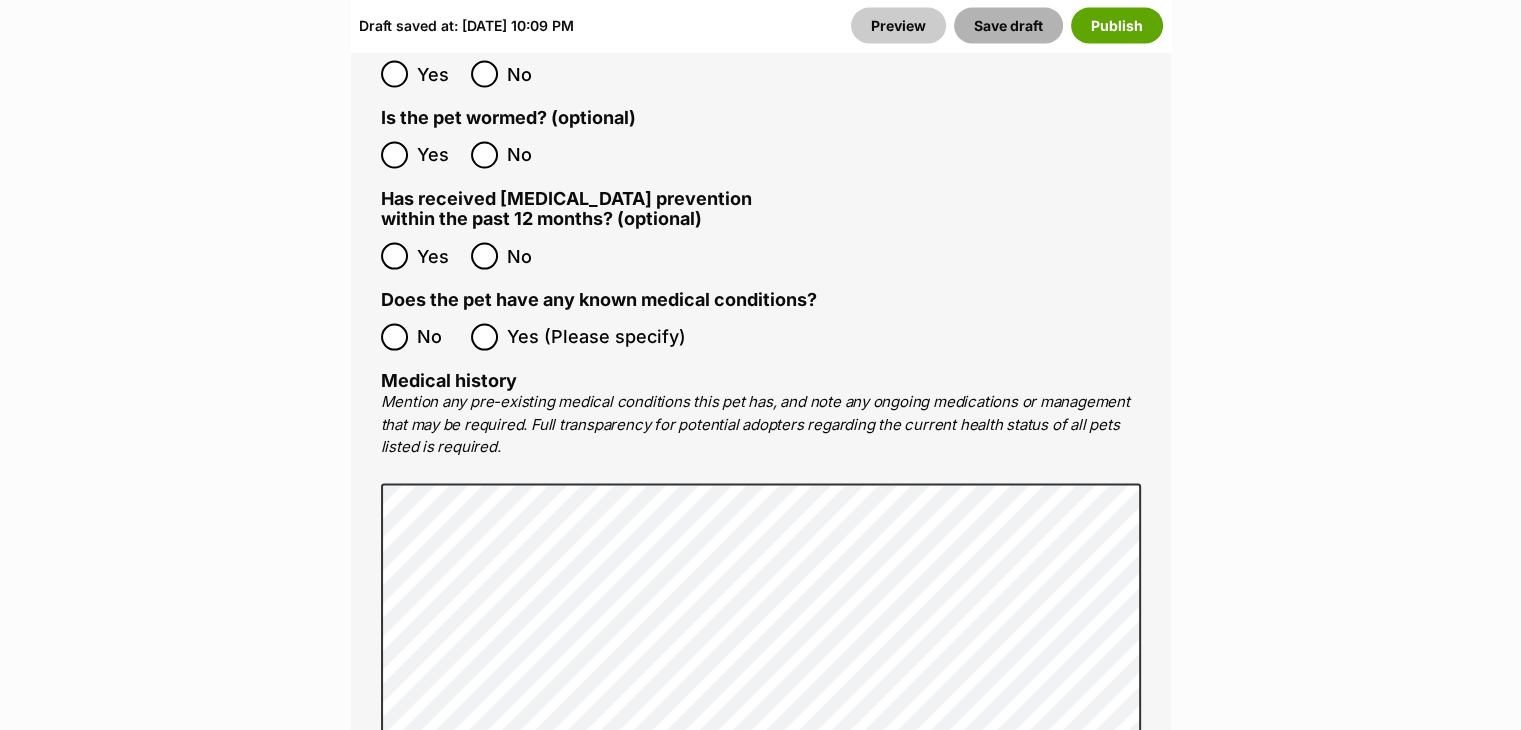 click on "Save draft" at bounding box center [1008, 25] 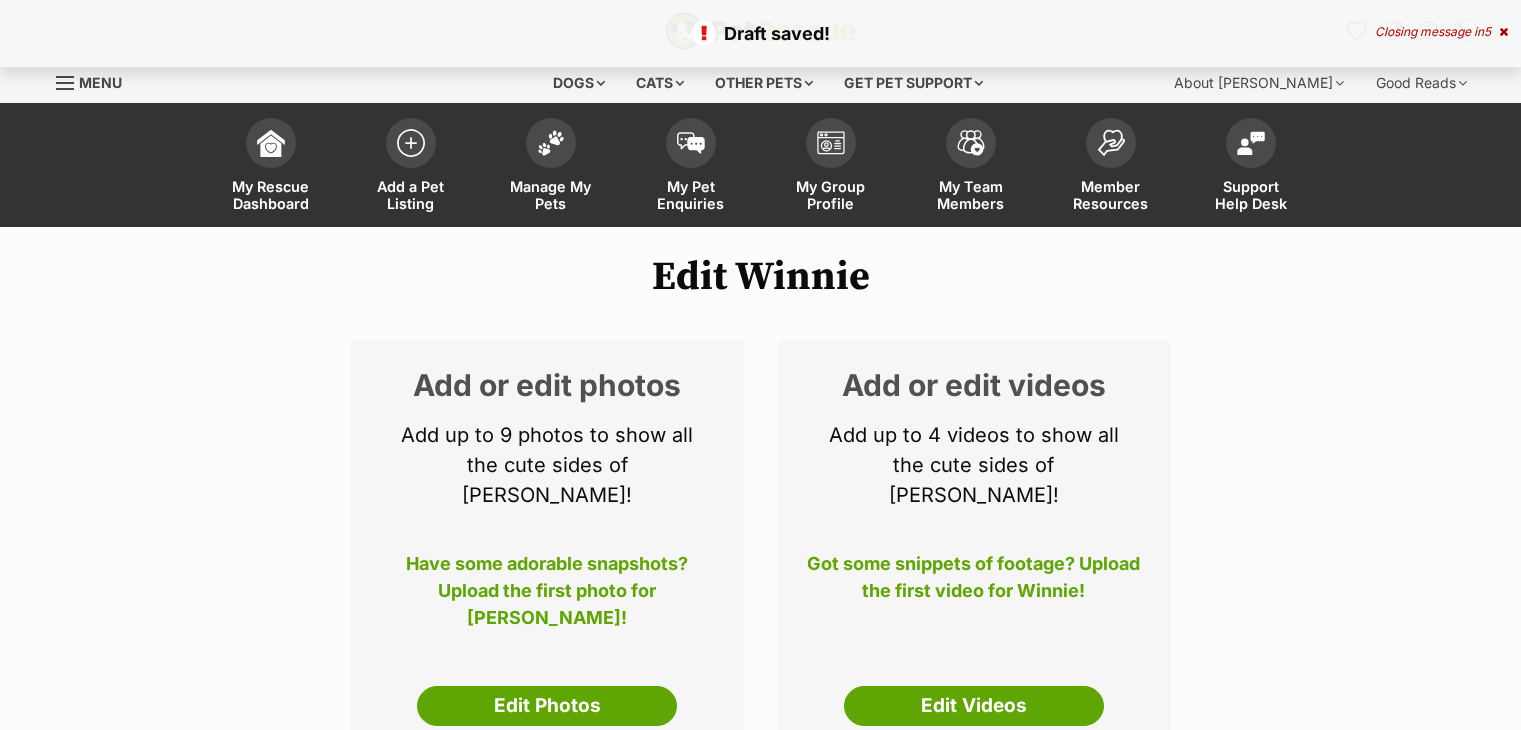 scroll, scrollTop: 0, scrollLeft: 0, axis: both 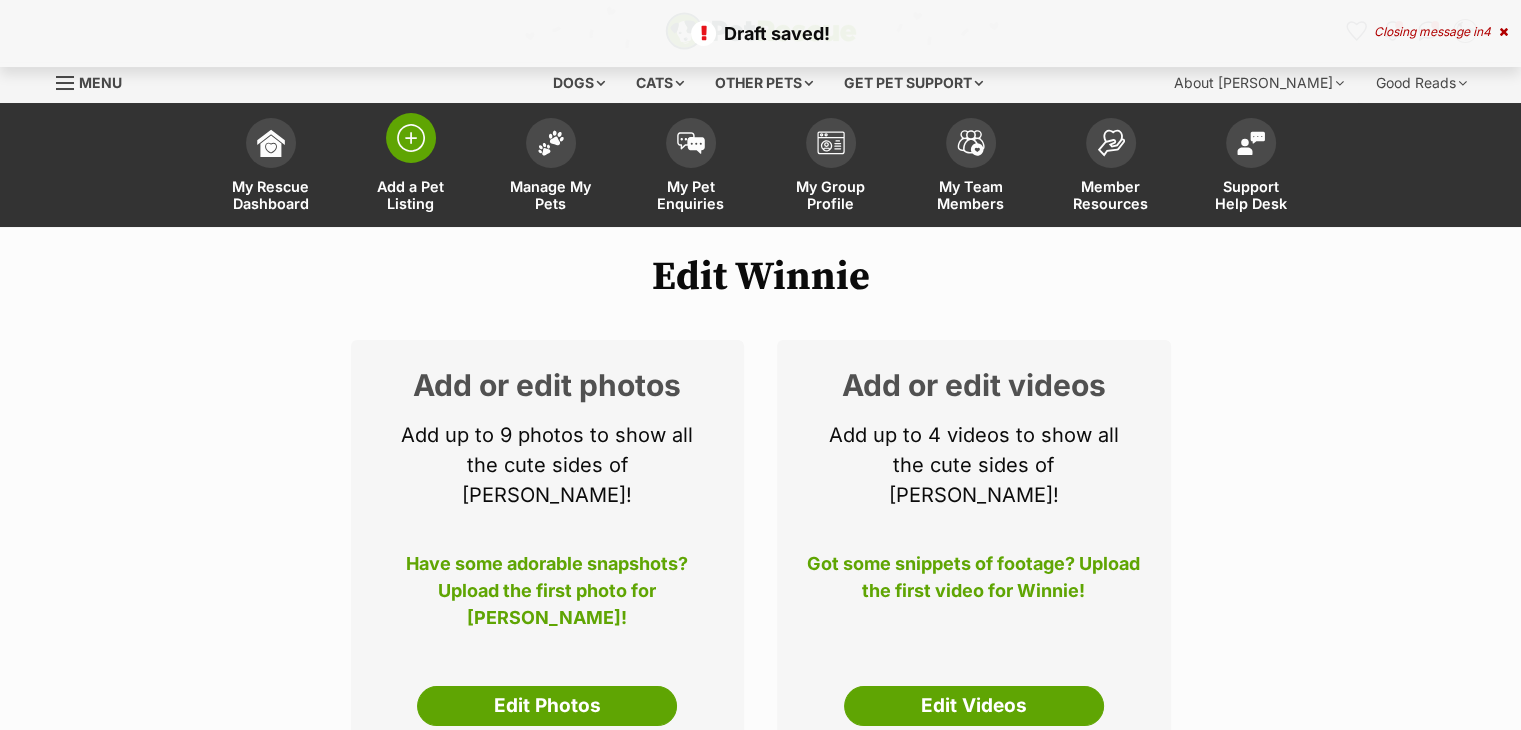 click on "Add a Pet Listing" at bounding box center (411, 167) 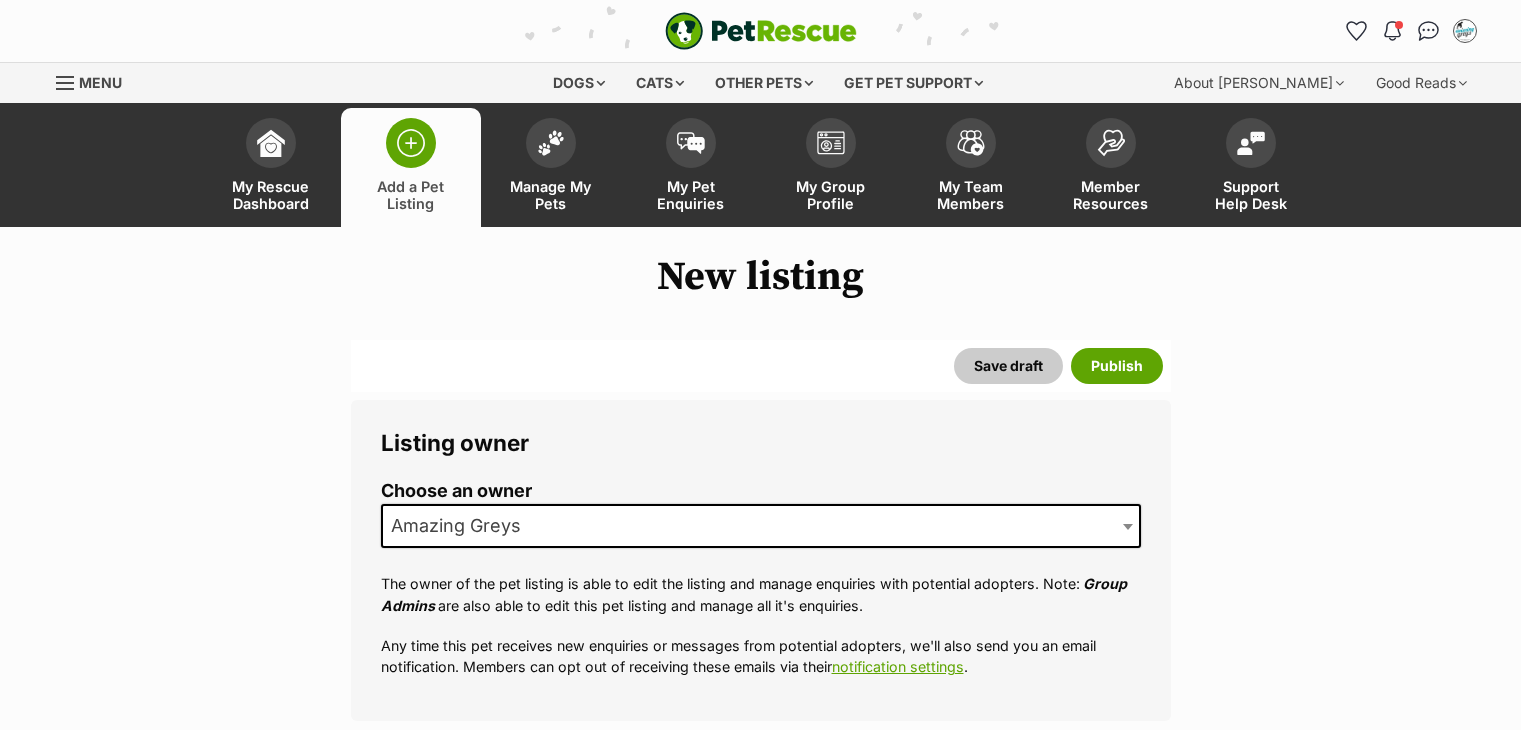 scroll, scrollTop: 0, scrollLeft: 0, axis: both 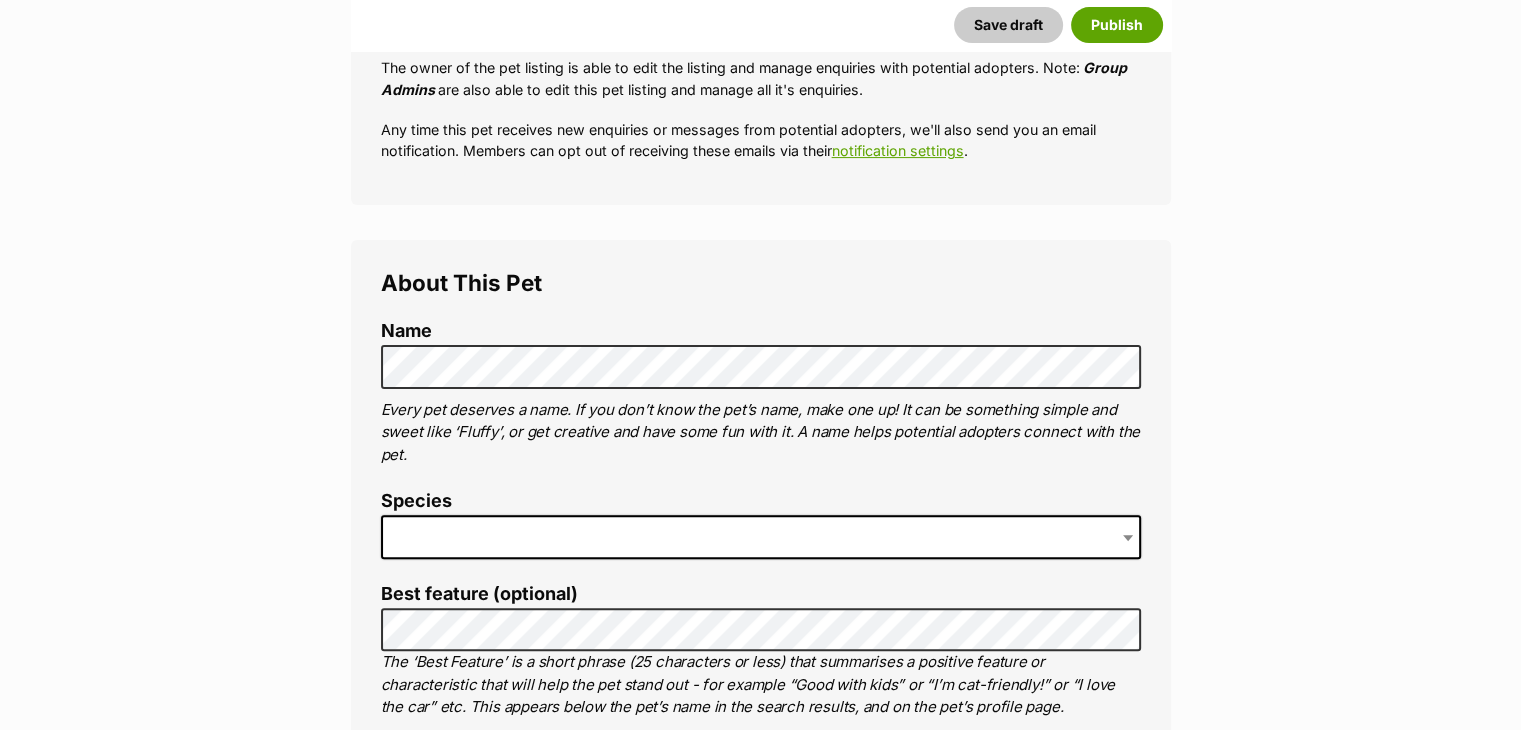 click at bounding box center [761, 537] 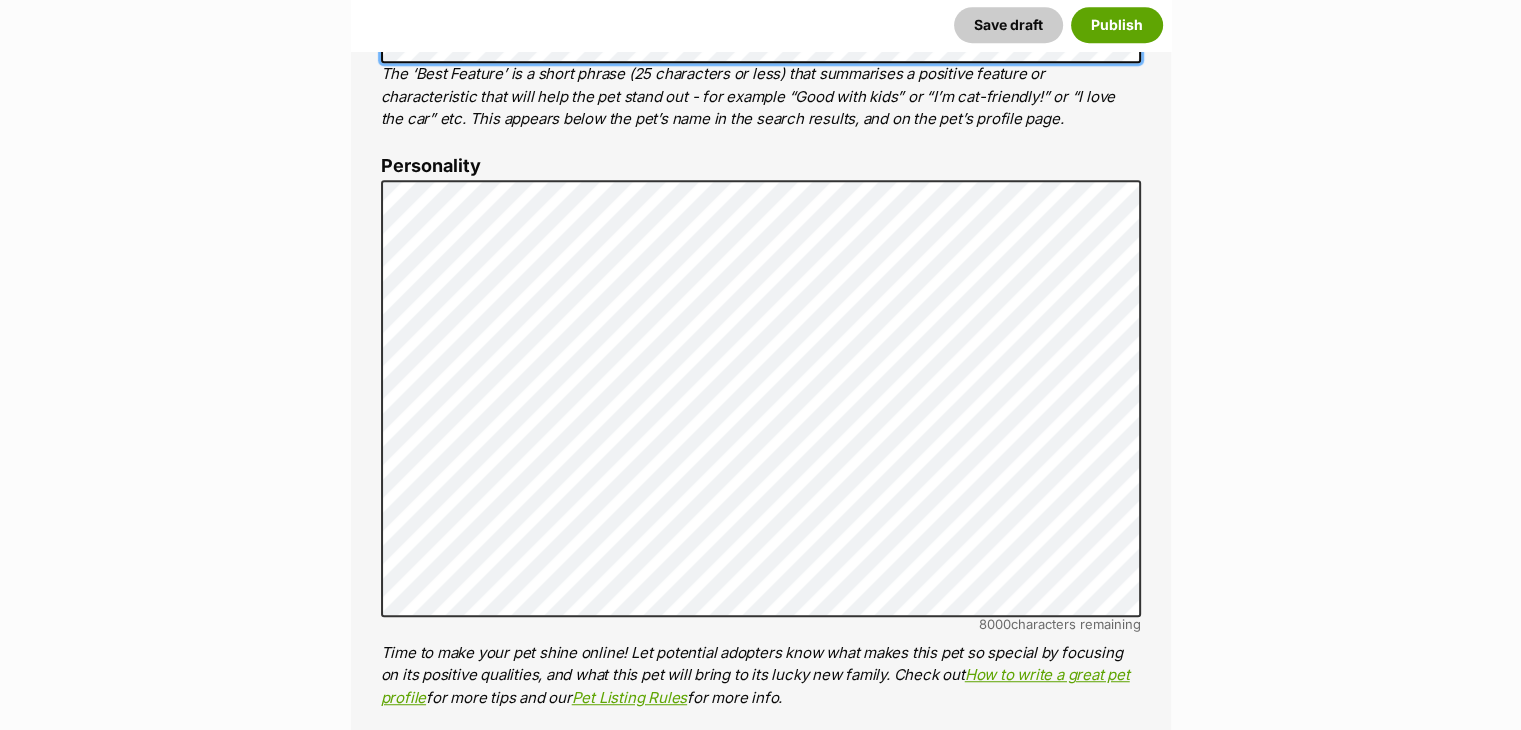 scroll, scrollTop: 1064, scrollLeft: 0, axis: vertical 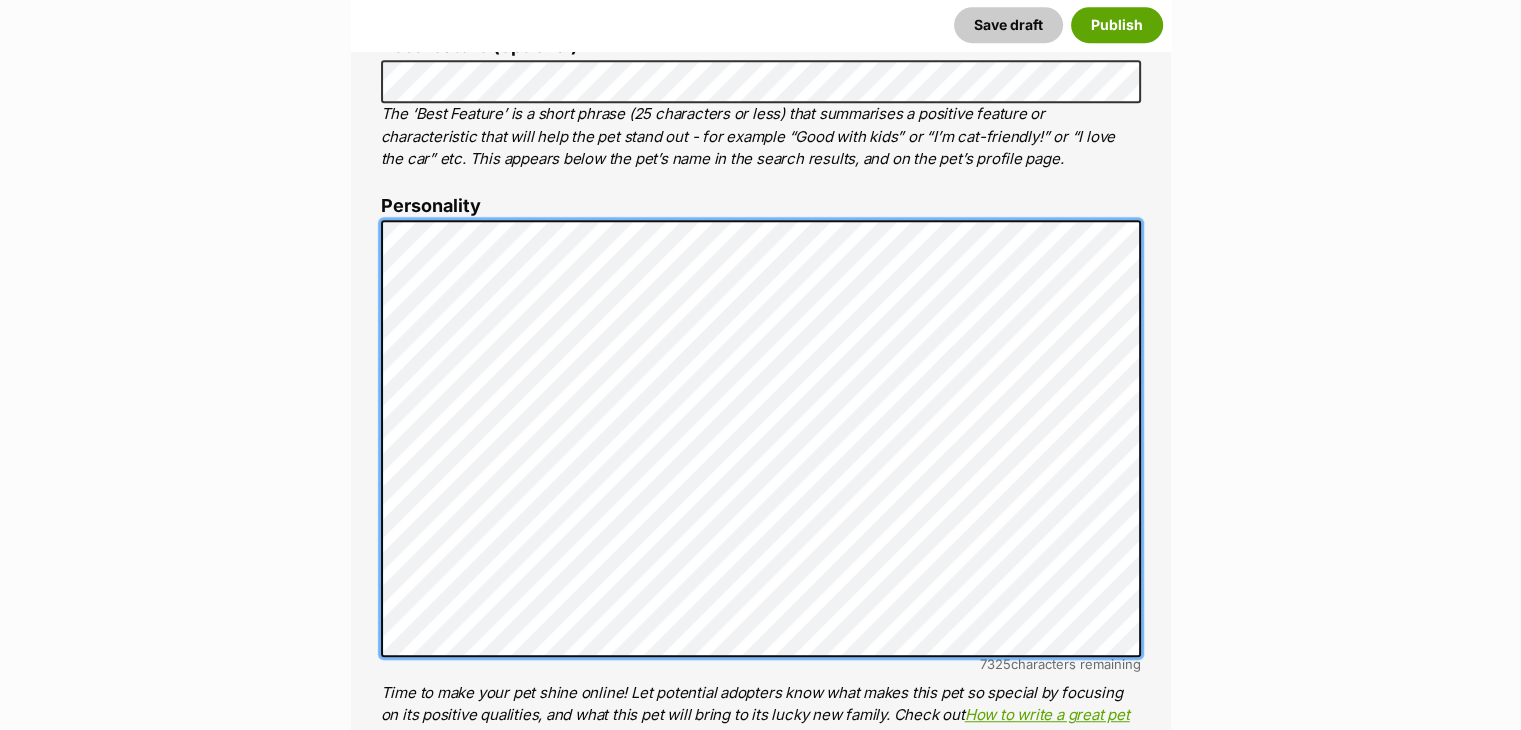 click on "About This Pet Name
Henlo there, it looks like you might be using the pet name field to indicate that this pet is now on hold - we recommend updating the status to on hold from the listing page instead!
Every pet deserves a name. If you don’t know the pet’s name, make one up! It can be something simple and sweet like ‘Fluffy’, or get creative and have some fun with it. A name helps potential adopters connect with the pet.
Species Dog
Best feature (optional)
The ‘Best Feature’ is a short phrase (25 characters or less) that summarises a positive feature or characteristic that will help the pet stand out - for example “Good with kids” or “I’m cat-friendly!” or “I love the car” etc. This appears below the pet’s name in the search results, and on the pet’s profile page.
Personality 7325  characters remaining
How to write a great pet profile  for more tips and our  Pet Listing Rules  for more info.
Generate a profile using AI
Beta
." at bounding box center [761, 528] 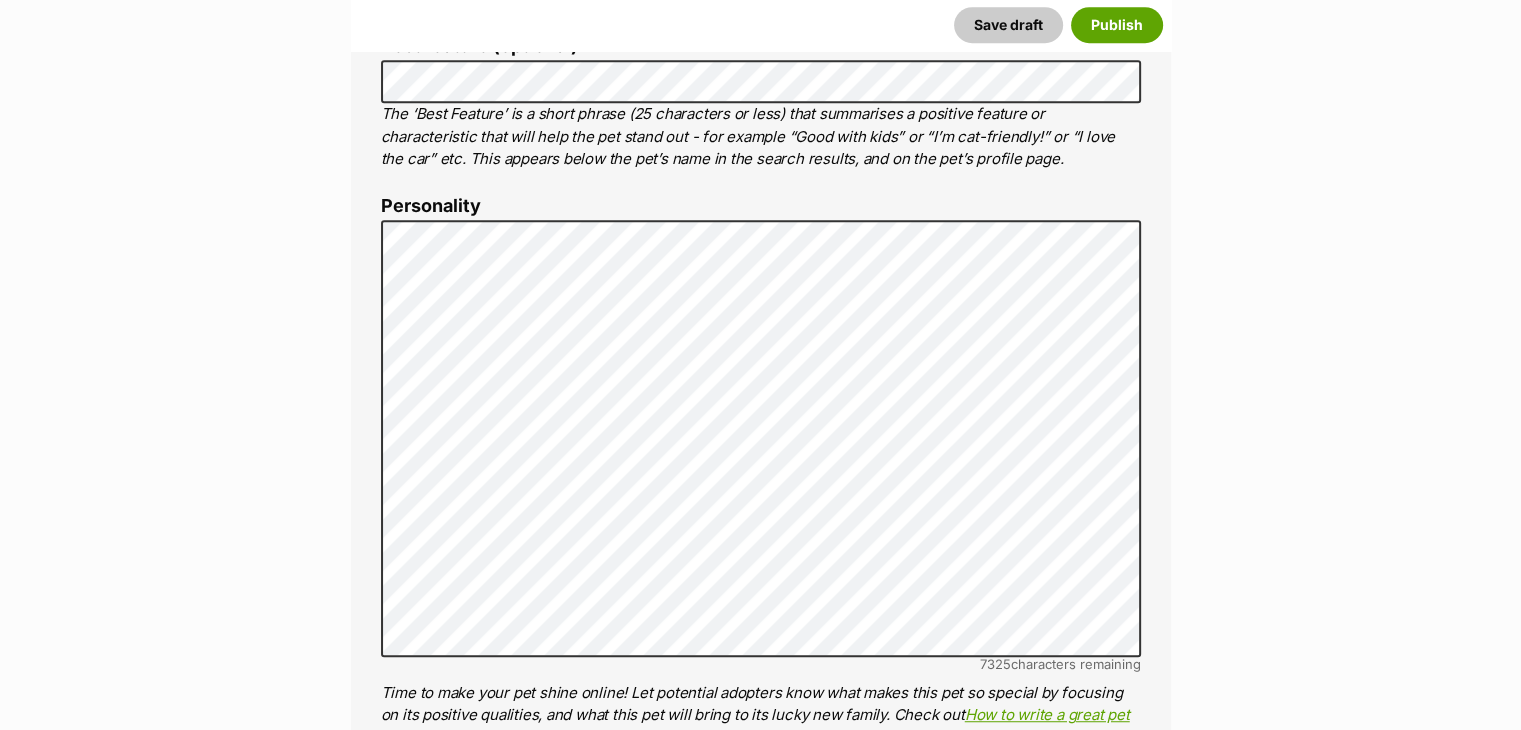 click on "New listing
Listing owner Choose an owner Amazing Greys
The owner of the pet listing is able to edit the listing and manage enquiries with potential adopters. Note:
Group Admins
are also able to edit this pet listing and manage all it's enquiries.
Any time this pet receives new enquiries or messages from potential adopters, we'll also send you an email notification. Members can opt out of receiving these emails via their
notification settings .
About This Pet Name
Henlo there, it looks like you might be using the pet name field to indicate that this pet is now on hold - we recommend updating the status to on hold from the listing page instead!
Every pet deserves a name. If you don’t know the pet’s name, make one up! It can be something simple and sweet like ‘Fluffy’, or get creative and have some fun with it. A name helps potential adopters connect with the pet.
Species Dog
Best feature (optional)
Personality 7325  characters remaining" at bounding box center (760, 3007) 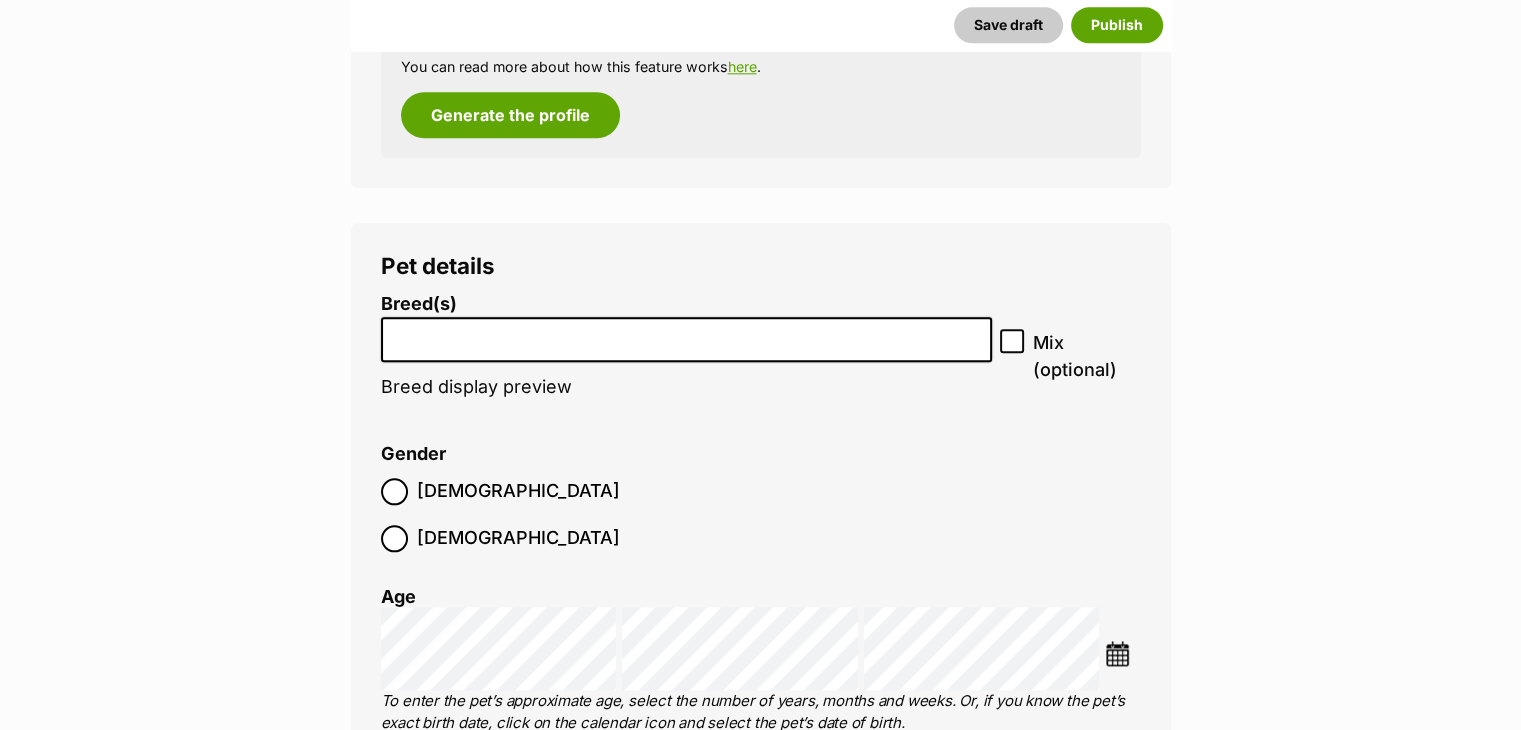 scroll, scrollTop: 2404, scrollLeft: 0, axis: vertical 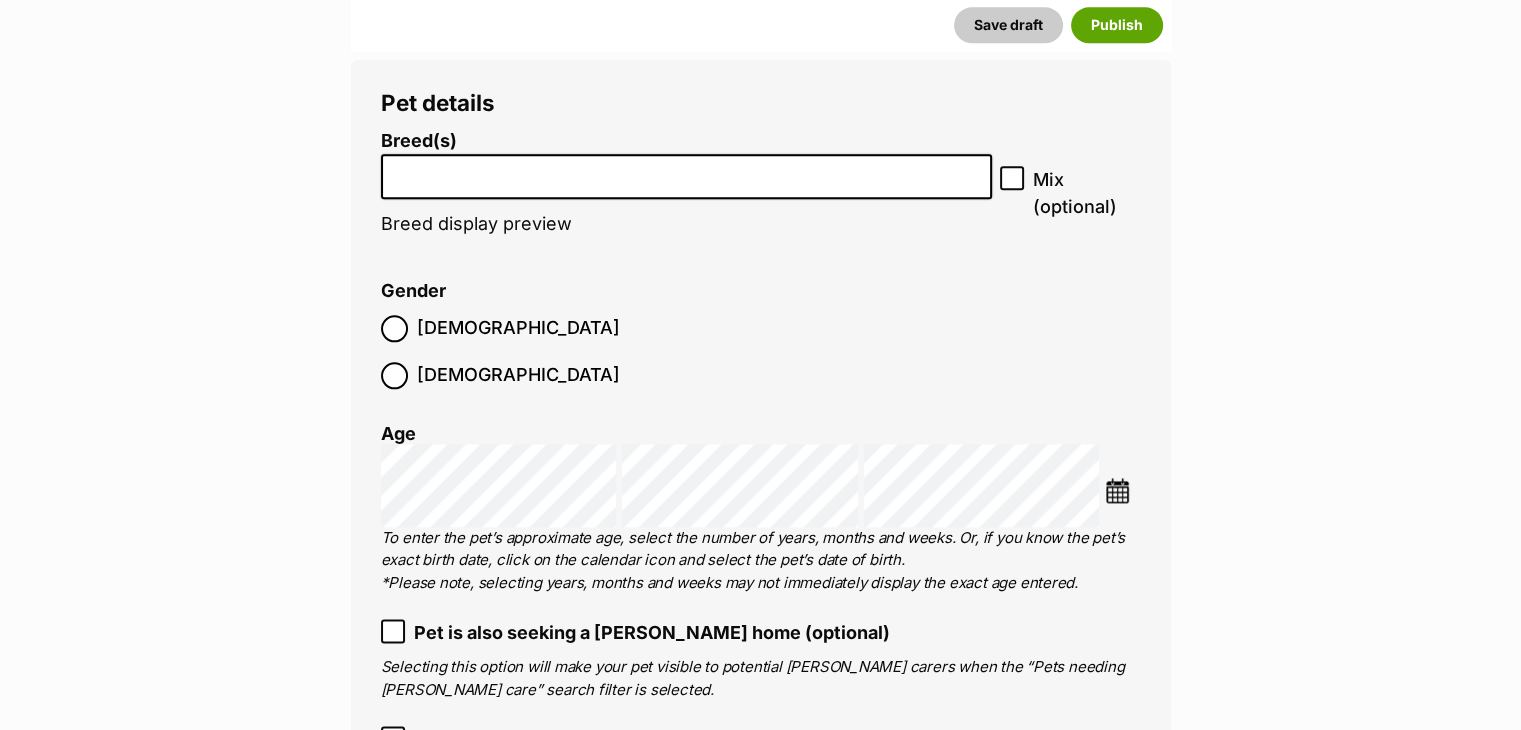 click at bounding box center [687, 171] 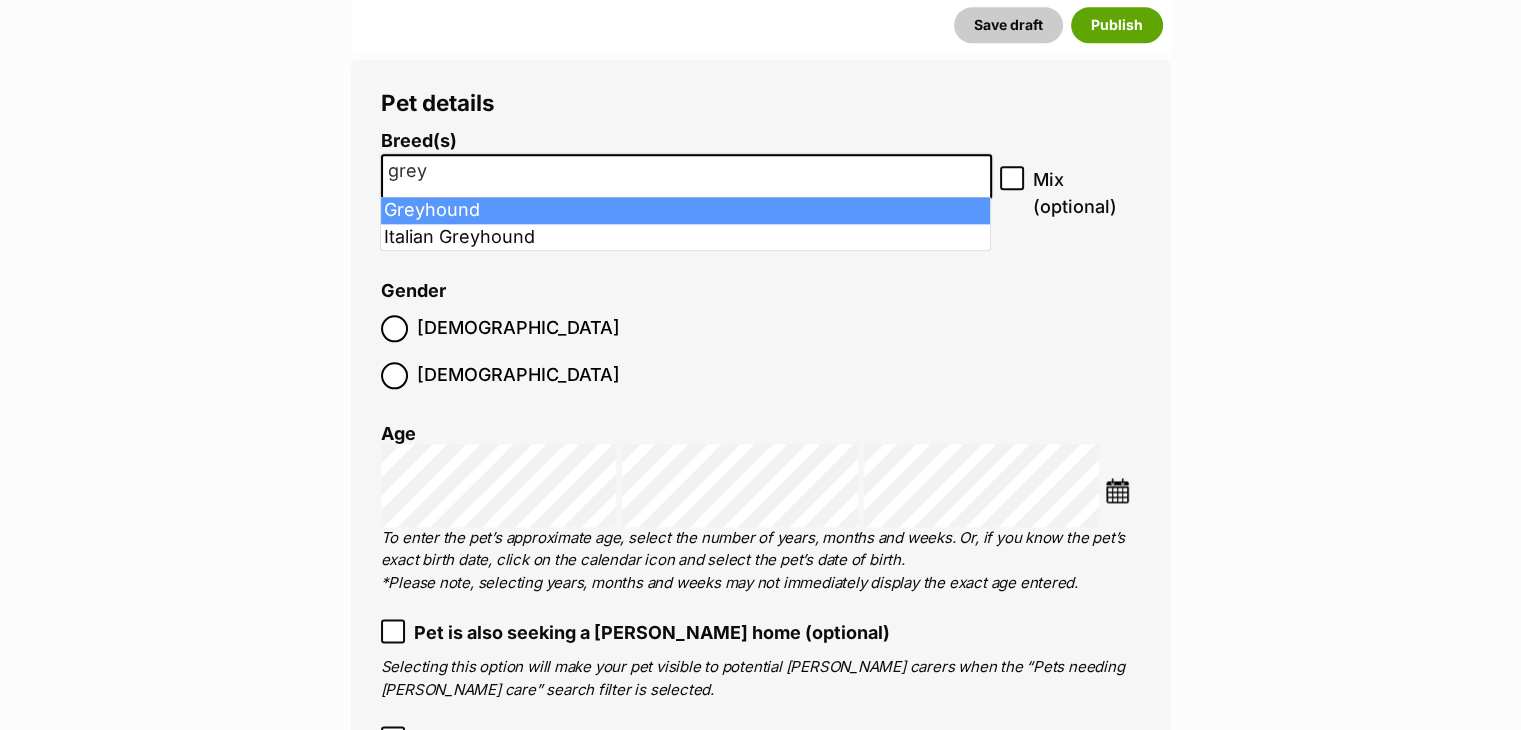 type on "grey" 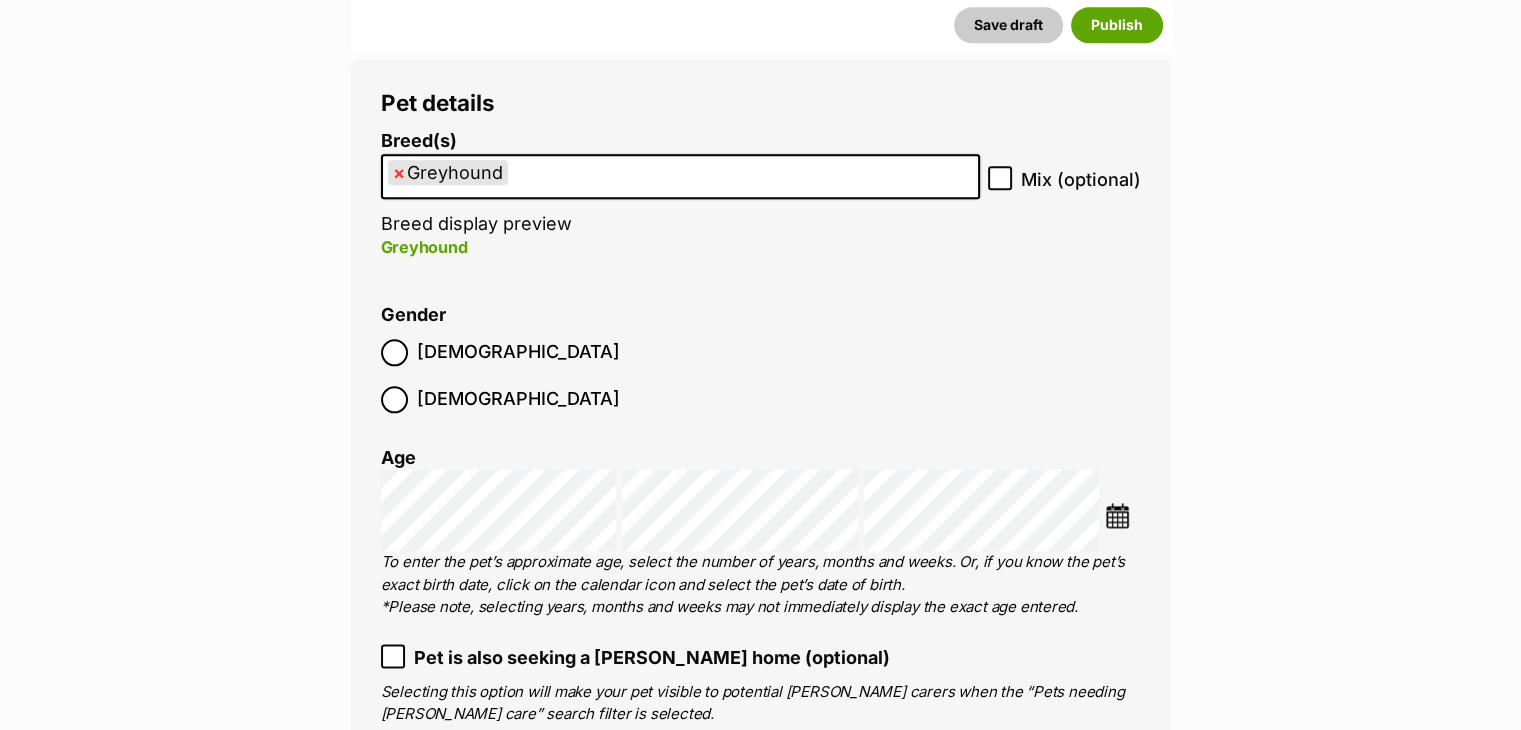 scroll, scrollTop: 2943, scrollLeft: 0, axis: vertical 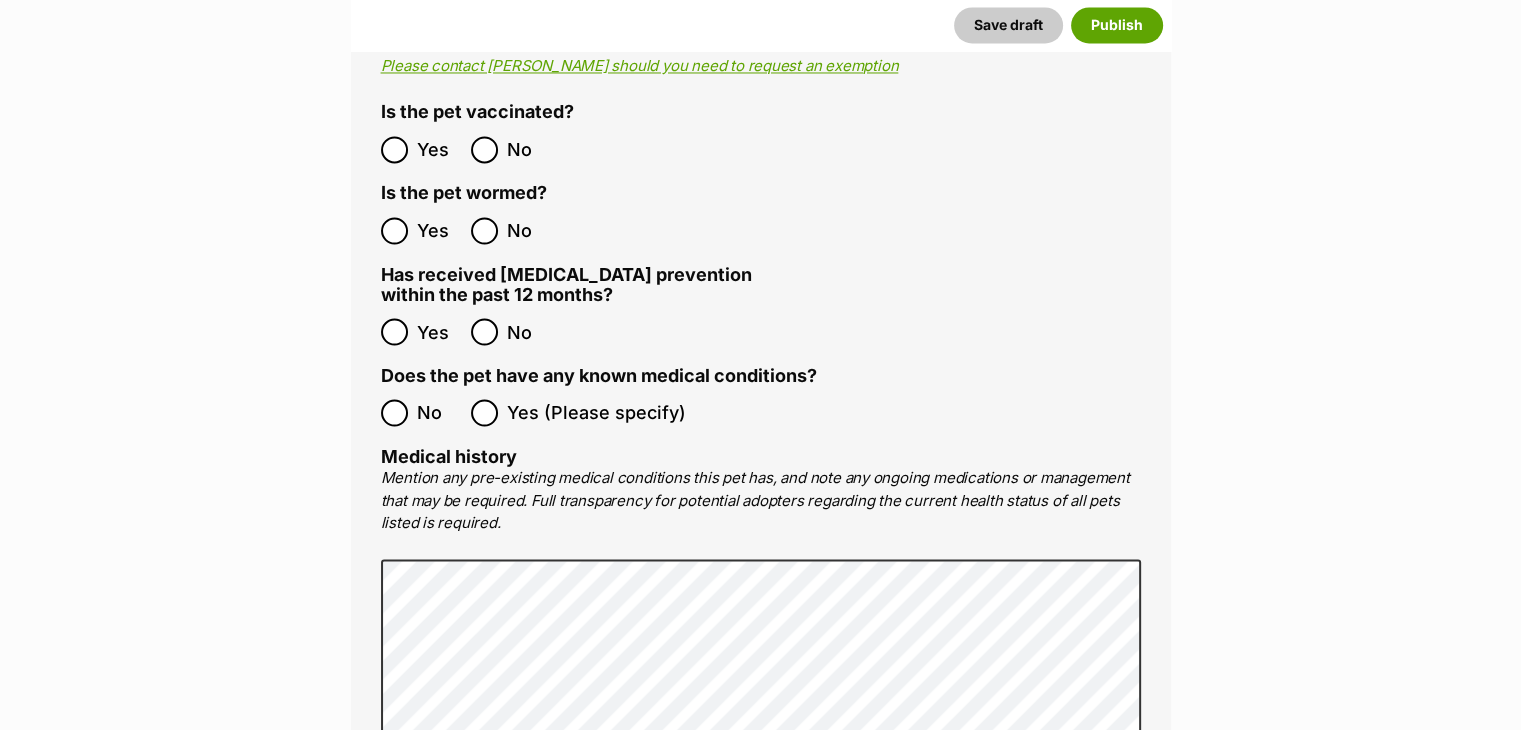 click on "Yes
No" at bounding box center [571, 149] 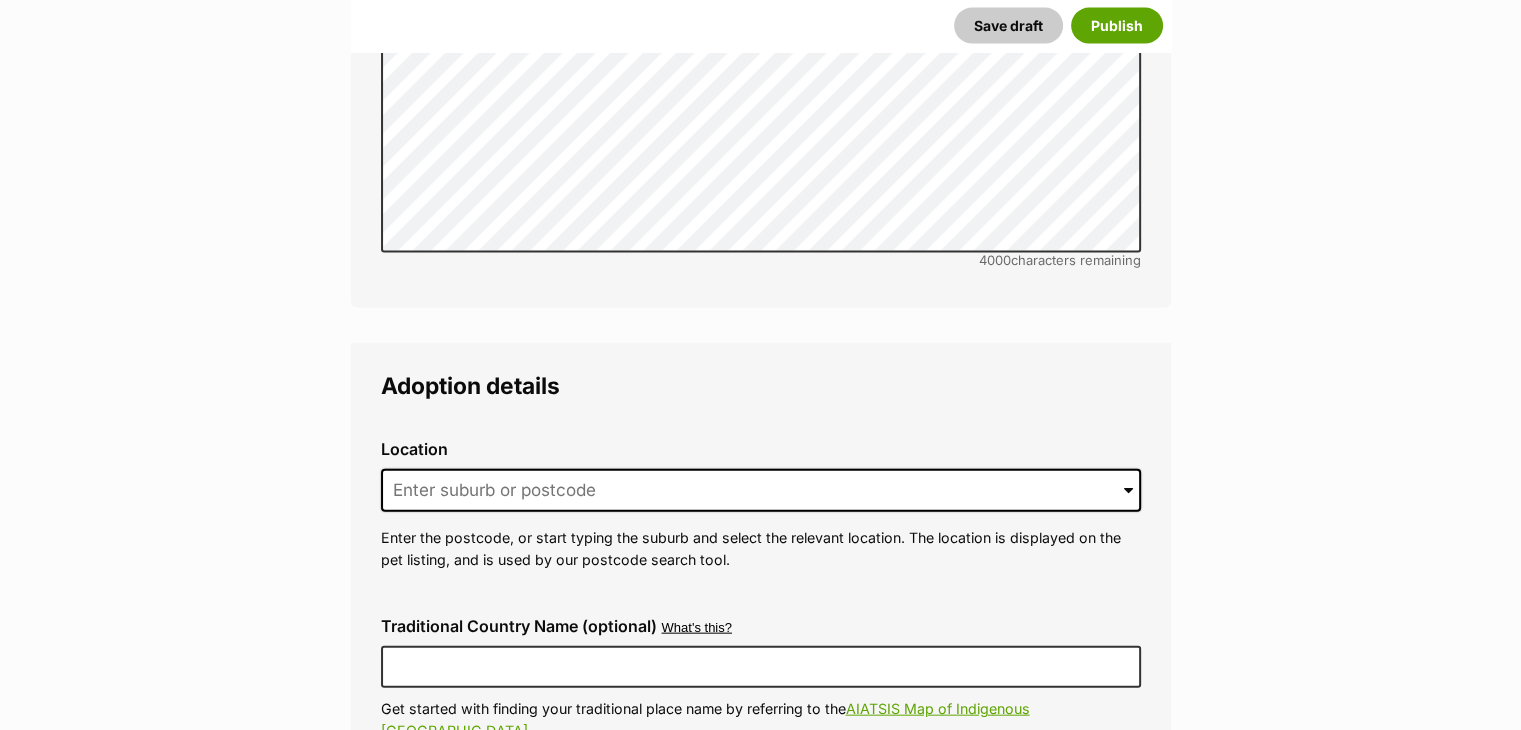 scroll, scrollTop: 4609, scrollLeft: 0, axis: vertical 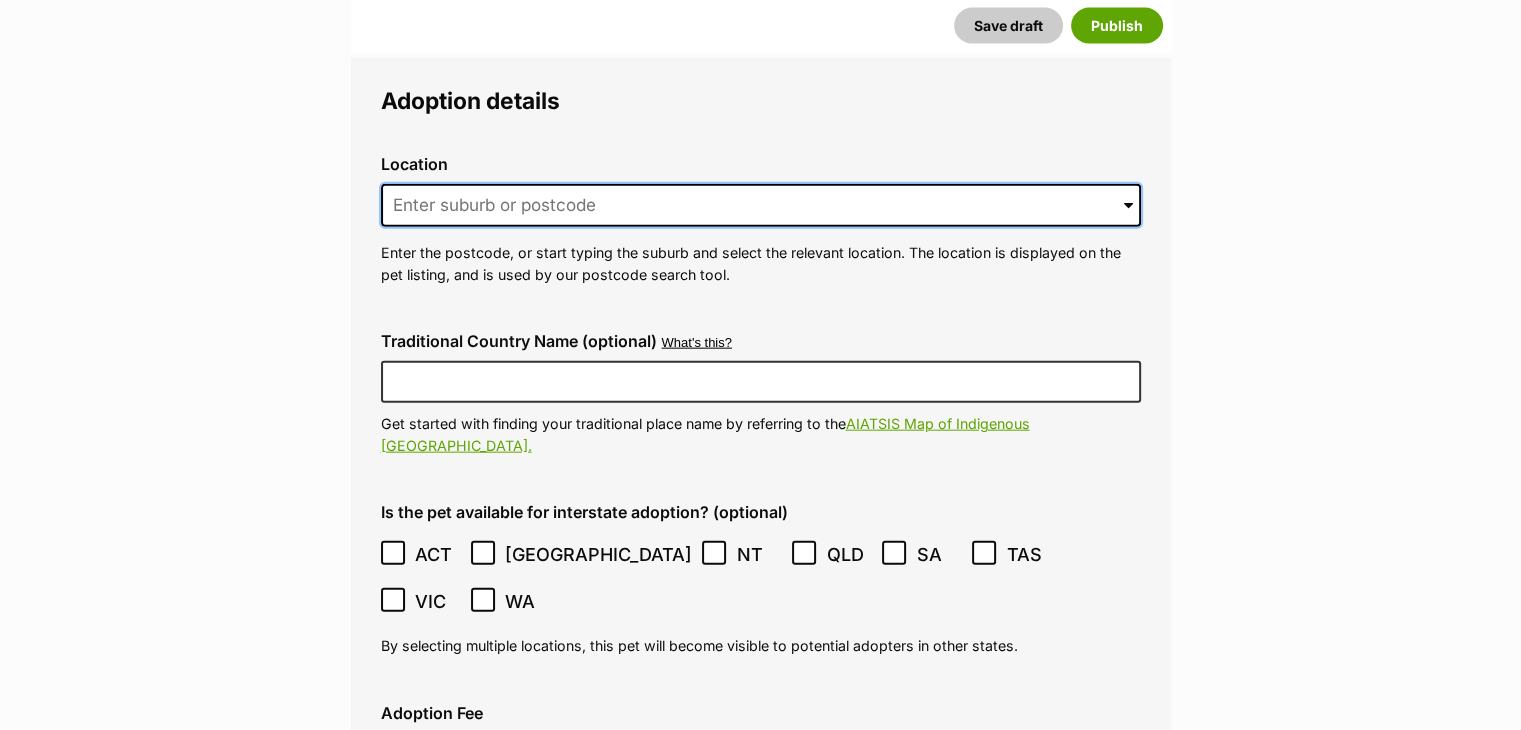 click at bounding box center [761, 206] 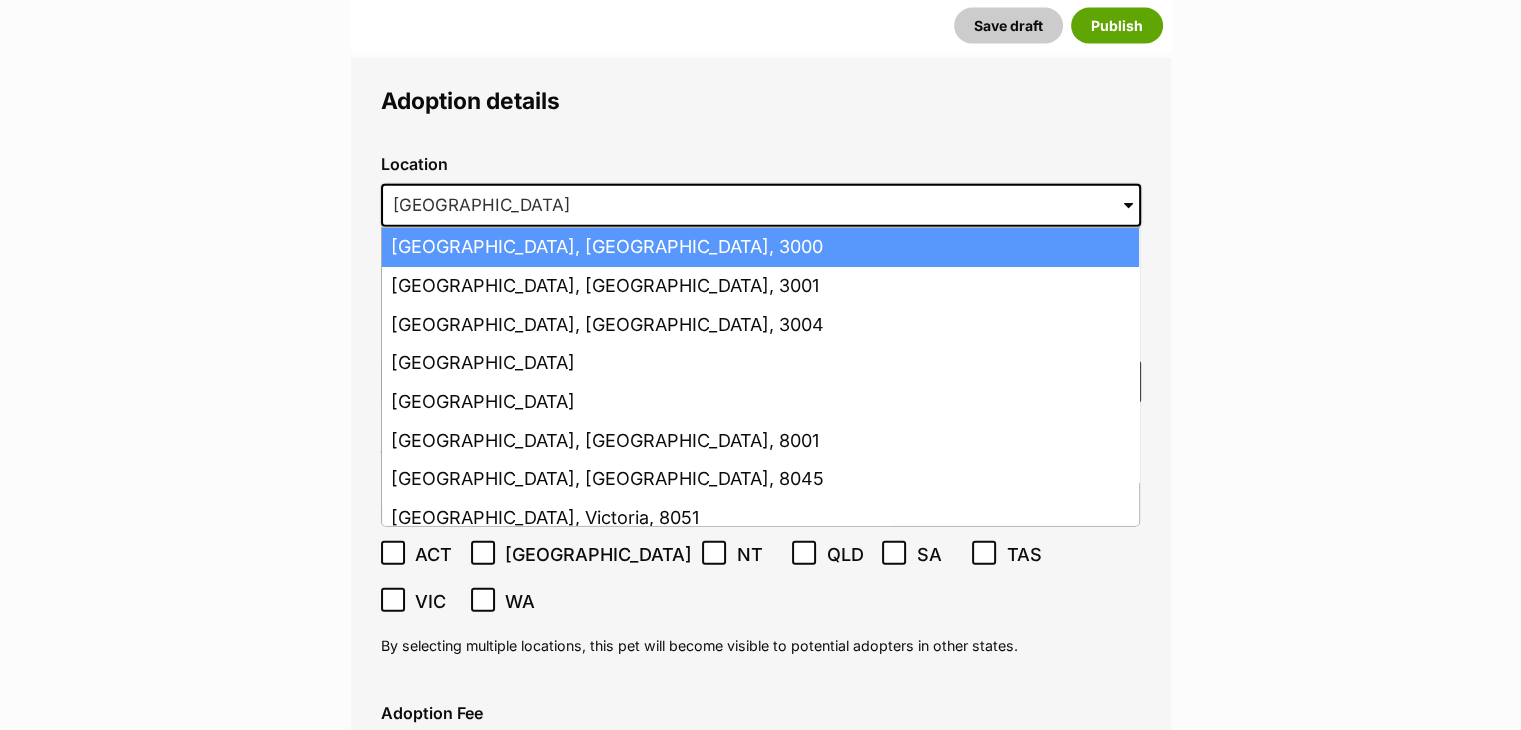 click on "Melbourne, Victoria, 3000" at bounding box center [760, 247] 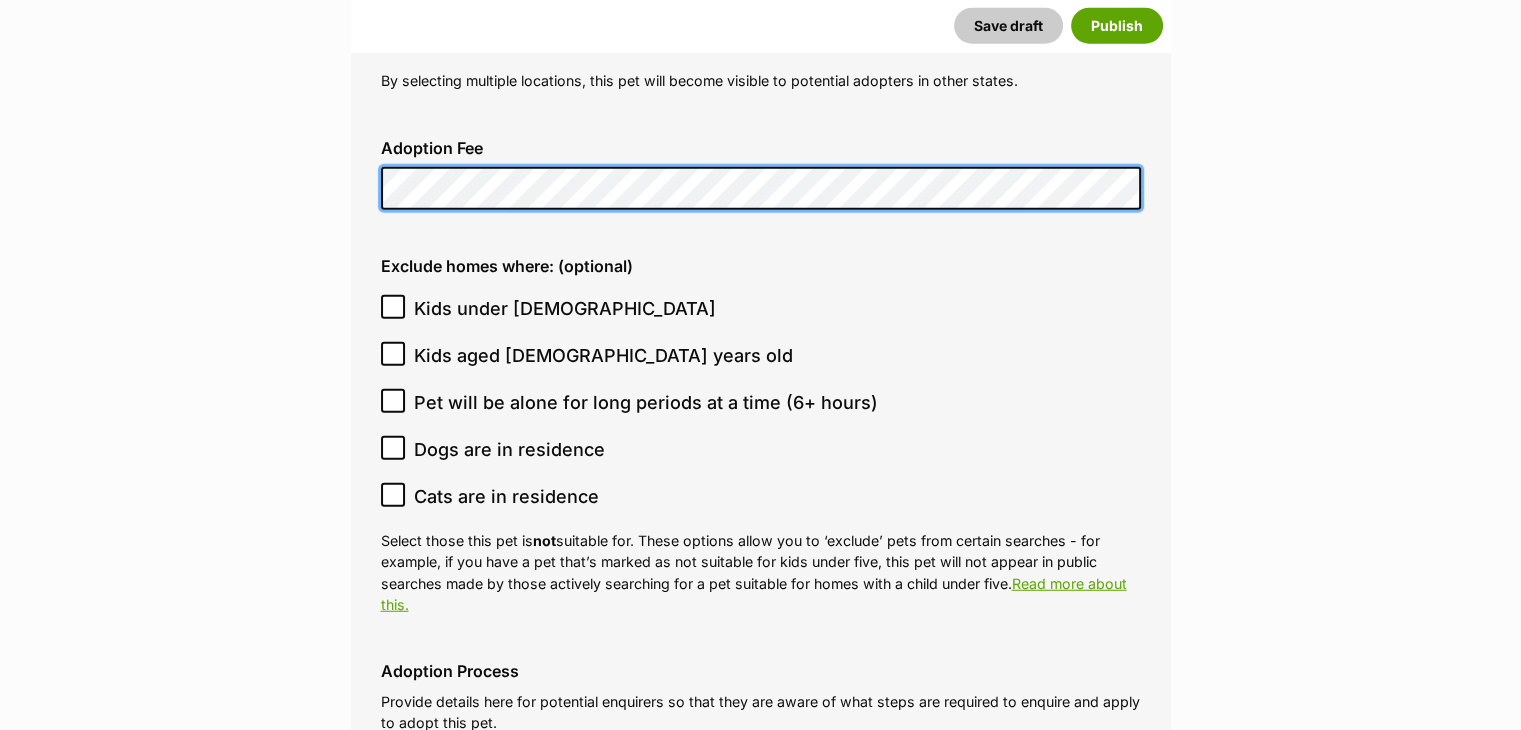 scroll, scrollTop: 5142, scrollLeft: 0, axis: vertical 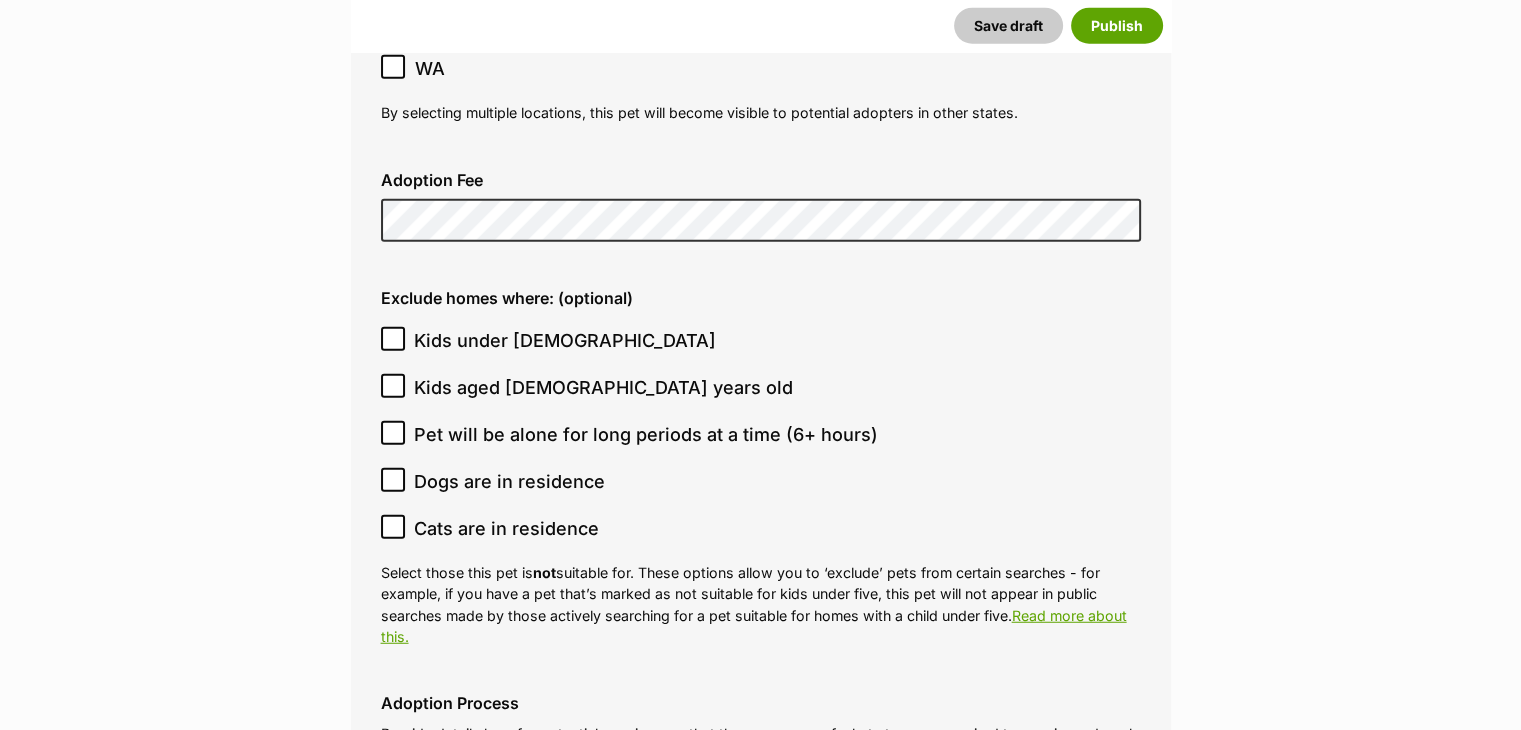 click on "Cats are in residence" at bounding box center (756, 528) 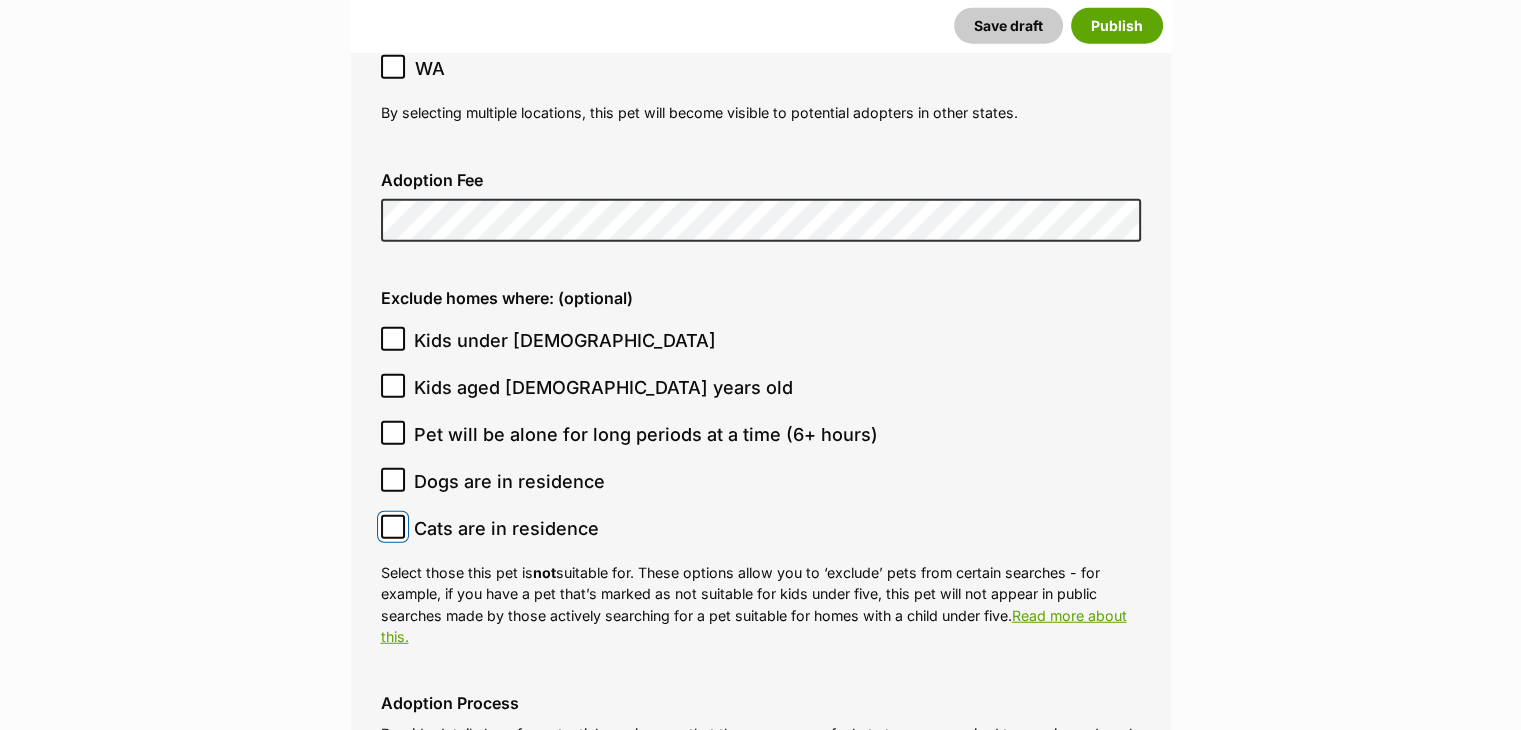 click on "Cats are in residence" at bounding box center [393, 527] 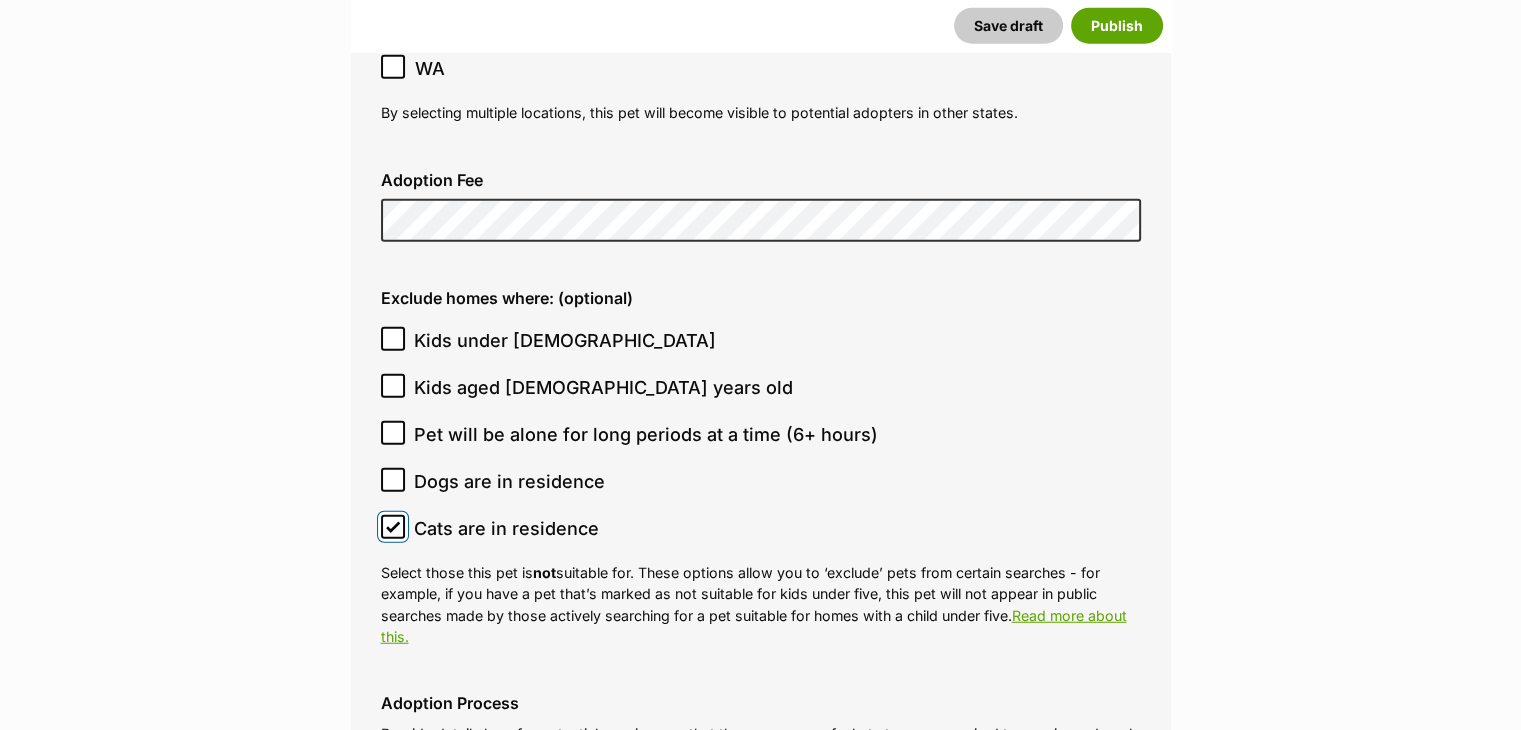 scroll, scrollTop: 5160, scrollLeft: 0, axis: vertical 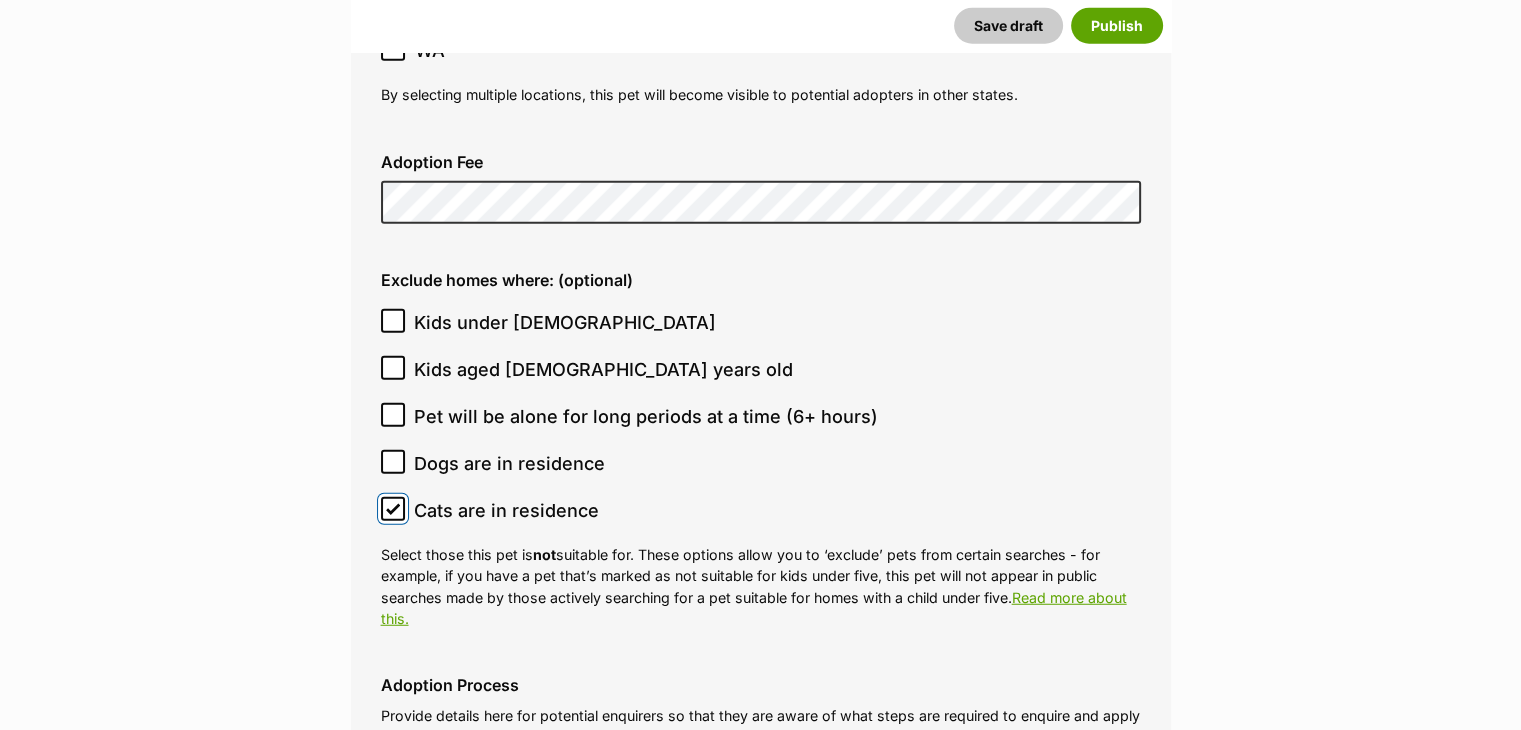 click on "Cats are in residence" at bounding box center (393, 509) 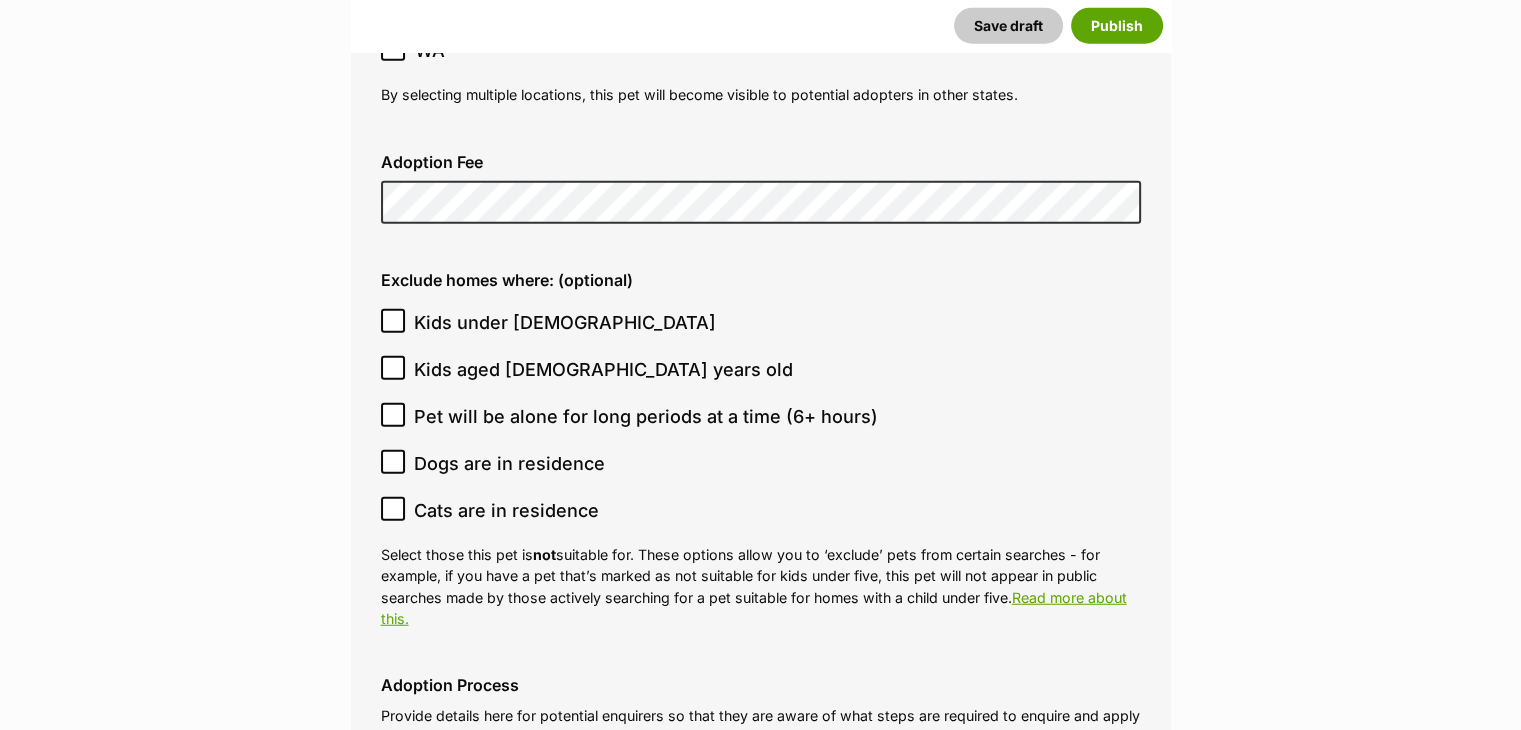 click on "New listing
Listing owner Choose an owner Amazing Greys
The owner of the pet listing is able to edit the listing and manage enquiries with potential adopters. Note:
Group Admins
are also able to edit this pet listing and manage all it's enquiries.
Any time this pet receives new enquiries or messages from potential adopters, we'll also send you an email notification. Members can opt out of receiving these emails via their
notification settings .
About This Pet Name
Henlo there, it looks like you might be using the pet name field to indicate that this pet is now on hold - we recommend updating the status to on hold from the listing page instead!
Every pet deserves a name. If you don’t know the pet’s name, make one up! It can be something simple and sweet like ‘Fluffy’, or get creative and have some fun with it. A name helps potential adopters connect with the pet.
Species Dog
Best feature (optional)
Personality 7325  characters remaining" at bounding box center (760, -832) 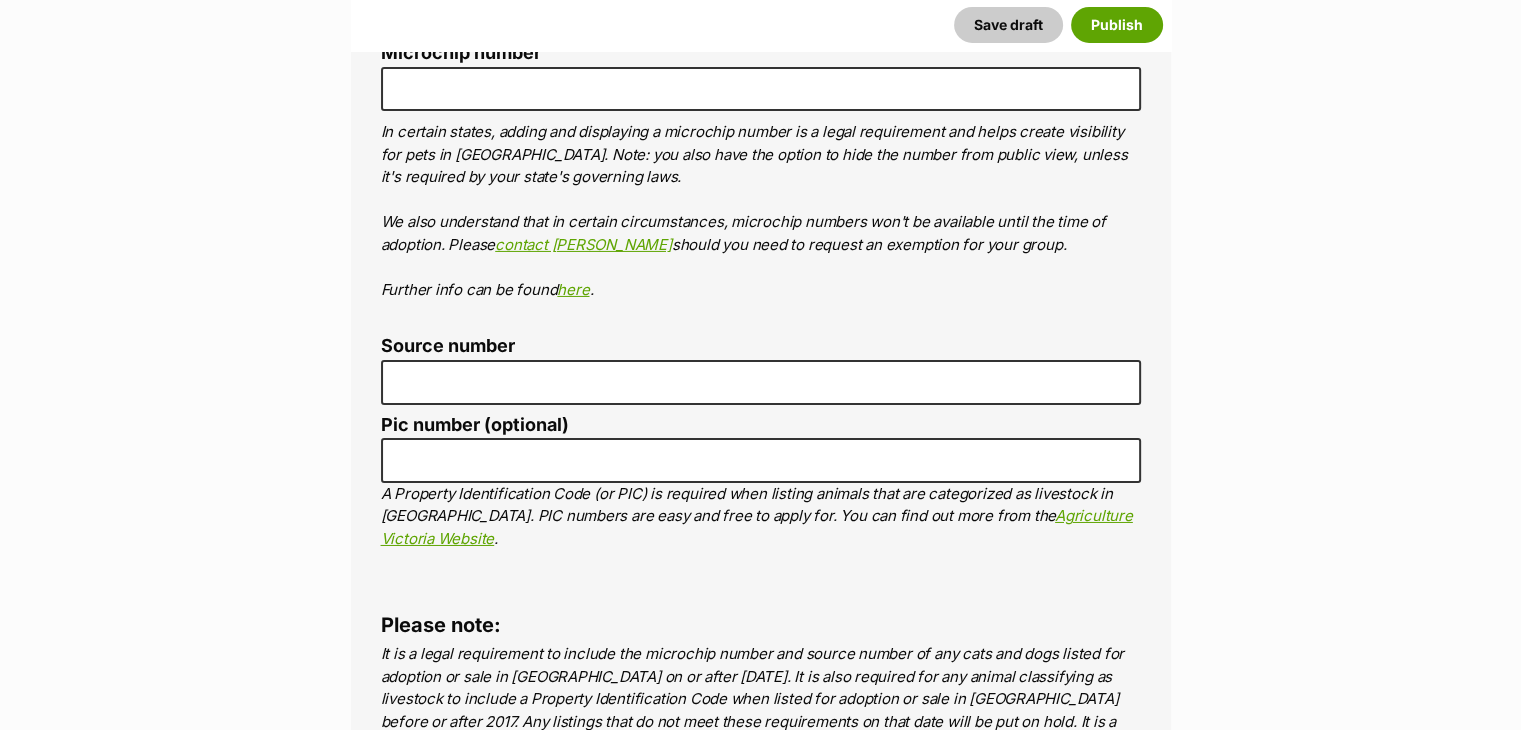 scroll, scrollTop: 6753, scrollLeft: 0, axis: vertical 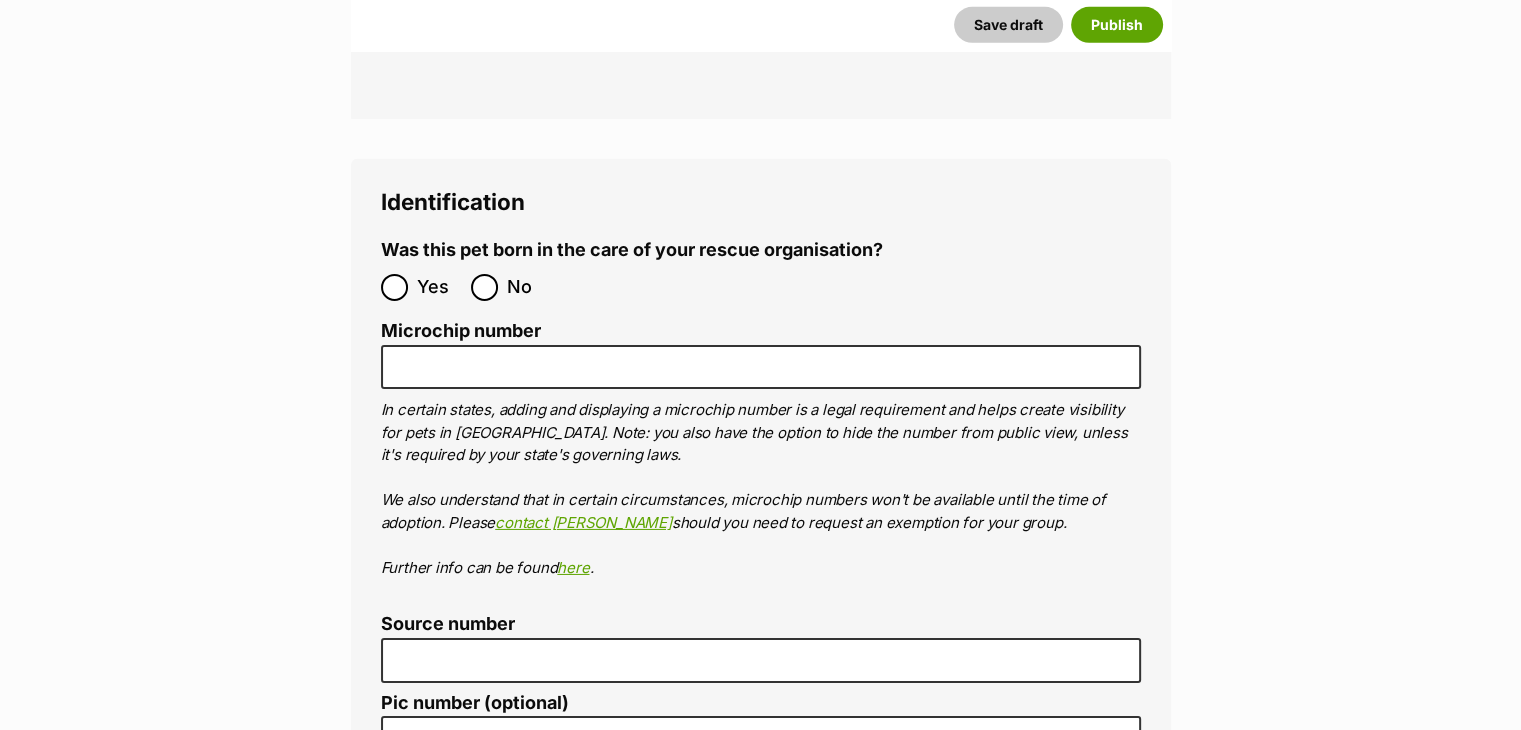 click on "Yes
No" at bounding box center (571, 287) 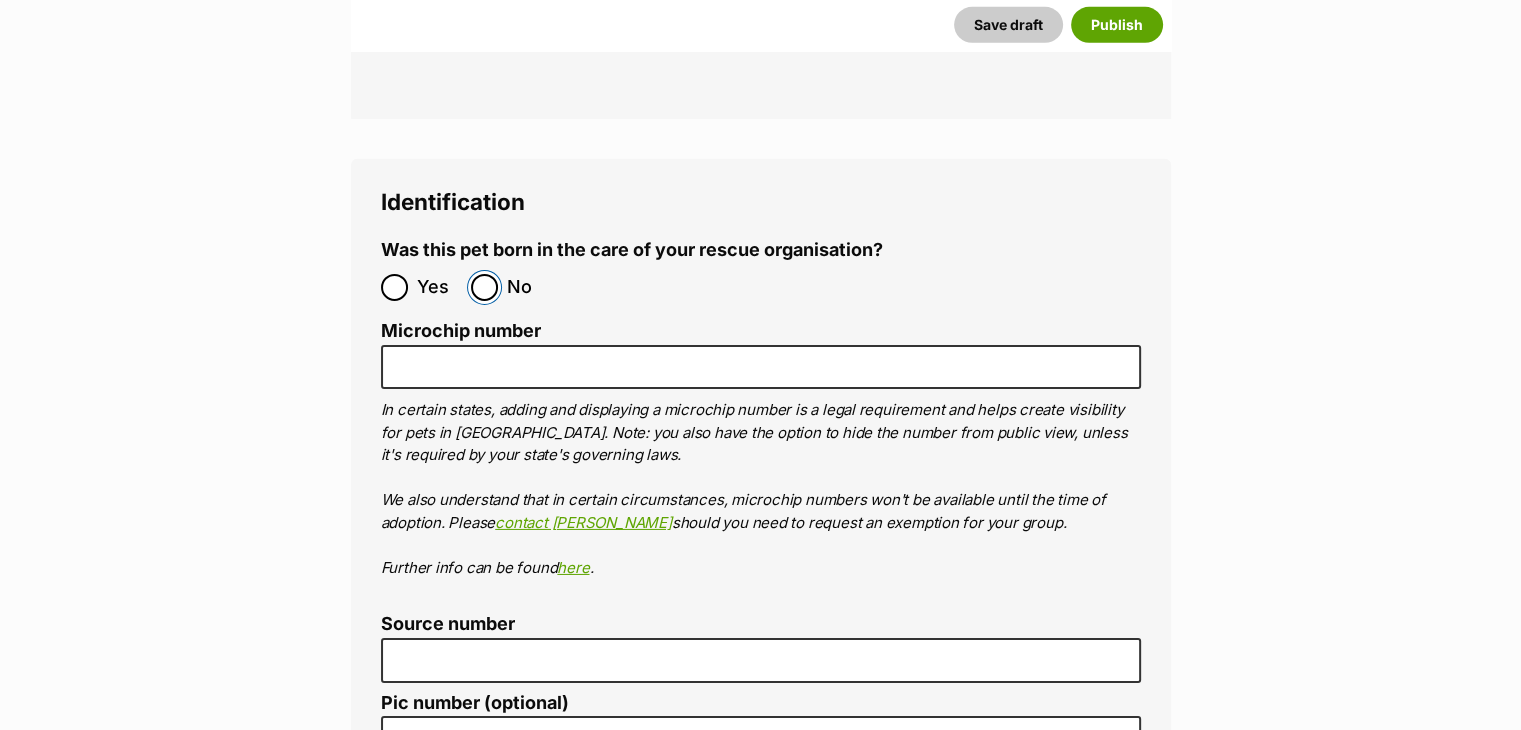 click on "No" at bounding box center (484, 287) 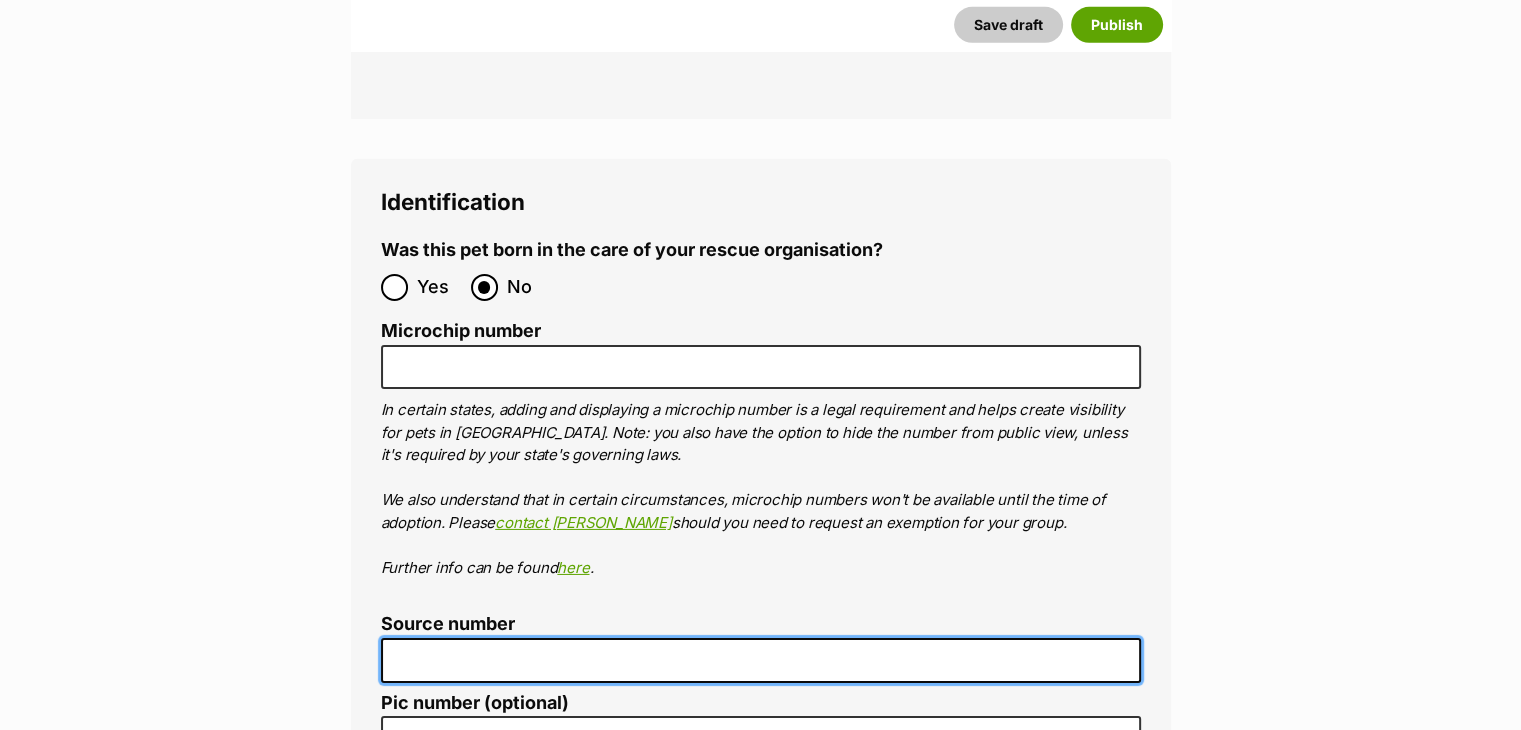 click on "Source number" at bounding box center (761, 660) 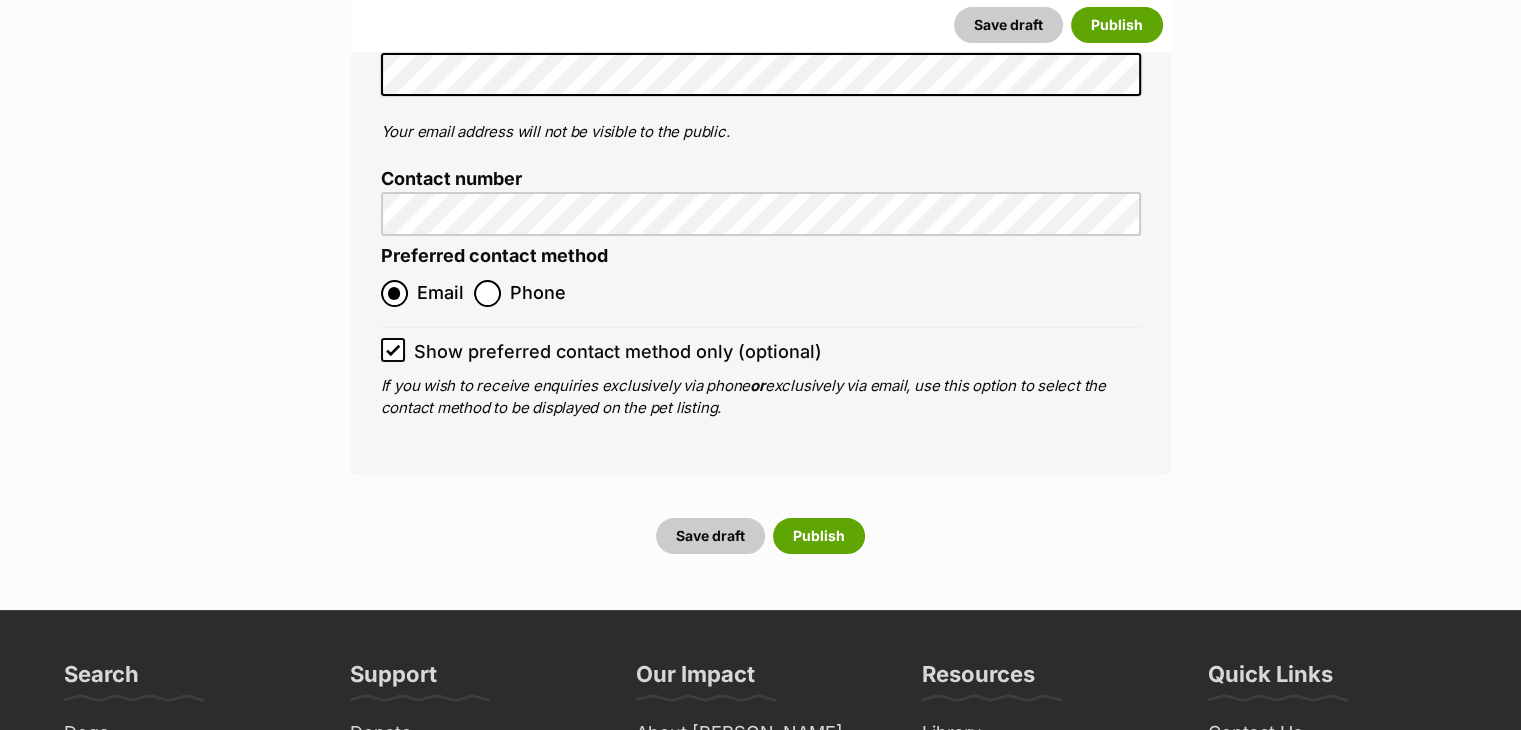 scroll, scrollTop: 7822, scrollLeft: 0, axis: vertical 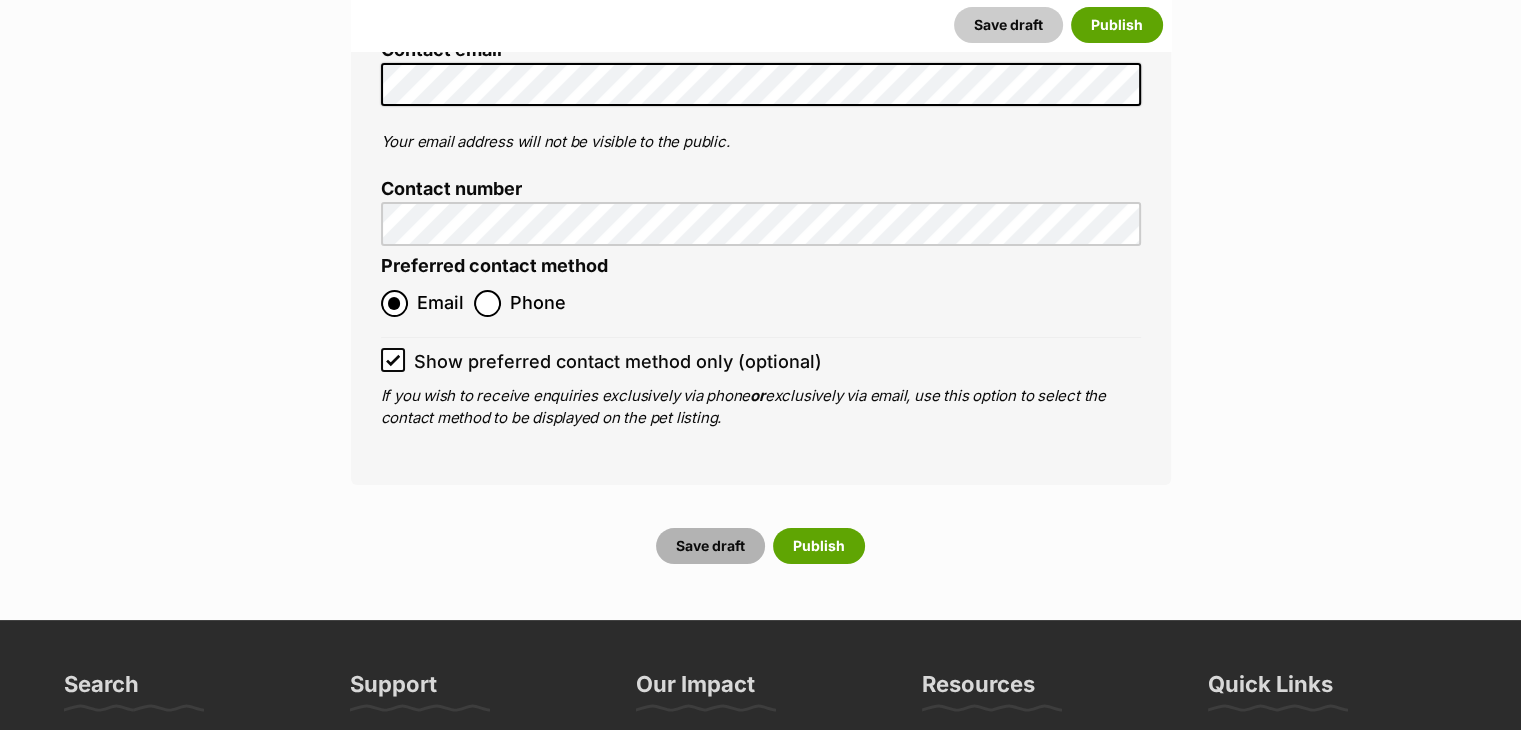 click on "Save draft" at bounding box center [710, 546] 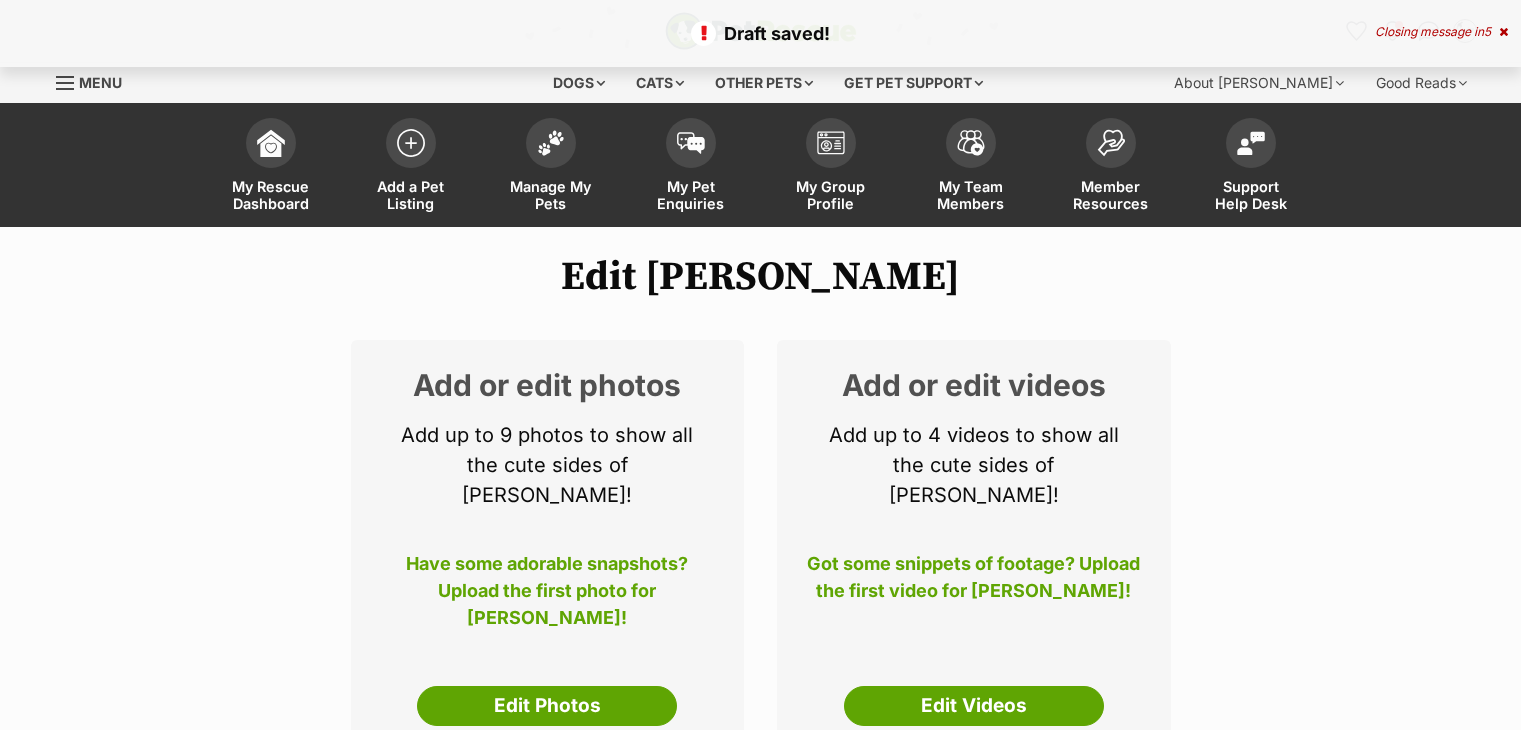 scroll, scrollTop: 0, scrollLeft: 0, axis: both 